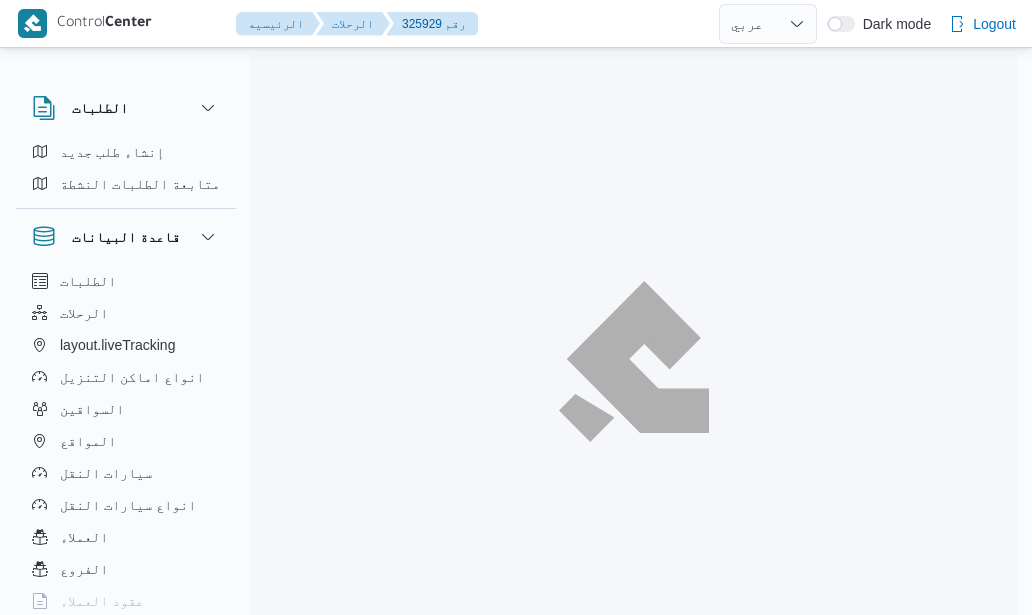 select on "ar" 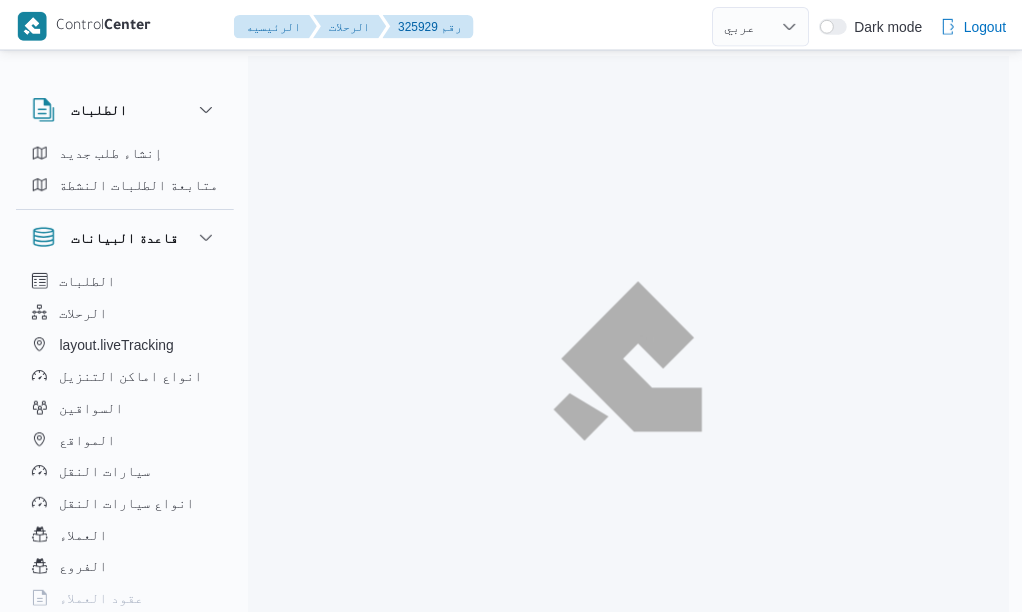 scroll, scrollTop: 0, scrollLeft: 0, axis: both 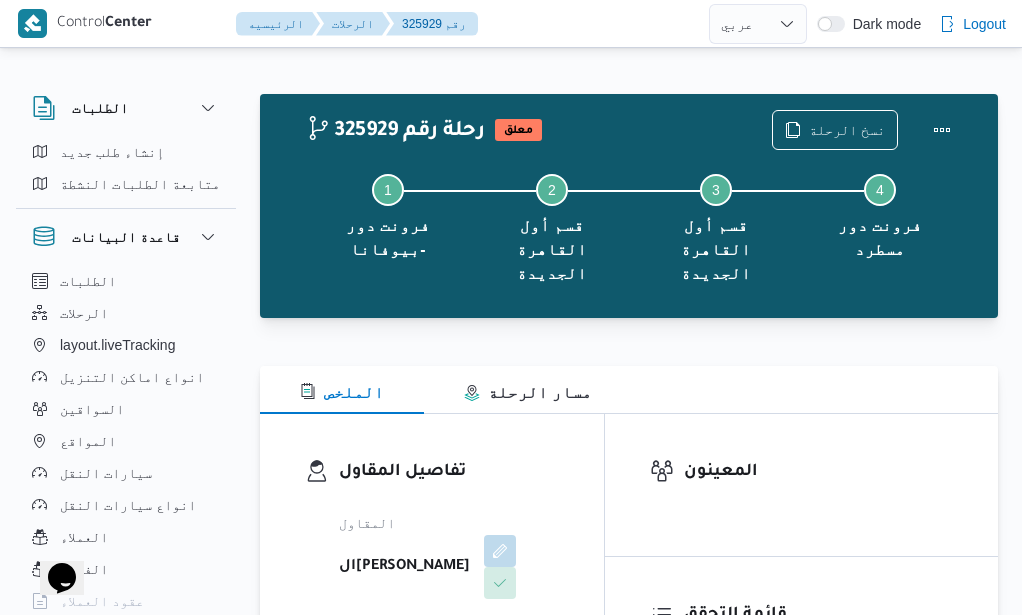 click on "الملخص مسار الرحلة" at bounding box center (629, 390) 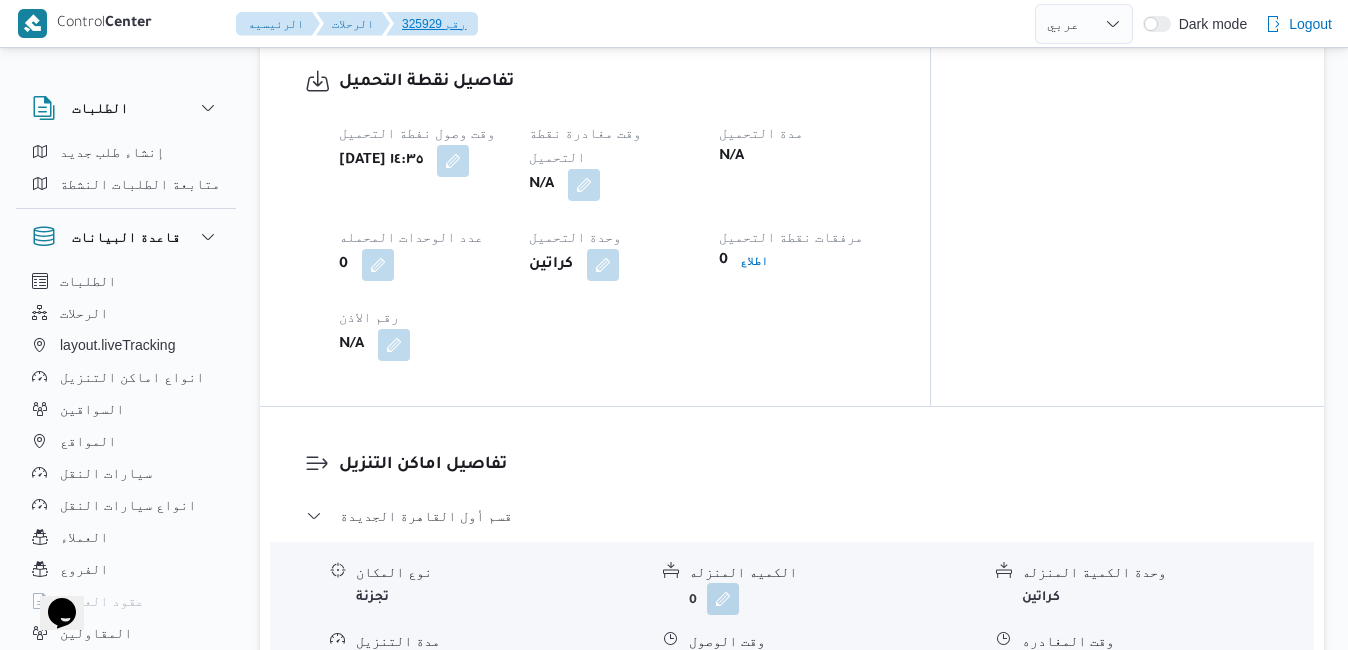 scroll, scrollTop: 1320, scrollLeft: 0, axis: vertical 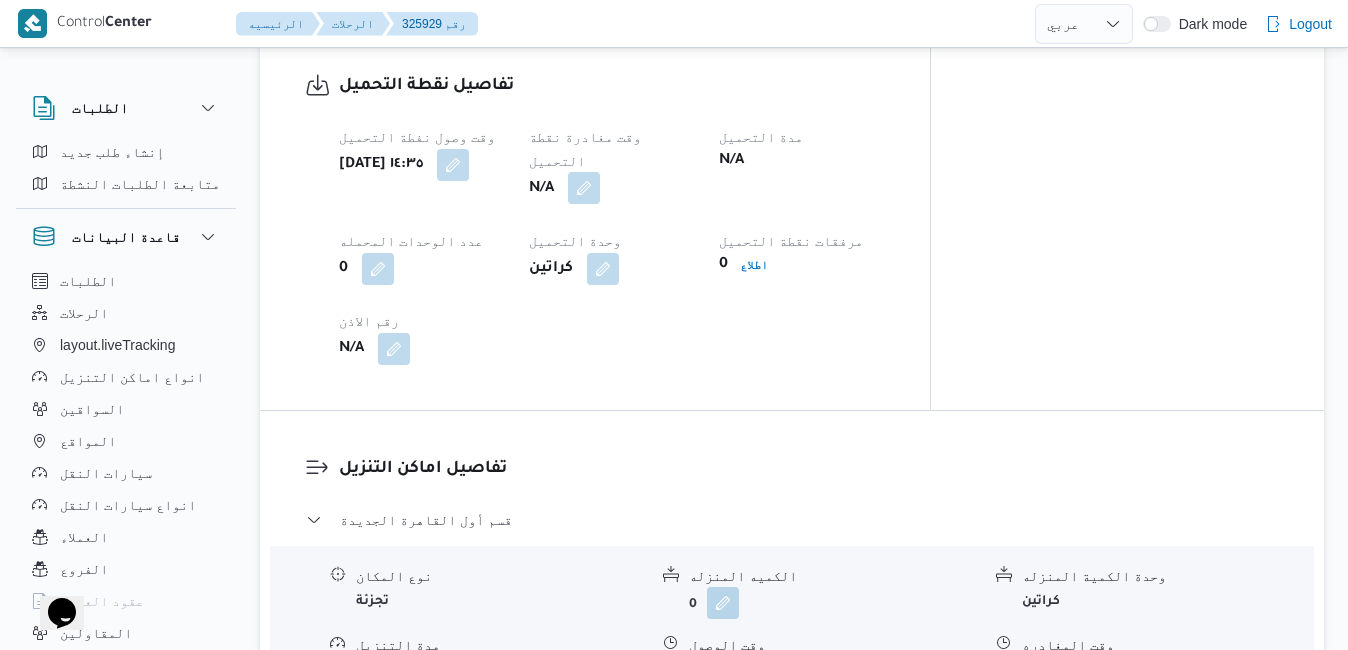 click at bounding box center [584, 188] 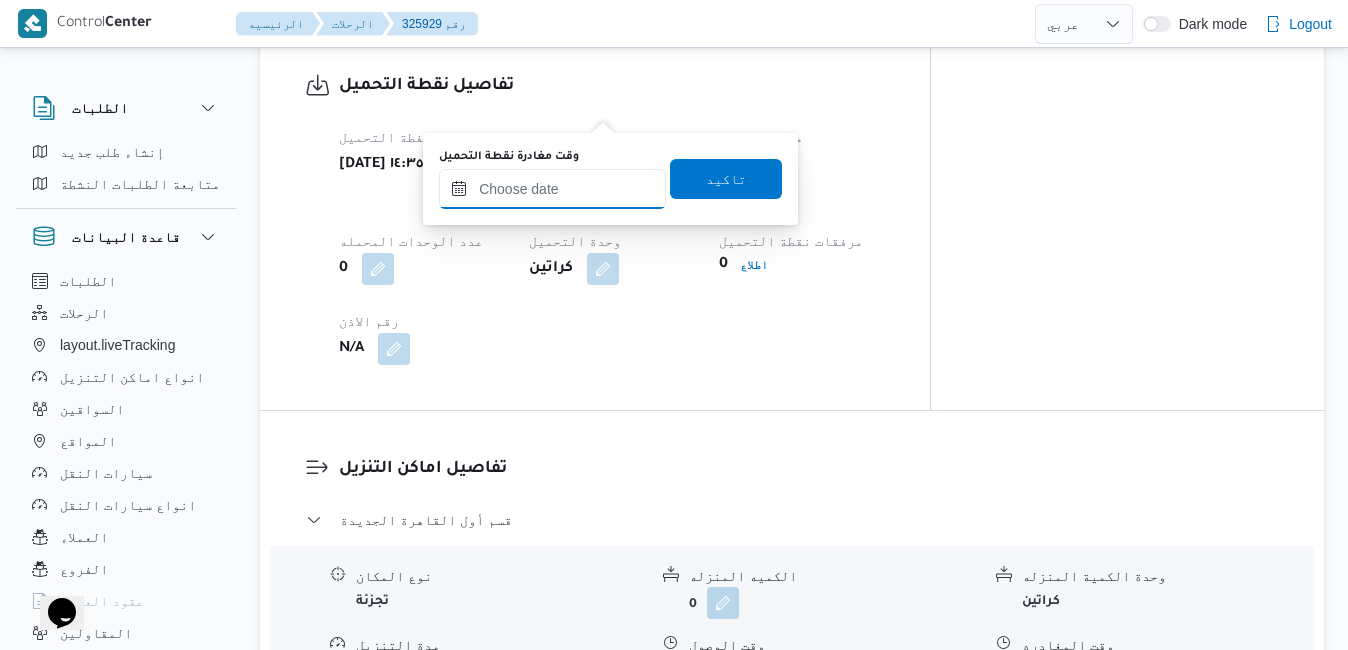 click on "وقت مغادرة نقطة التحميل" at bounding box center (552, 189) 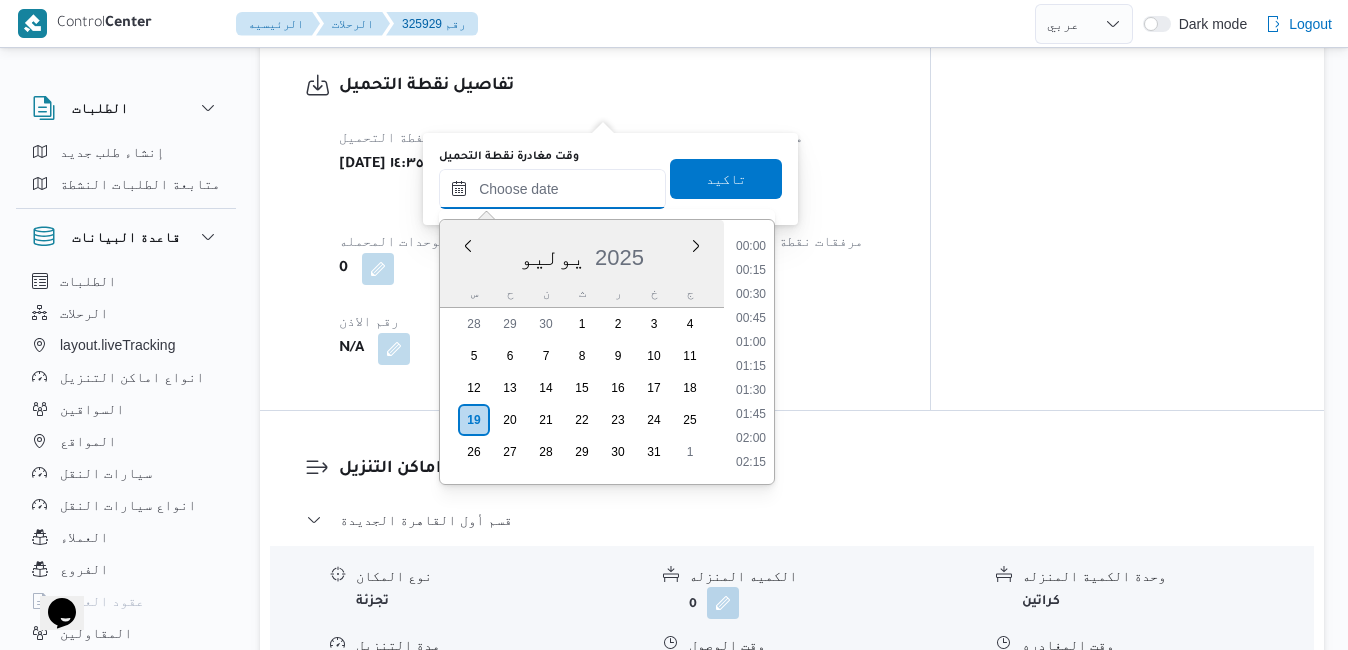 scroll, scrollTop: 1534, scrollLeft: 0, axis: vertical 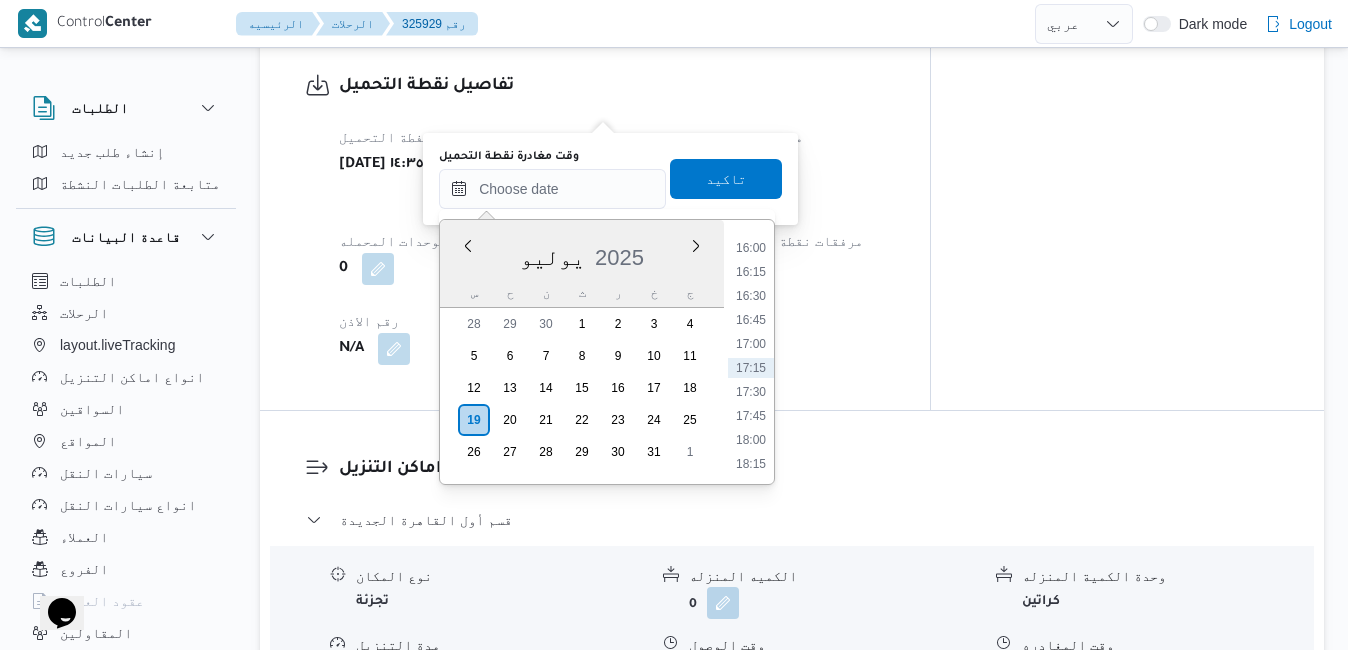 click on "يوليو 2025" at bounding box center (582, 253) 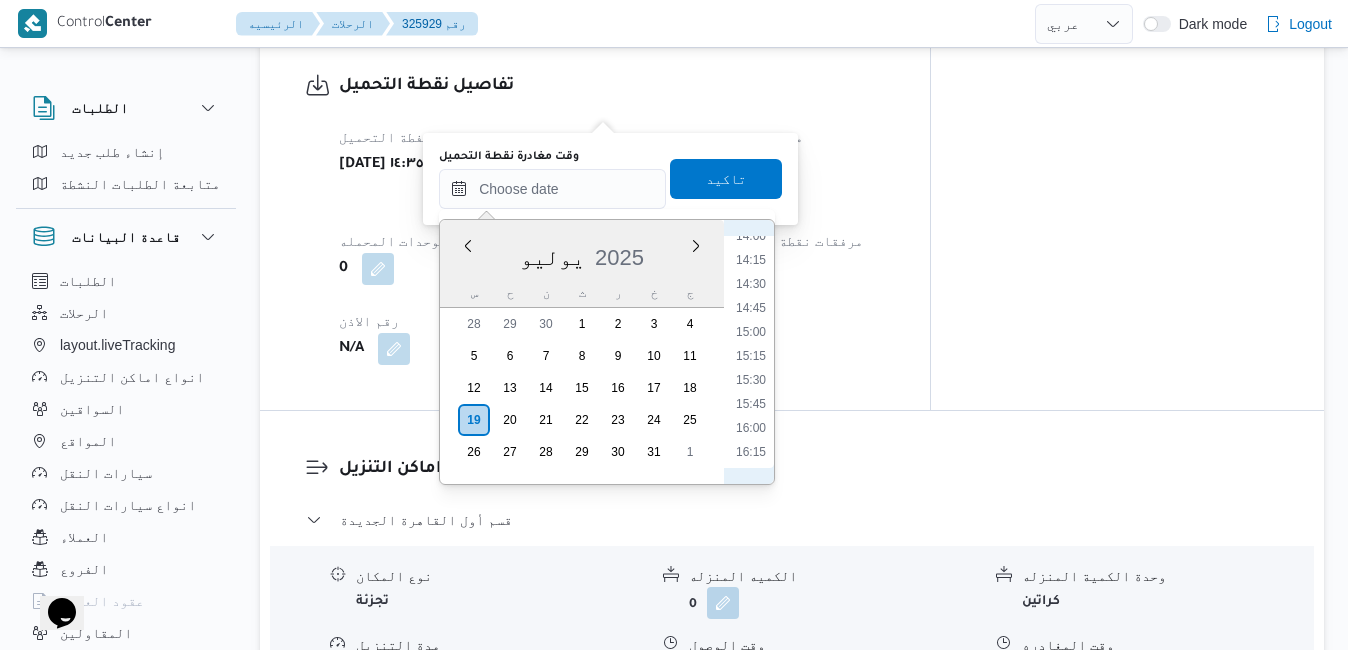 scroll, scrollTop: 1331, scrollLeft: 0, axis: vertical 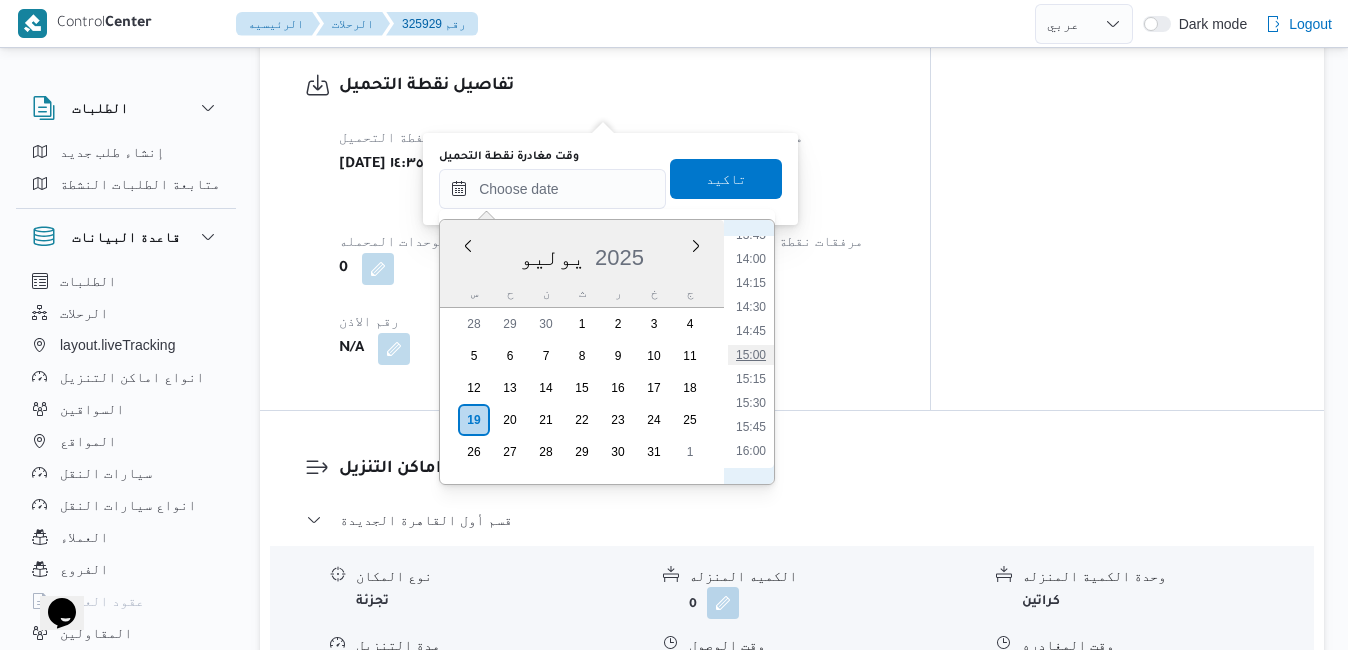 click on "15:00" at bounding box center (751, 355) 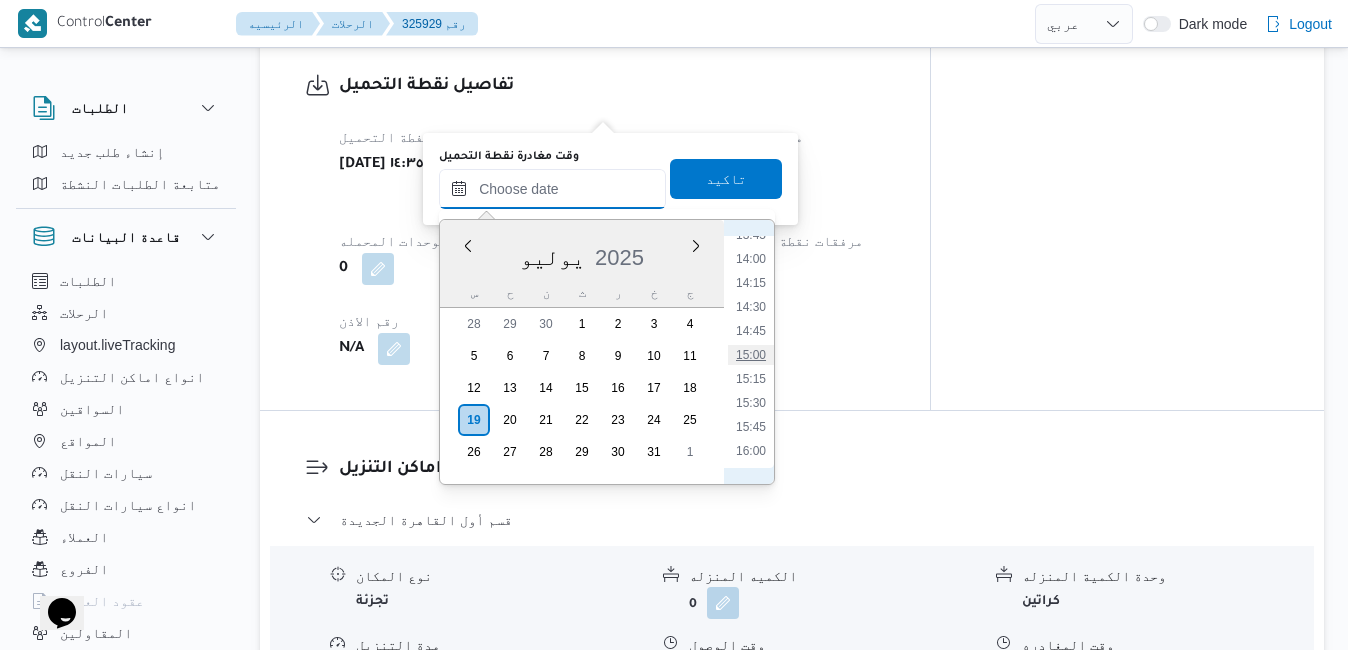 type on "١٩/٠٧/٢٠٢٥ ١٥:٠٠" 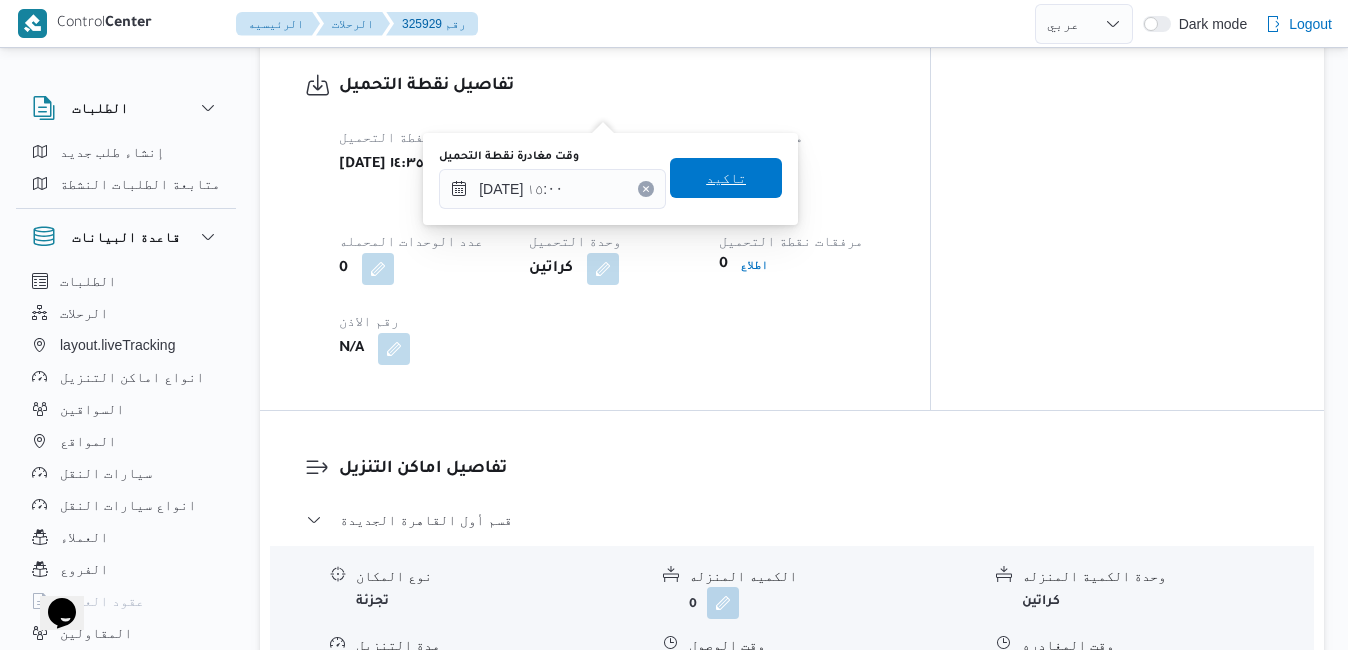 click on "تاكيد" at bounding box center (726, 178) 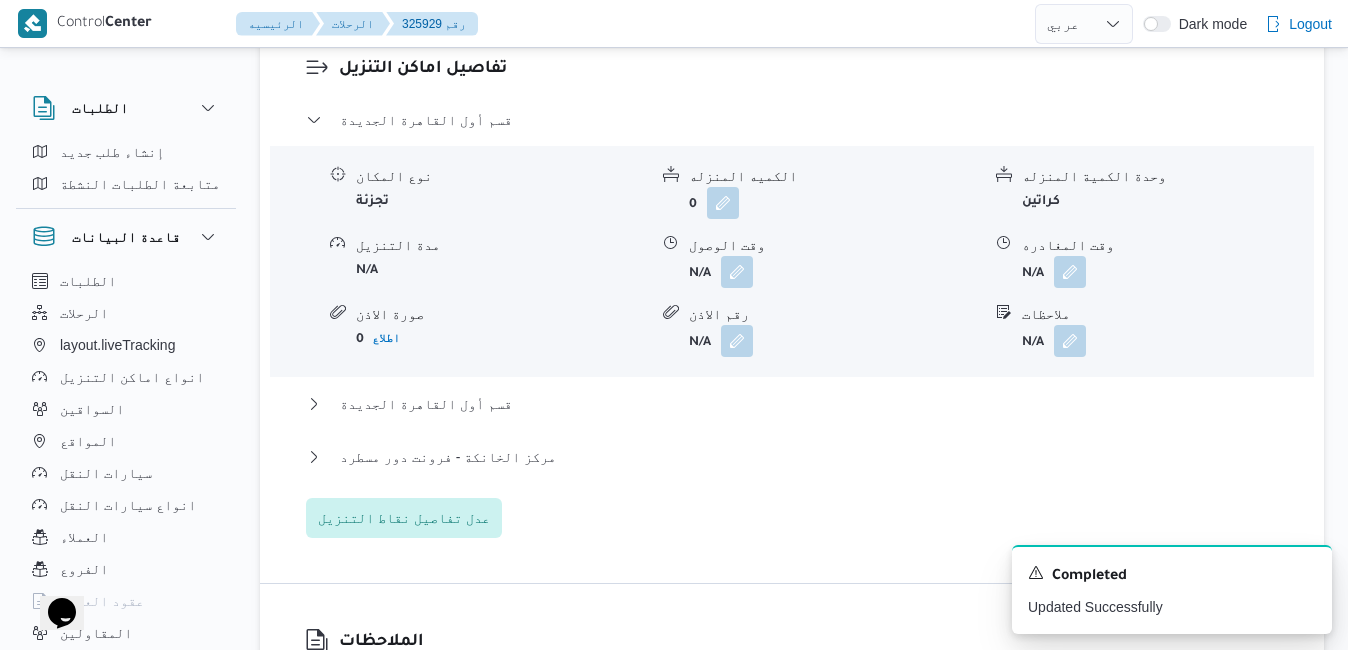 scroll, scrollTop: 1760, scrollLeft: 0, axis: vertical 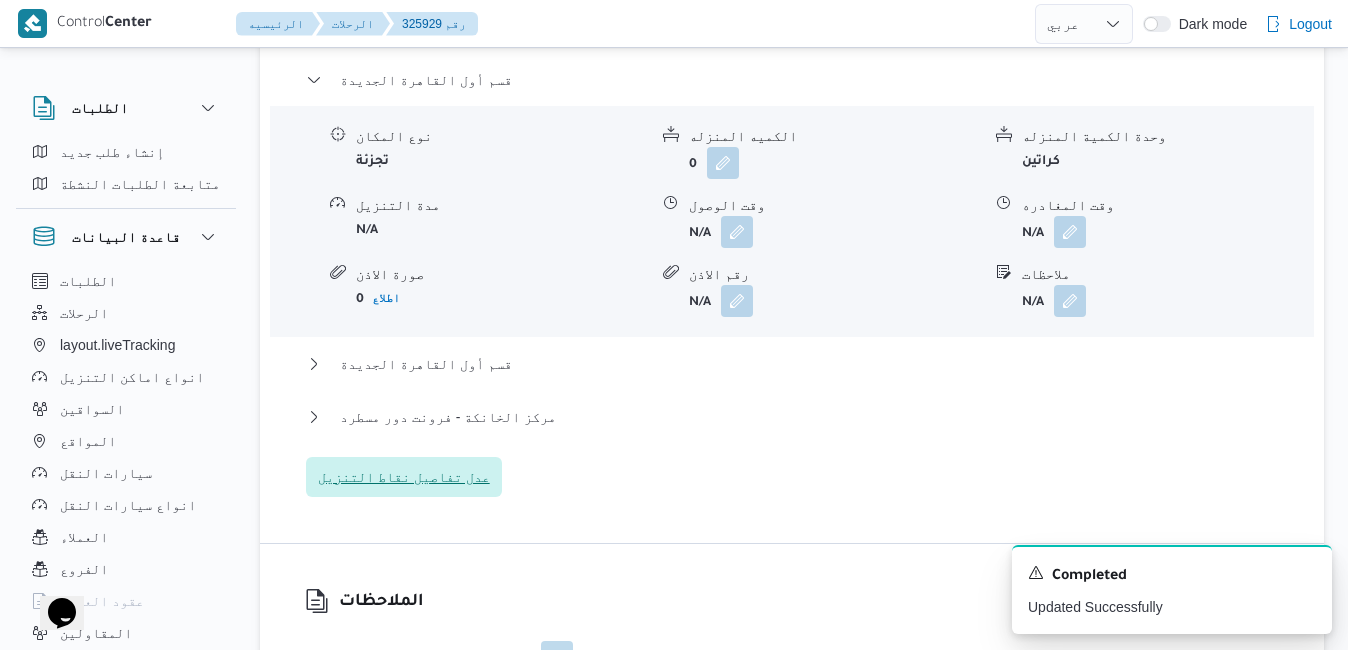 click on "عدل تفاصيل نقاط التنزيل" at bounding box center [404, 477] 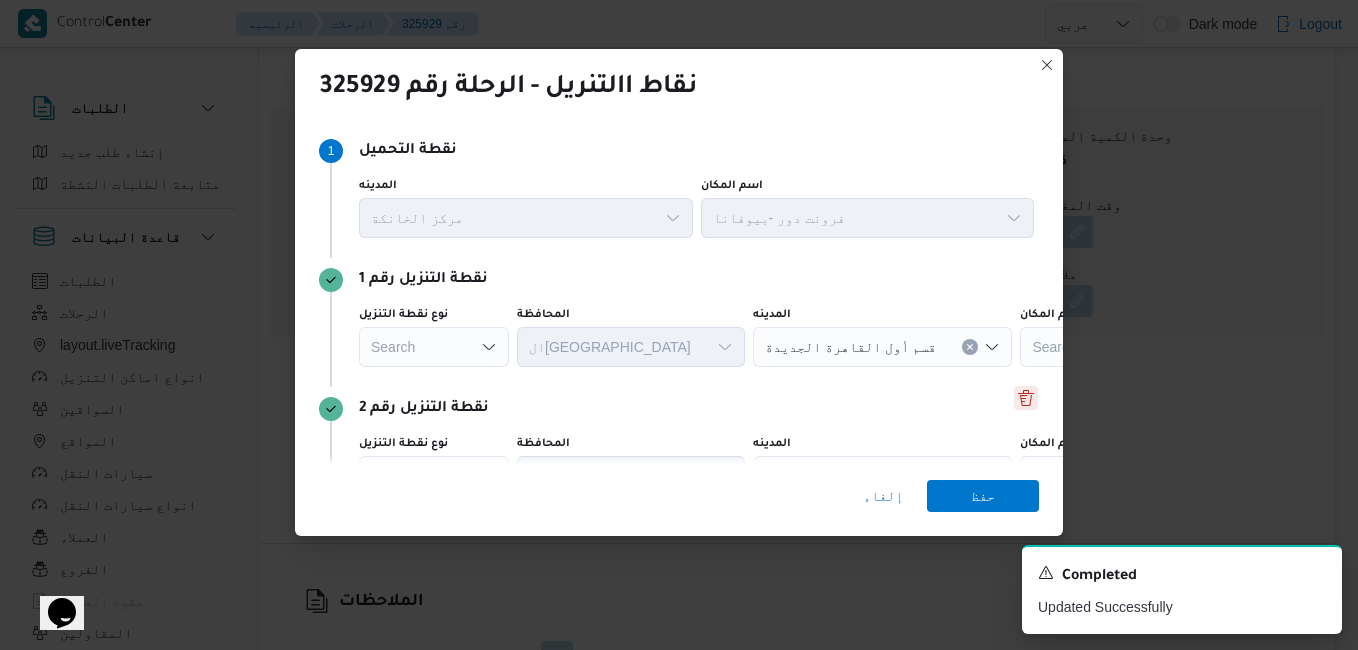 click at bounding box center [1026, 398] 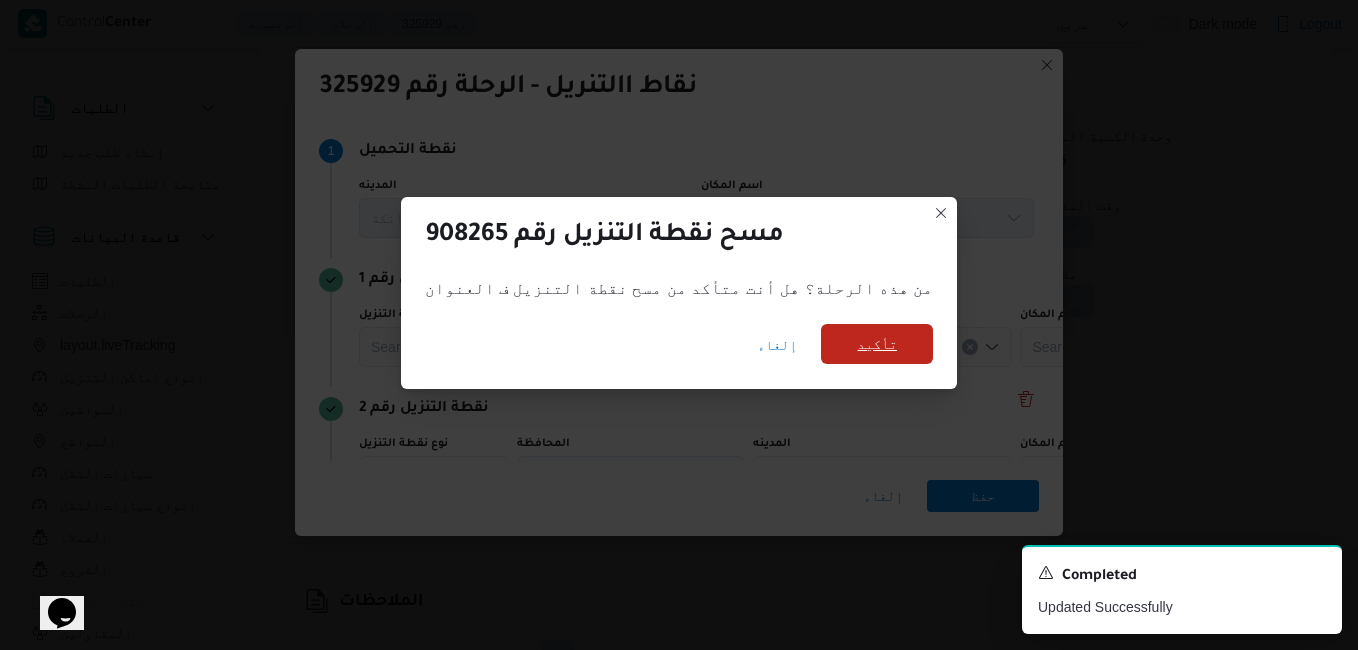 click on "تأكيد" at bounding box center [877, 344] 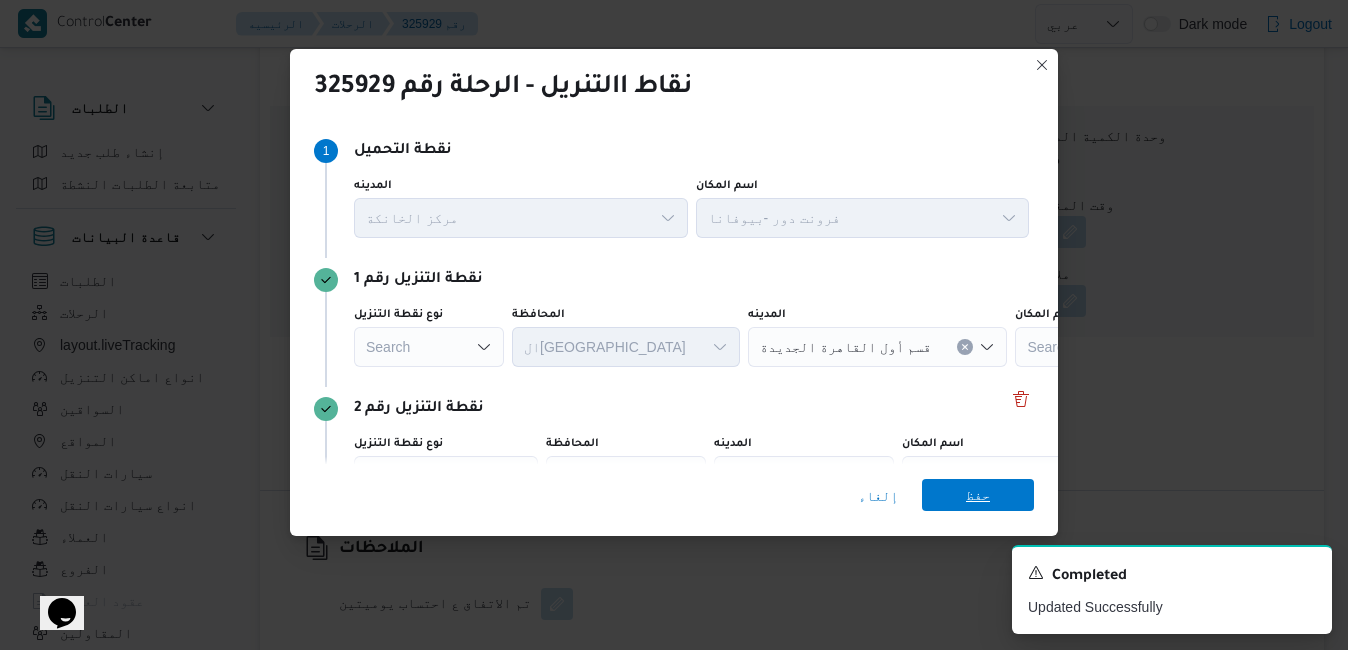 click on "حفظ" at bounding box center [978, 495] 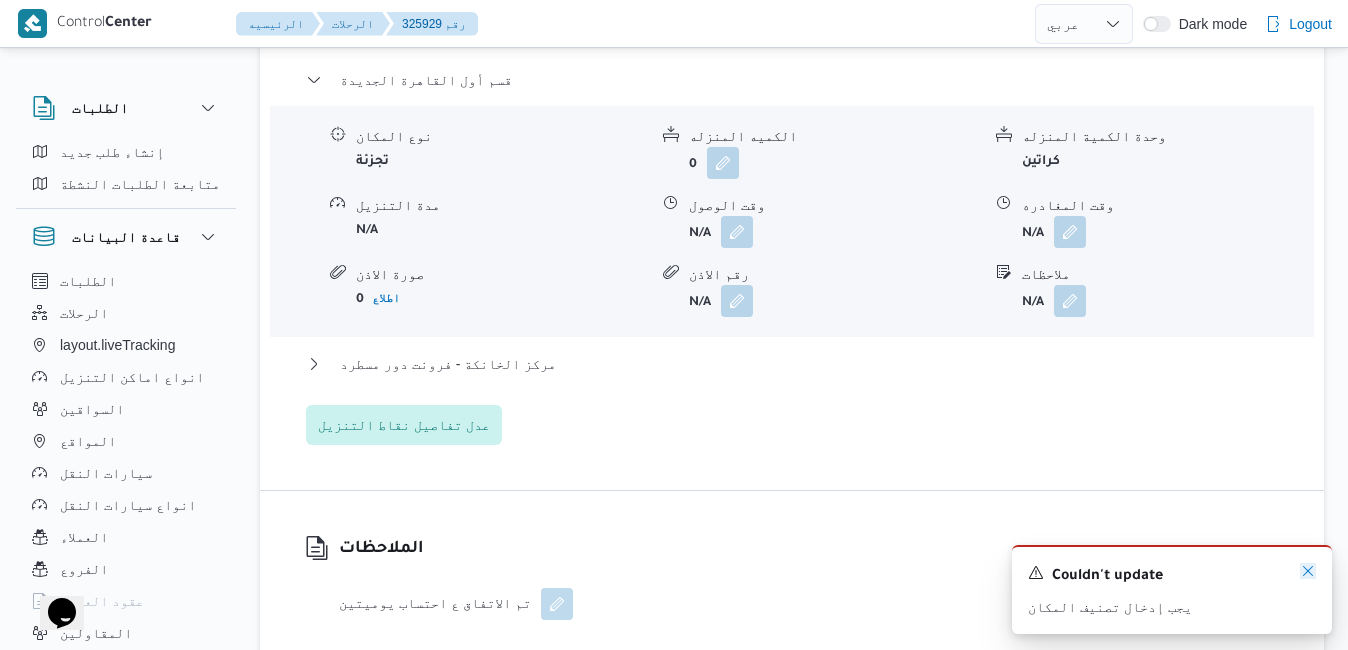 click 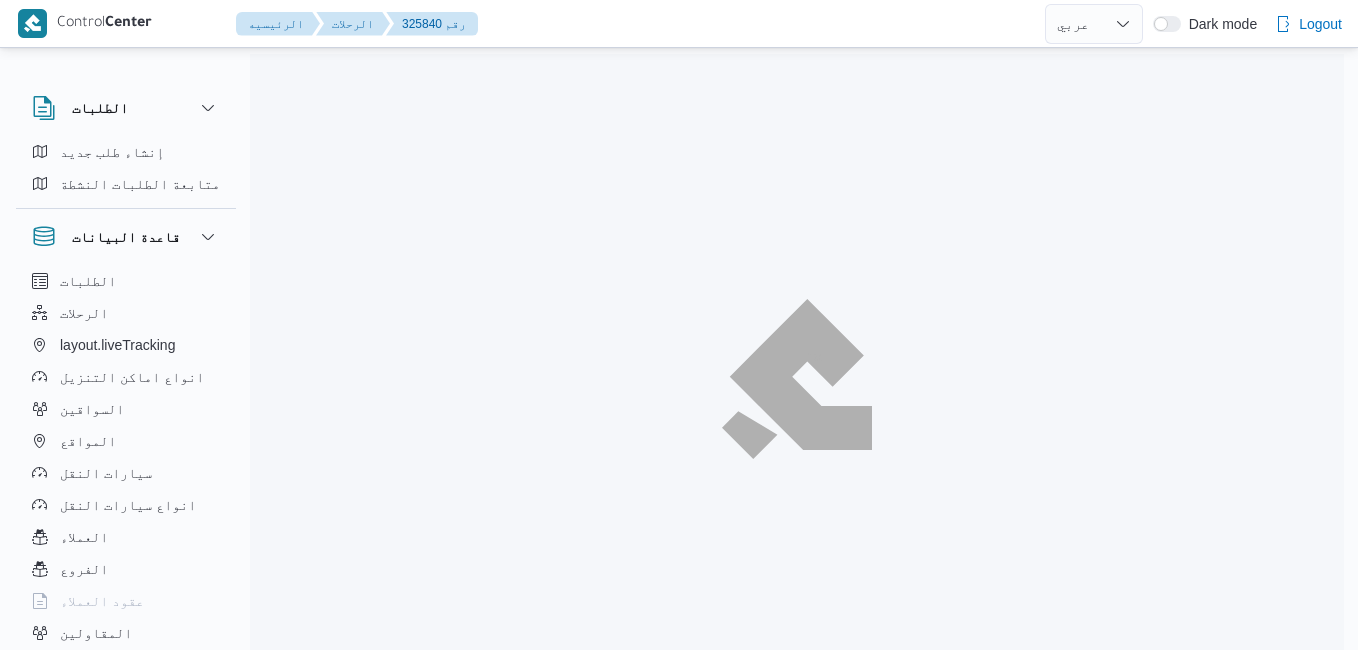 select on "ar" 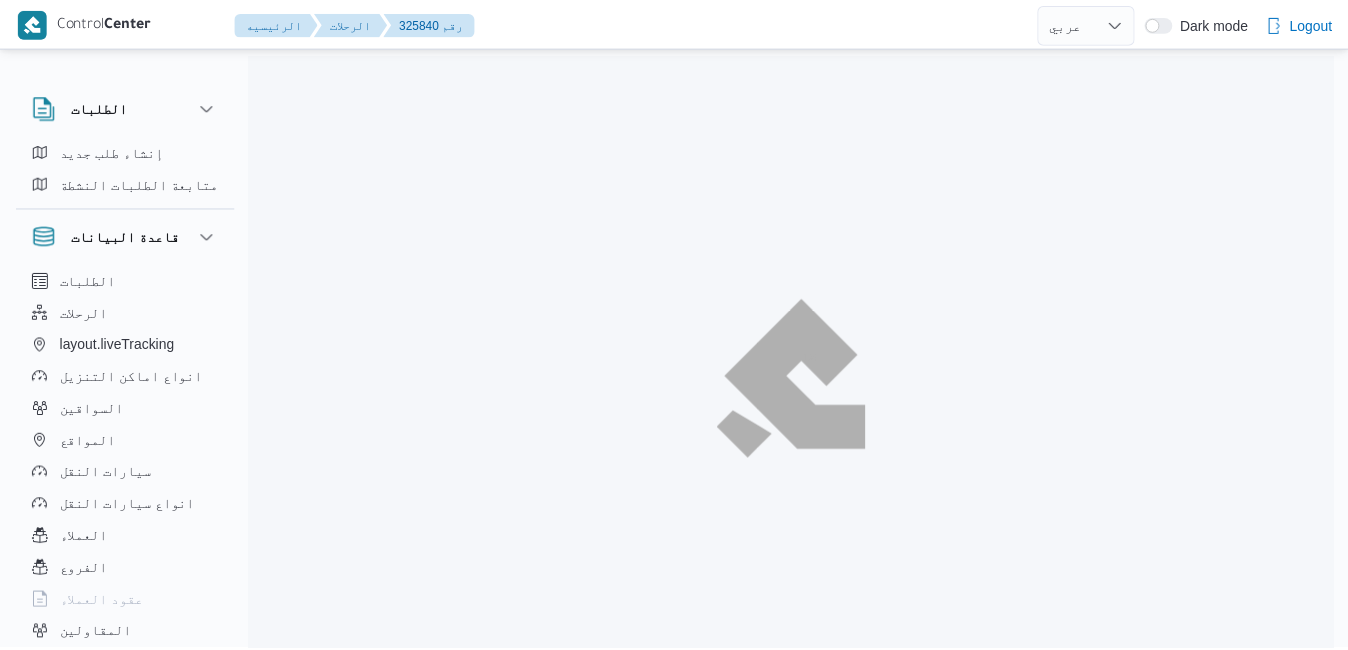 scroll, scrollTop: 0, scrollLeft: 0, axis: both 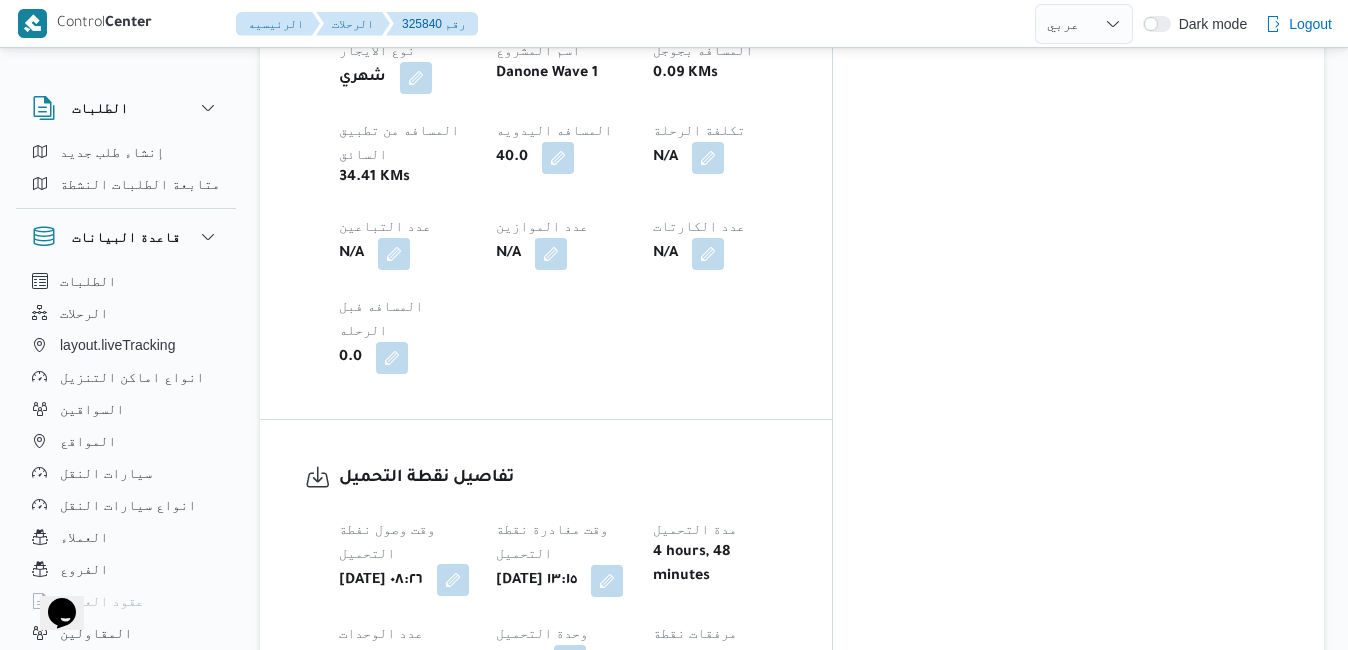 click at bounding box center (453, 580) 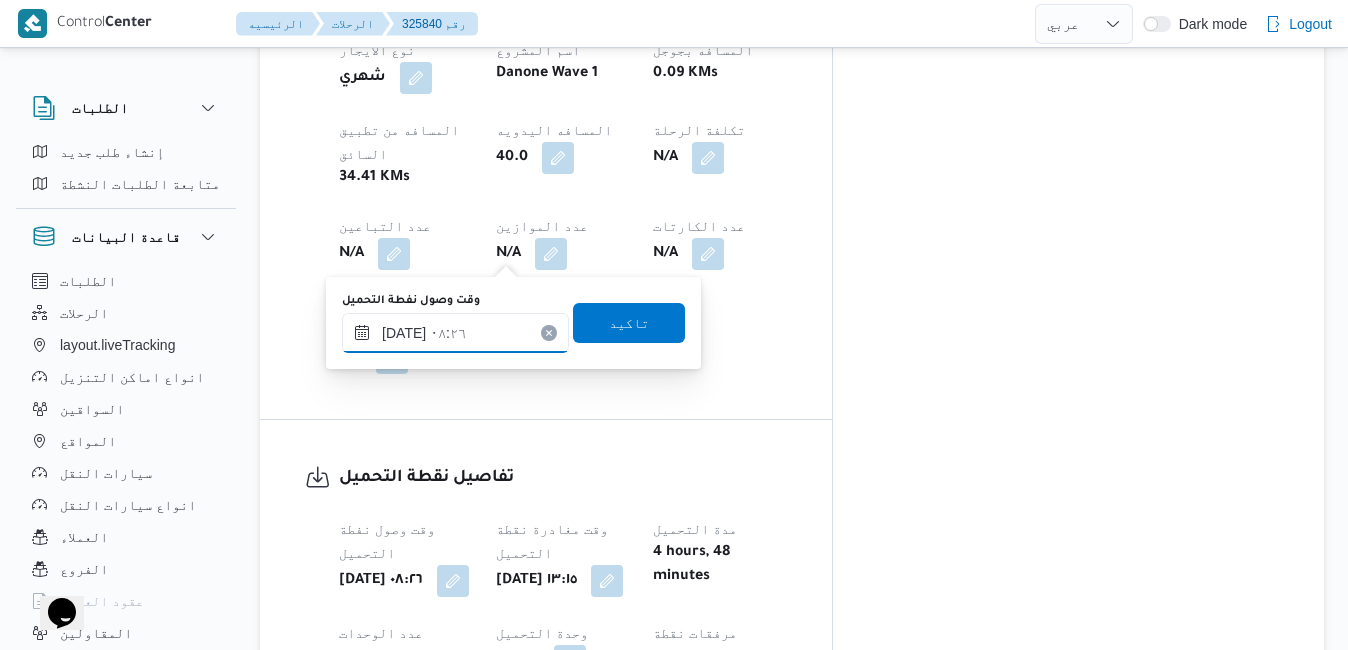 click on "١٩/٠٧/٢٠٢٥ ٠٨:٢٦" at bounding box center (455, 333) 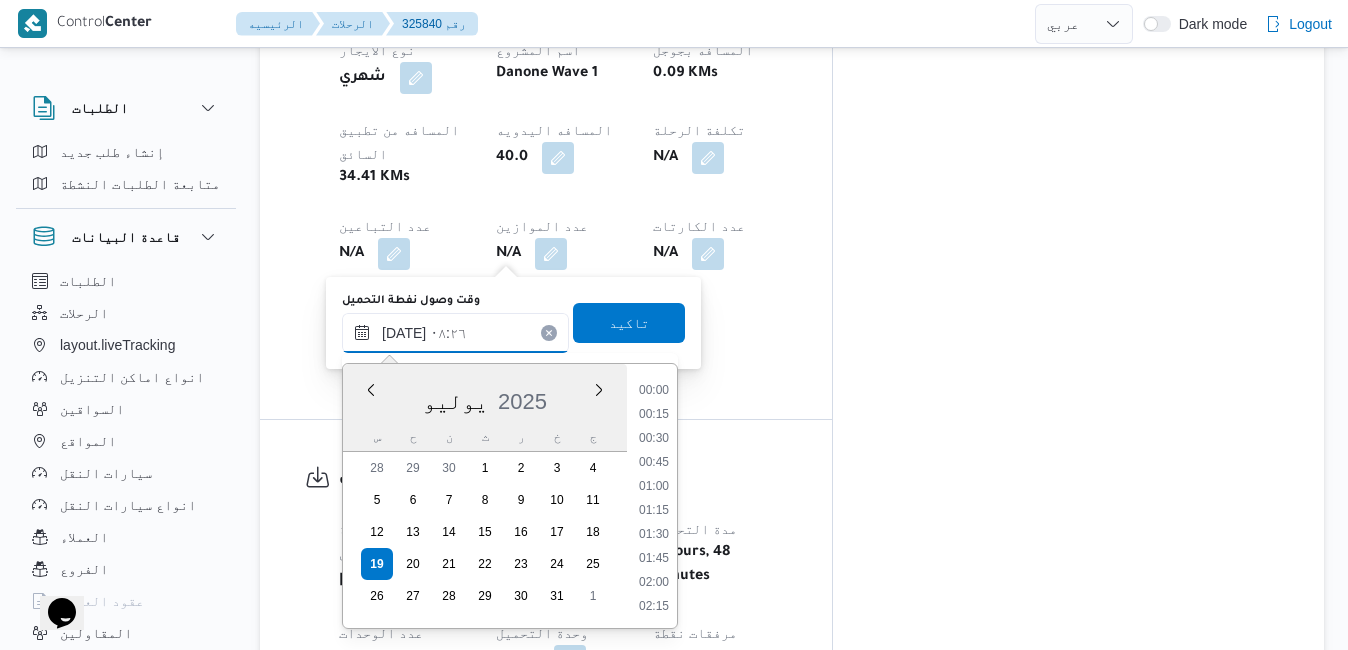 scroll, scrollTop: 670, scrollLeft: 0, axis: vertical 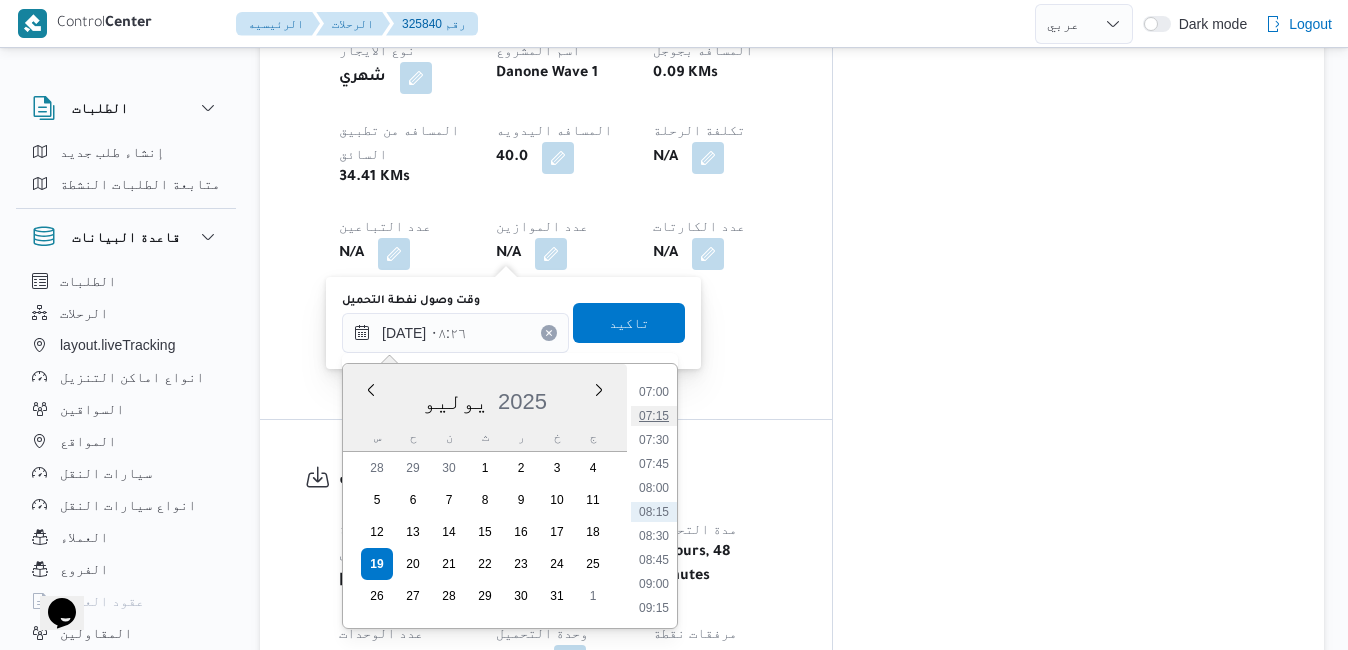 click on "07:15" at bounding box center (654, 416) 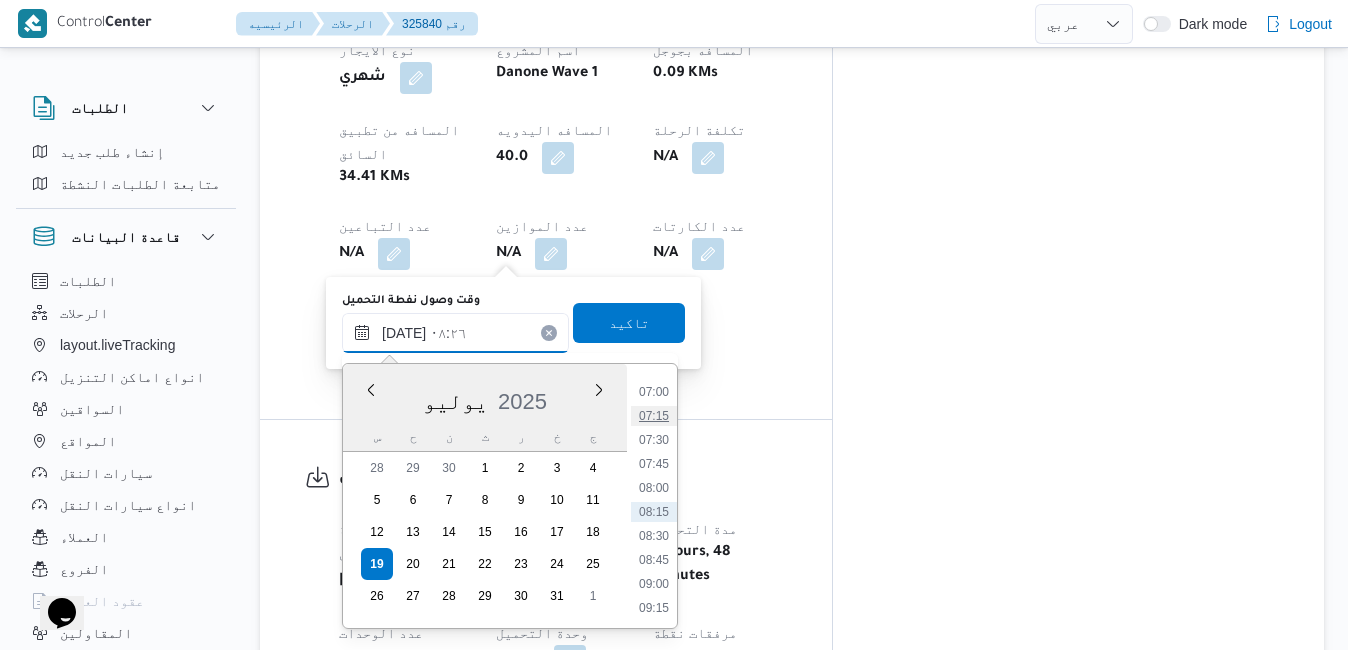 type on "١٩/٠٧/٢٠٢٥ ٠٧:١٥" 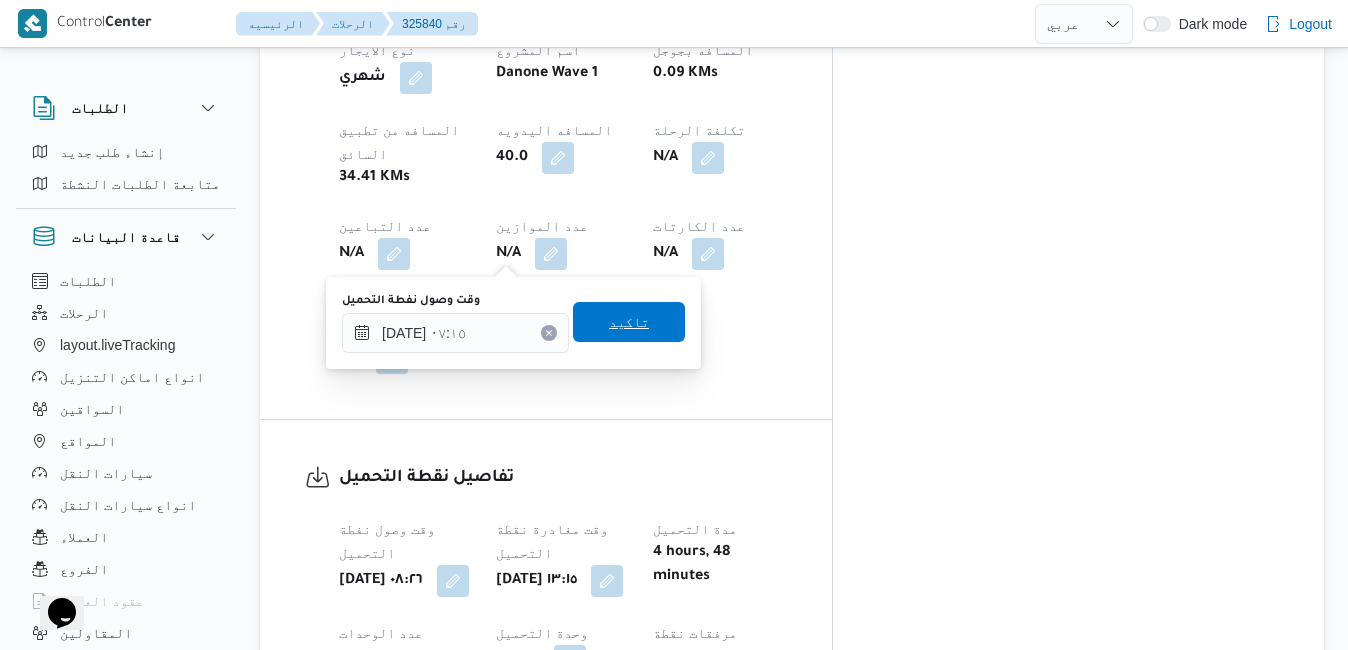 click on "تاكيد" at bounding box center [629, 322] 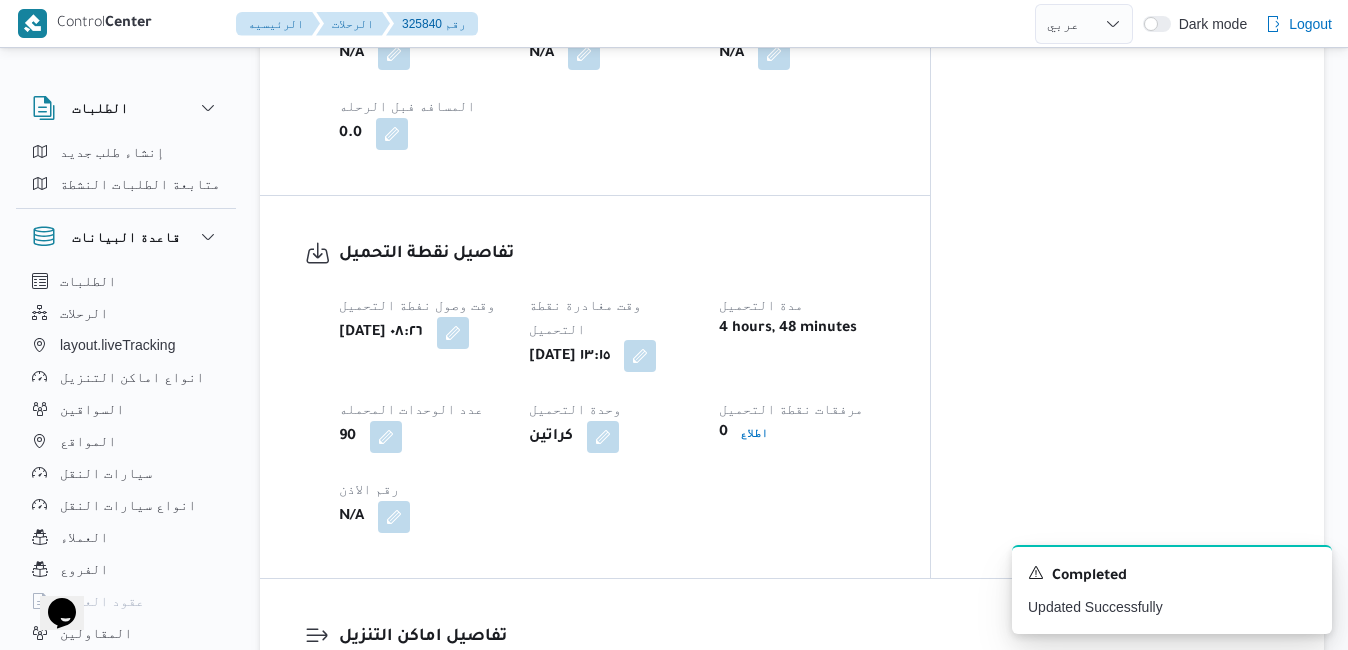 click at bounding box center (640, 356) 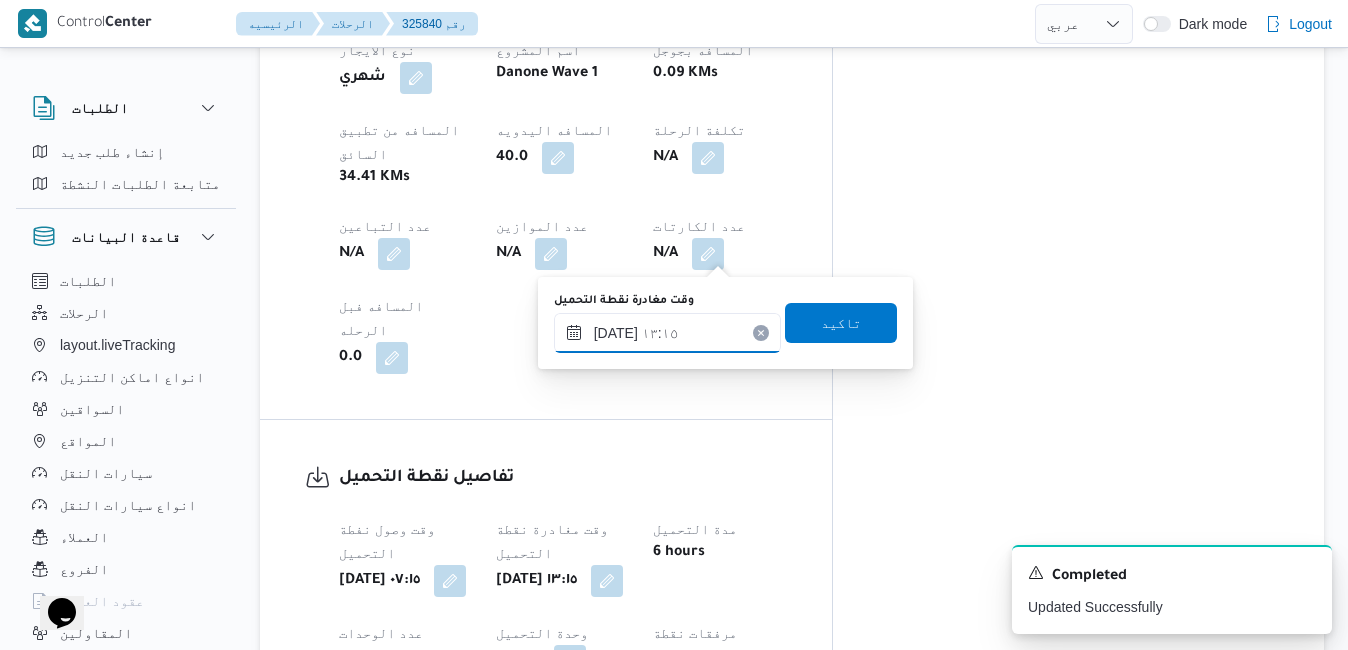 click on "١٩/٠٧/٢٠٢٥ ١٣:١٥" at bounding box center [667, 333] 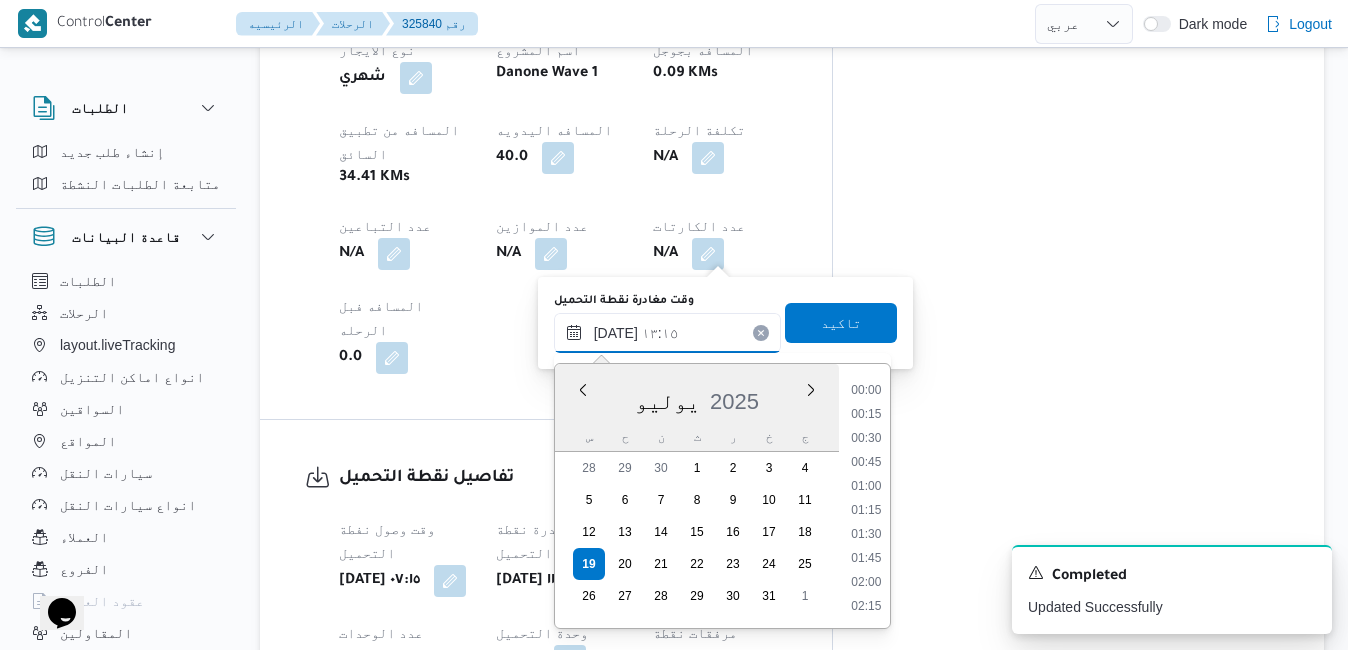 scroll, scrollTop: 1150, scrollLeft: 0, axis: vertical 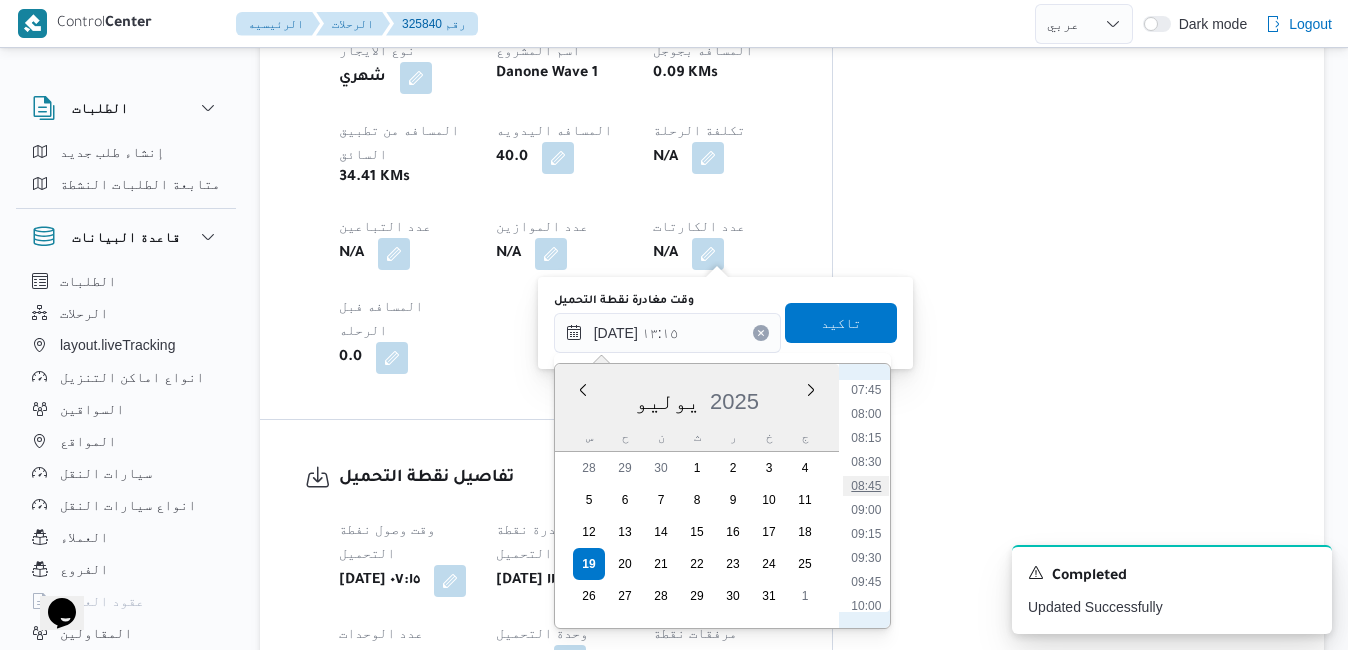 click on "08:45" at bounding box center (866, 486) 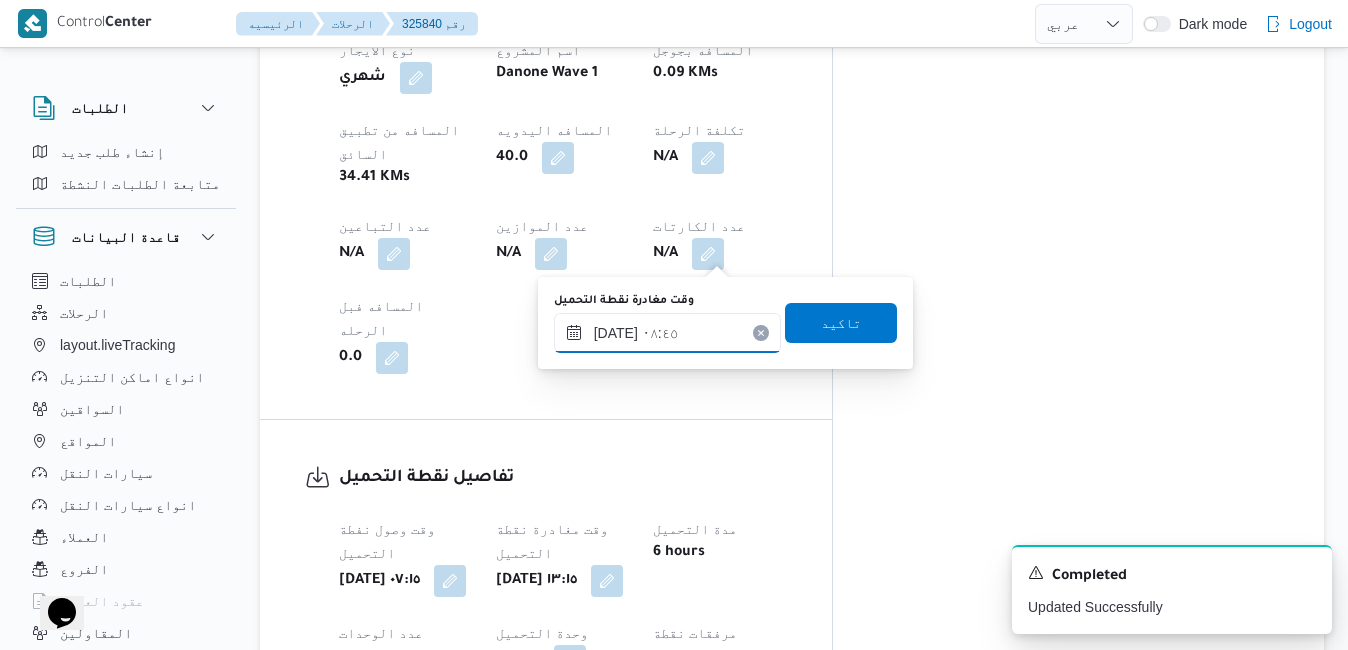 click on "١٩/٠٧/٢٠٢٥ ٠٨:٤٥" at bounding box center (667, 333) 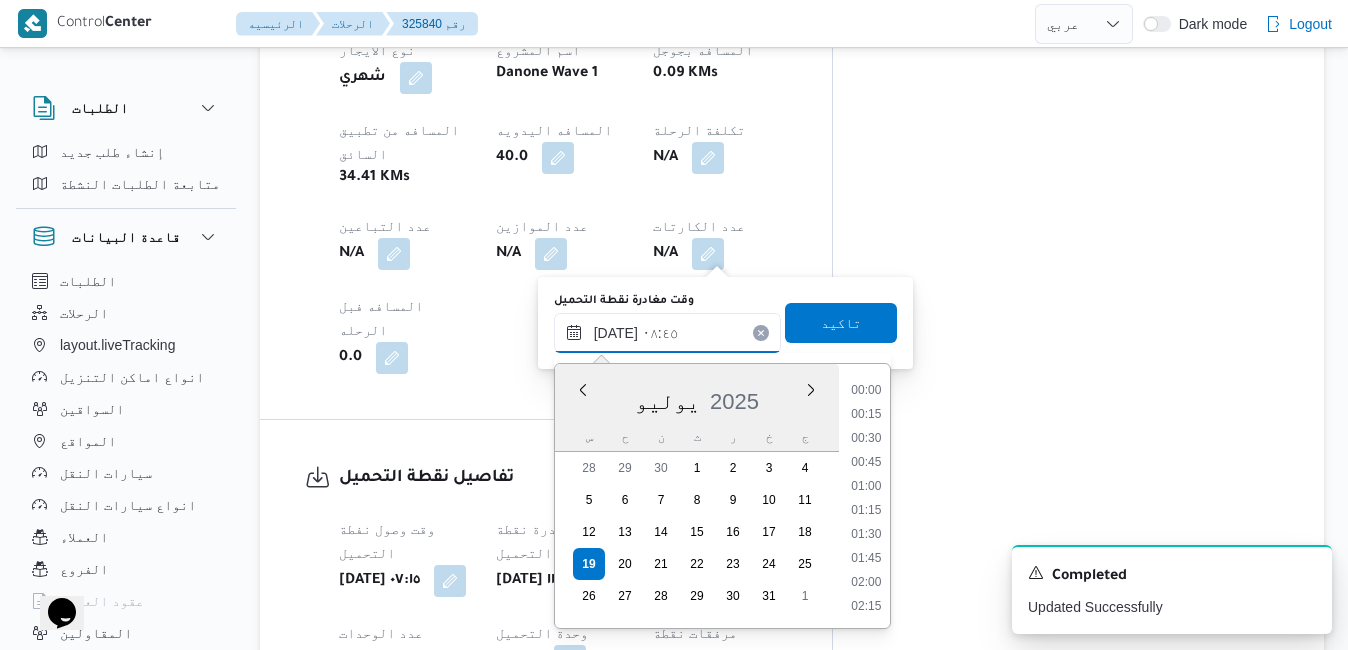 scroll, scrollTop: 718, scrollLeft: 0, axis: vertical 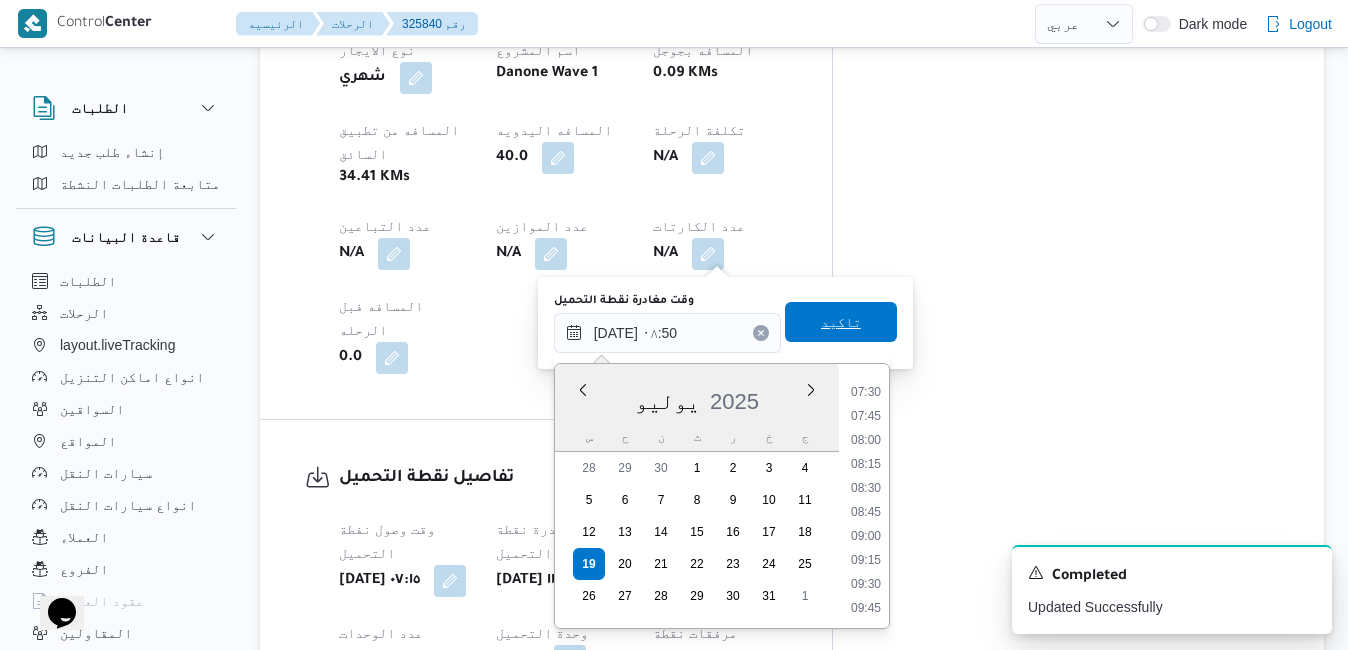 type on "١٩/٠٧/٢٠٢٥ ٠٨:٥٠" 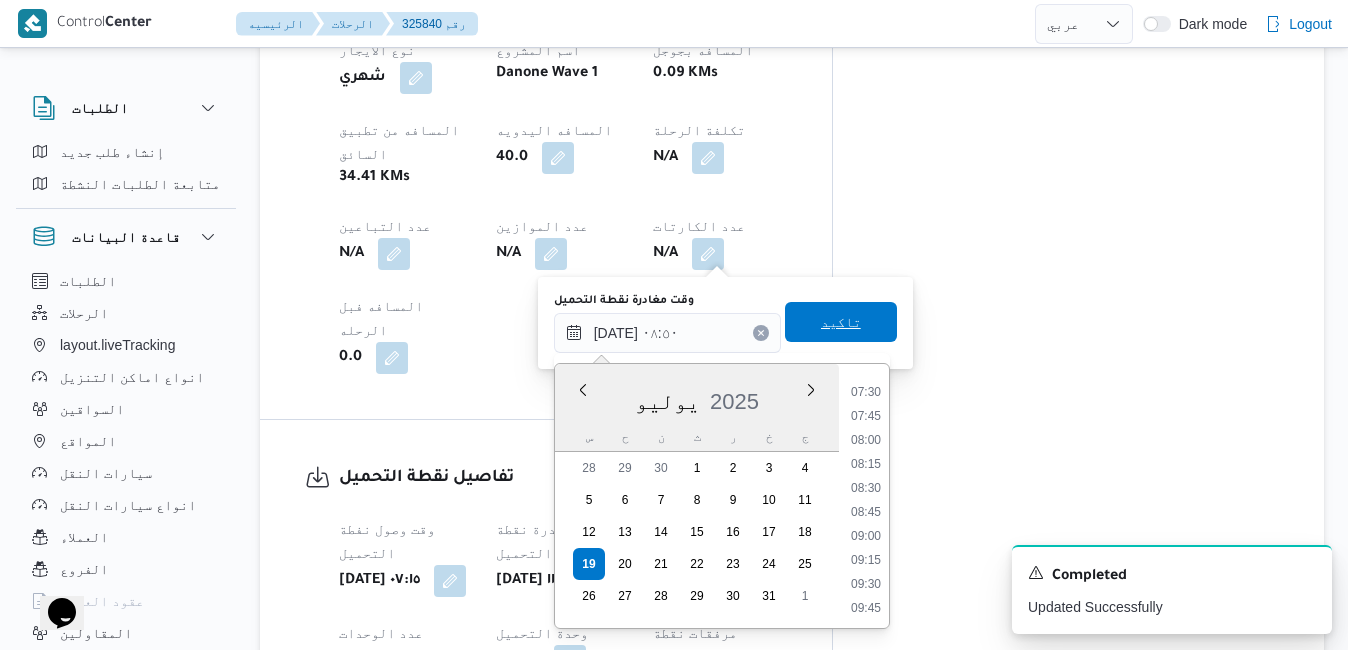 click on "تاكيد" at bounding box center [841, 322] 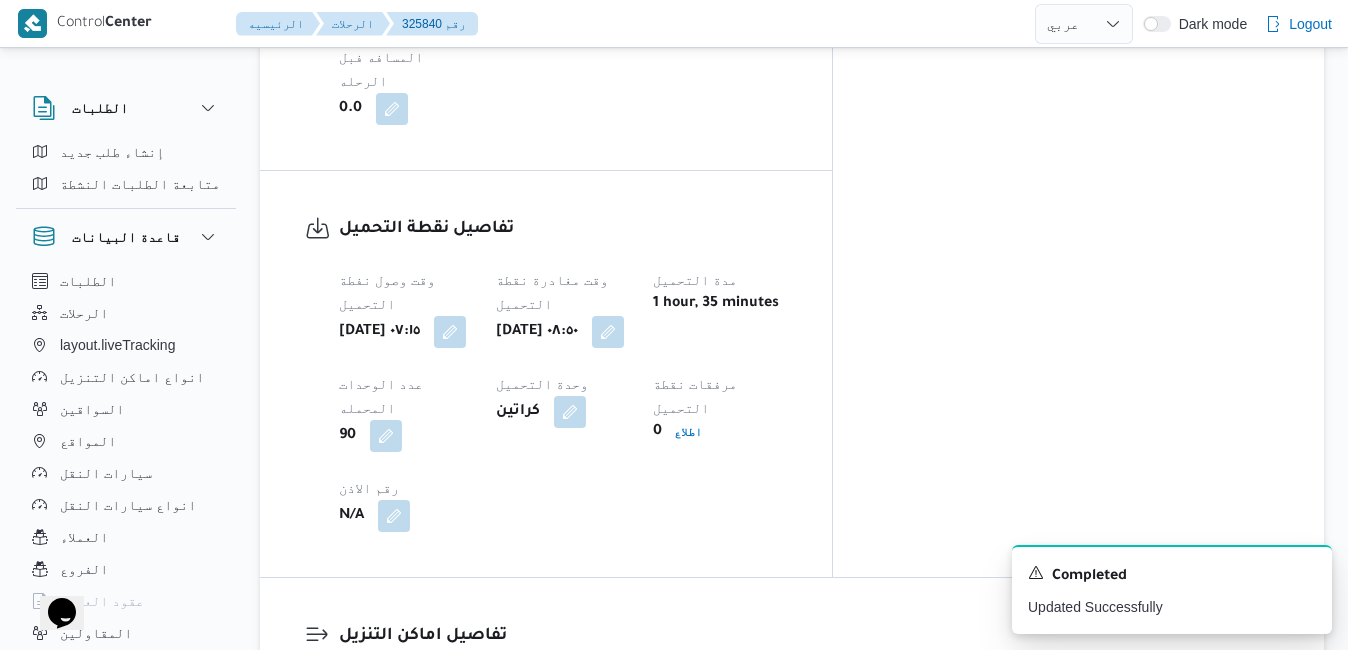 scroll, scrollTop: 1560, scrollLeft: 0, axis: vertical 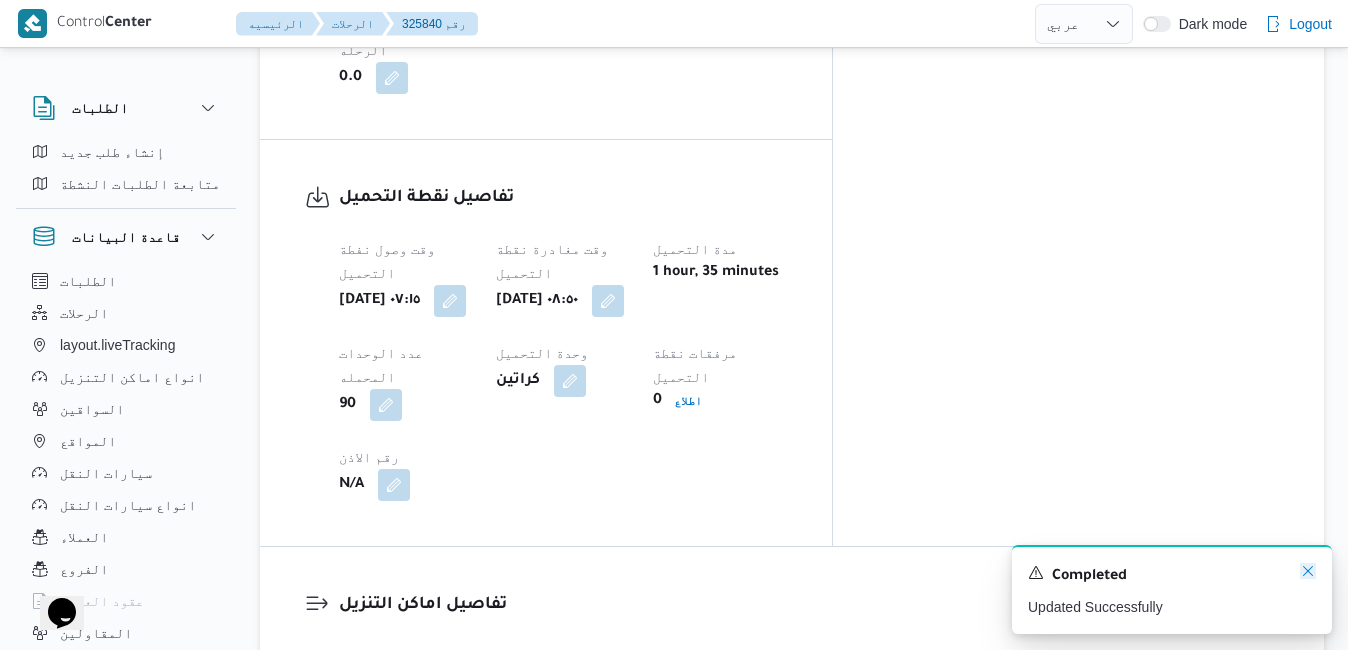 click 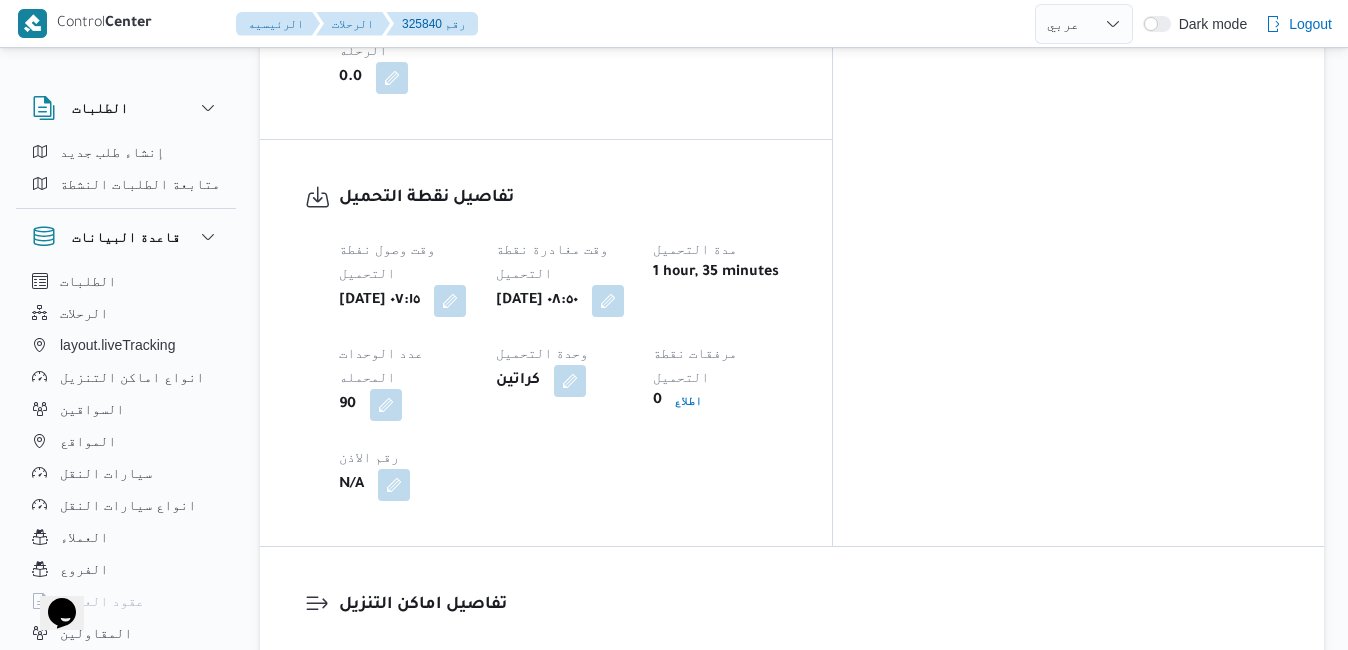 click at bounding box center [787, 807] 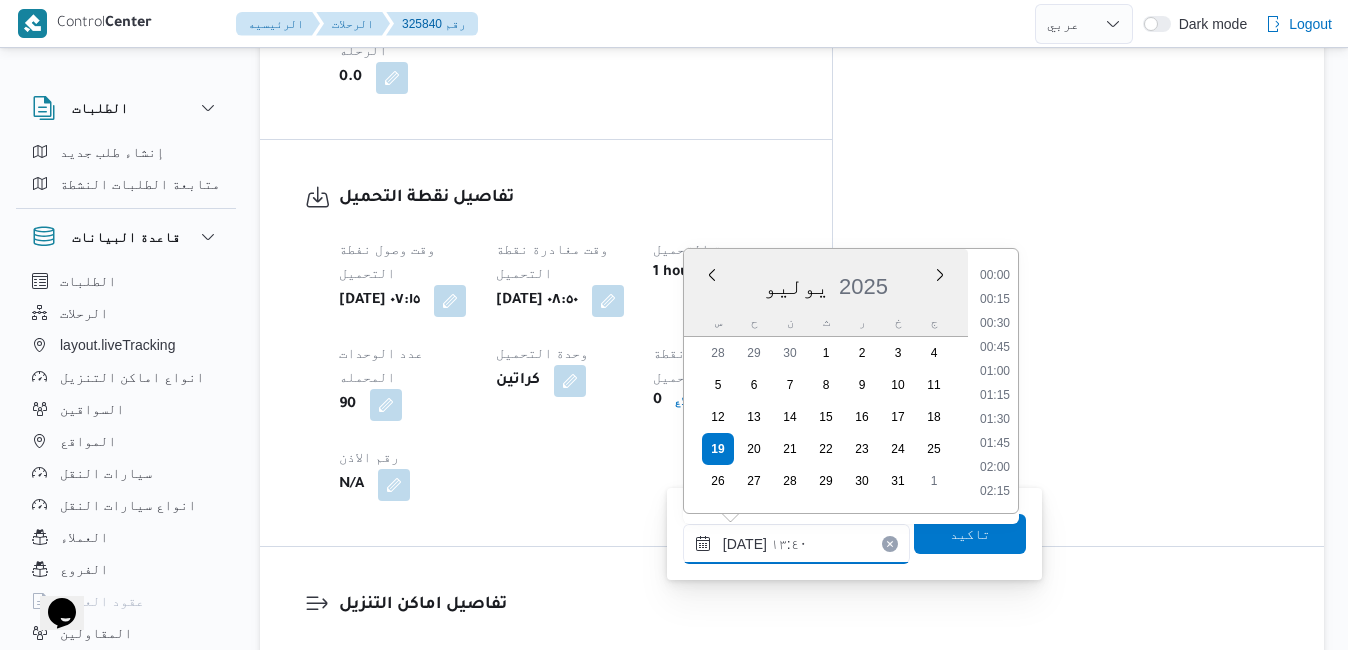 click on "١٩/٠٧/٢٠٢٥ ١٣:٤٠" at bounding box center (796, 544) 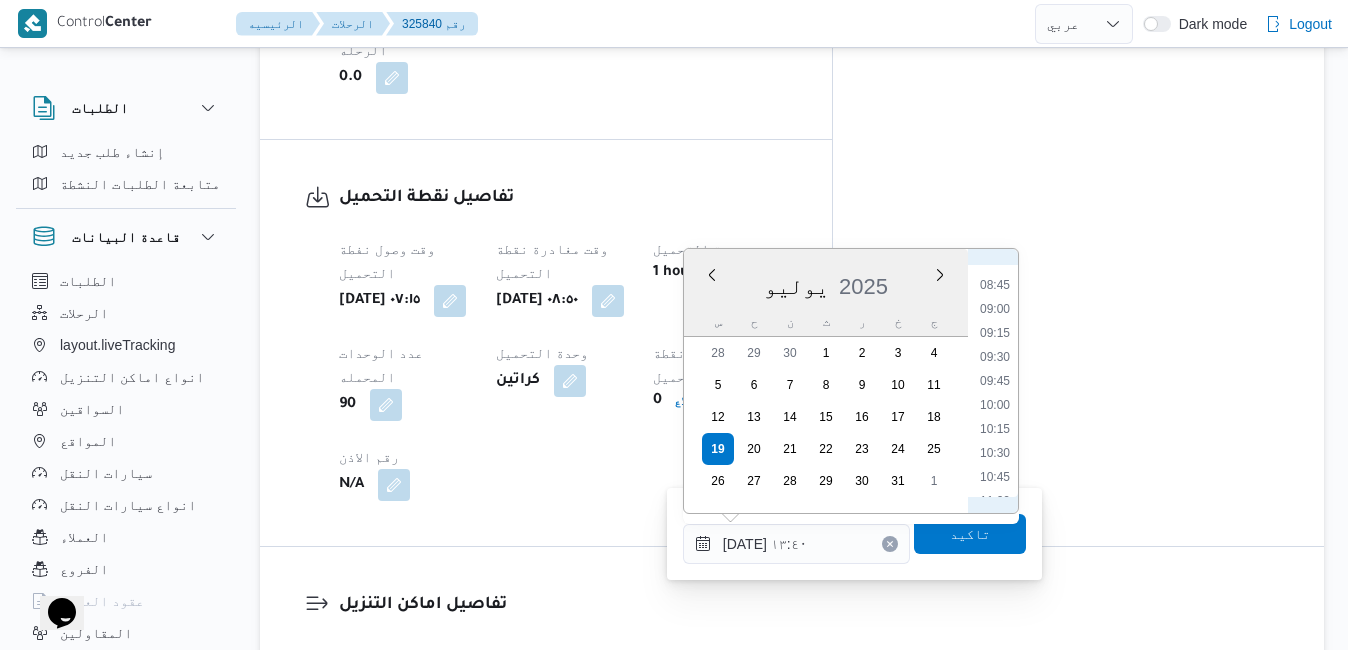 scroll, scrollTop: 768, scrollLeft: 0, axis: vertical 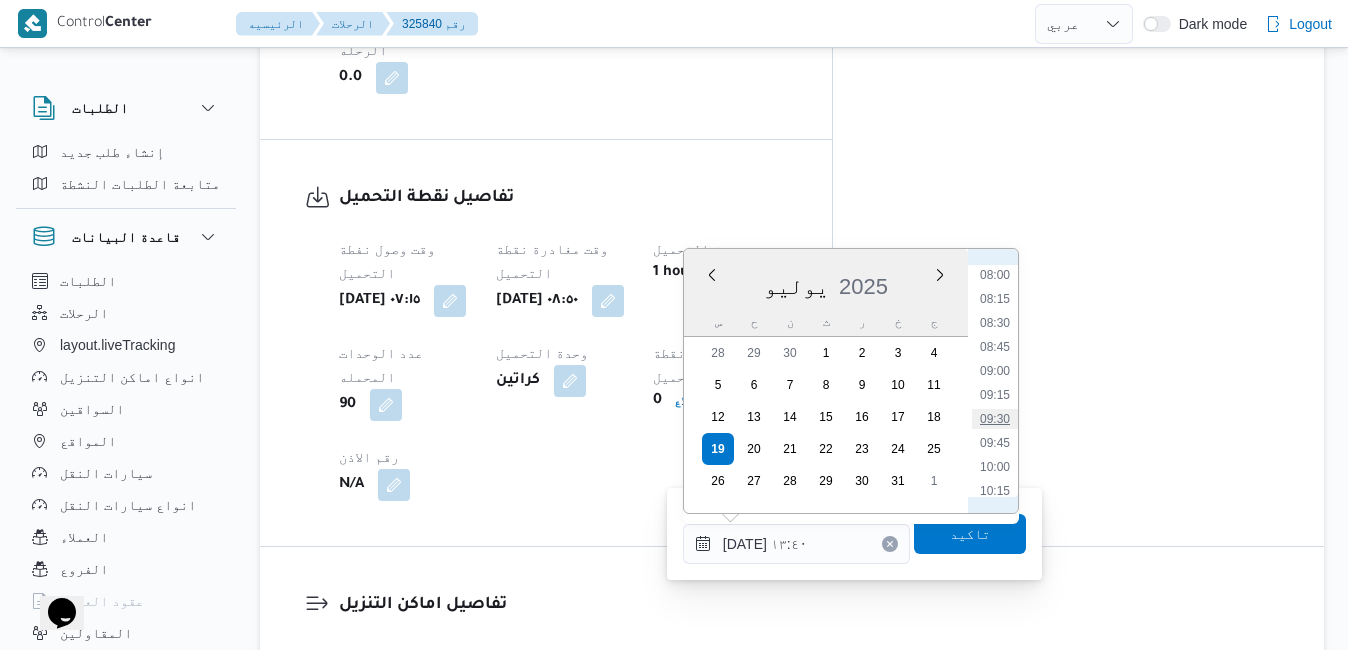 click on "09:30" at bounding box center [995, 419] 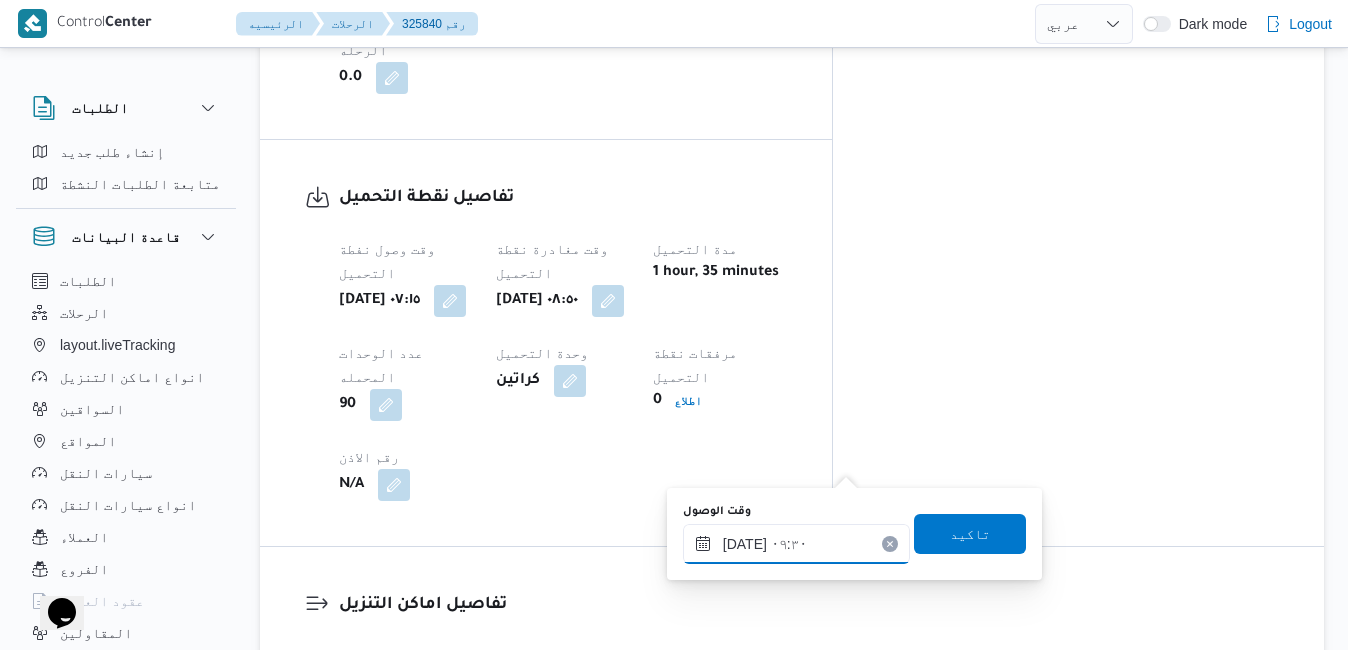 click on "١٩/٠٧/٢٠٢٥ ٠٩:٣٠" at bounding box center [796, 544] 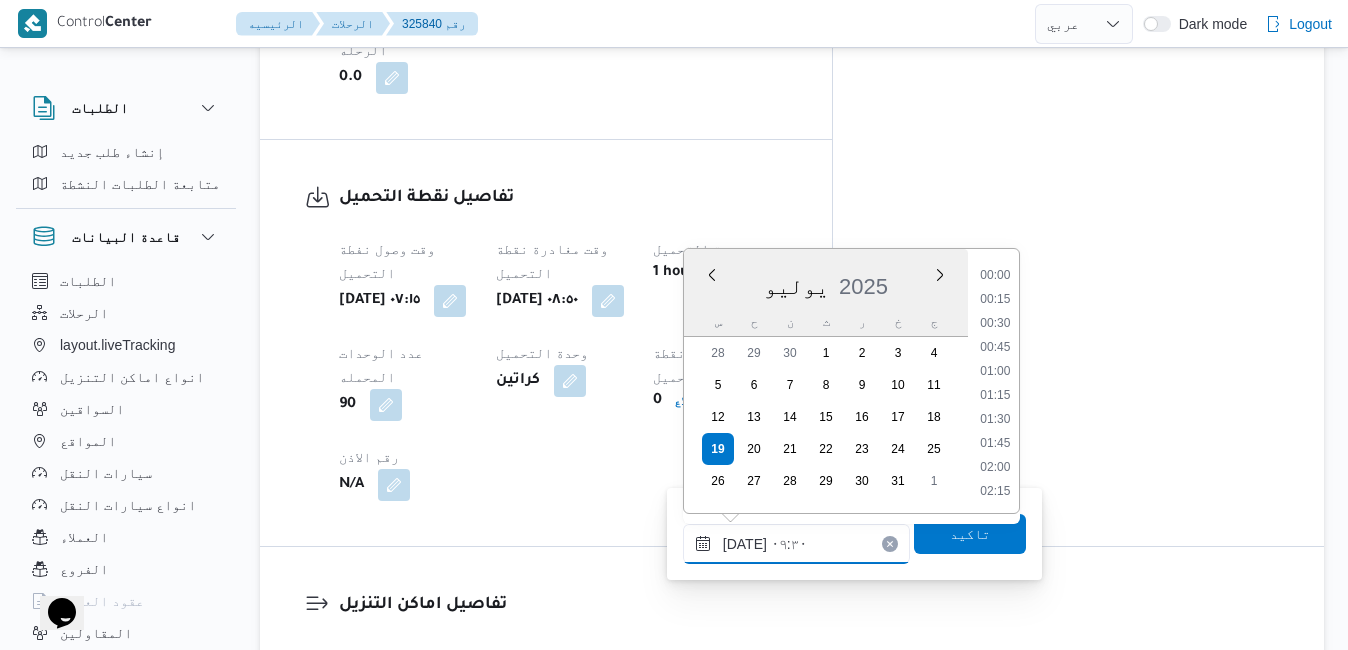 scroll, scrollTop: 790, scrollLeft: 0, axis: vertical 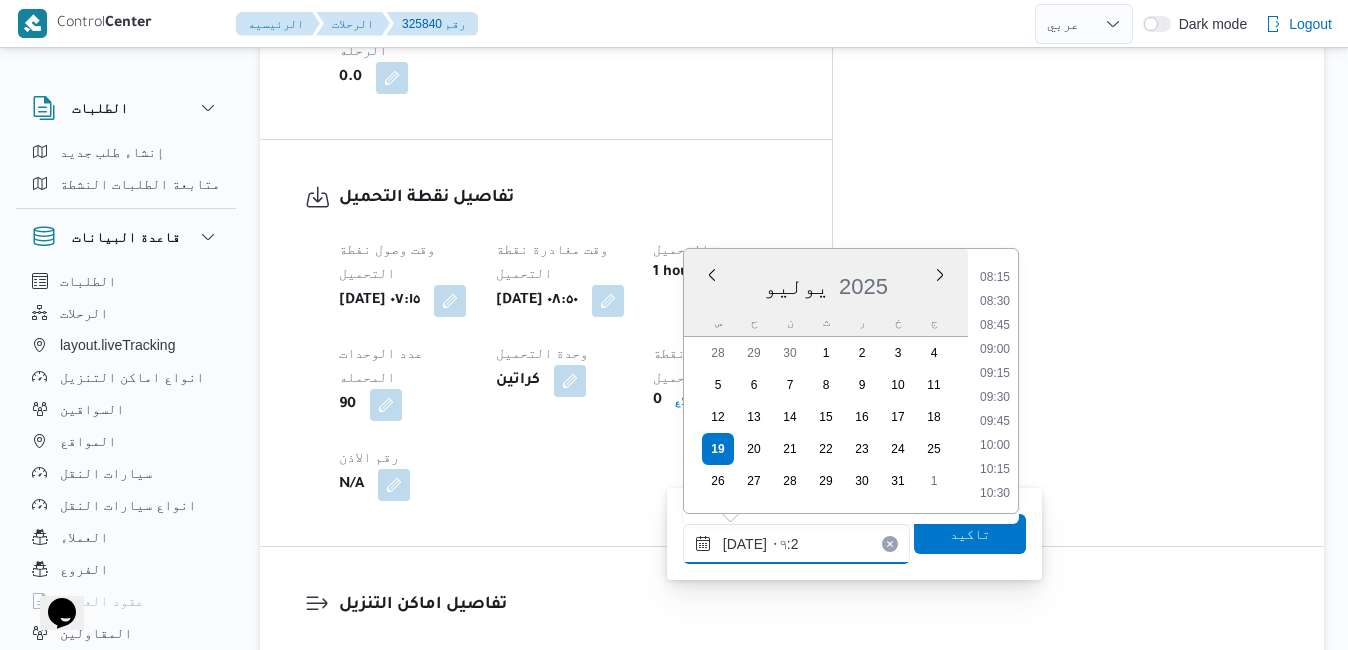 type on "١٩/٠٧/٢٠٢٥ ٠٩:20" 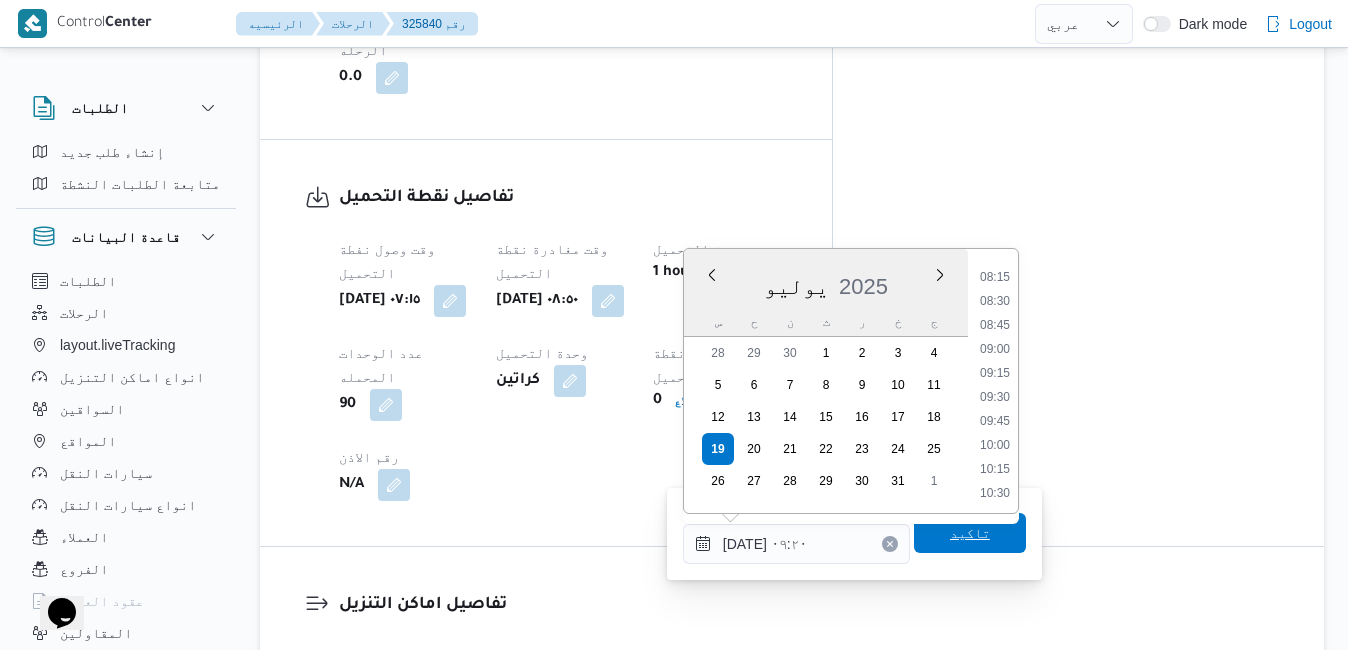click on "تاكيد" at bounding box center (970, 533) 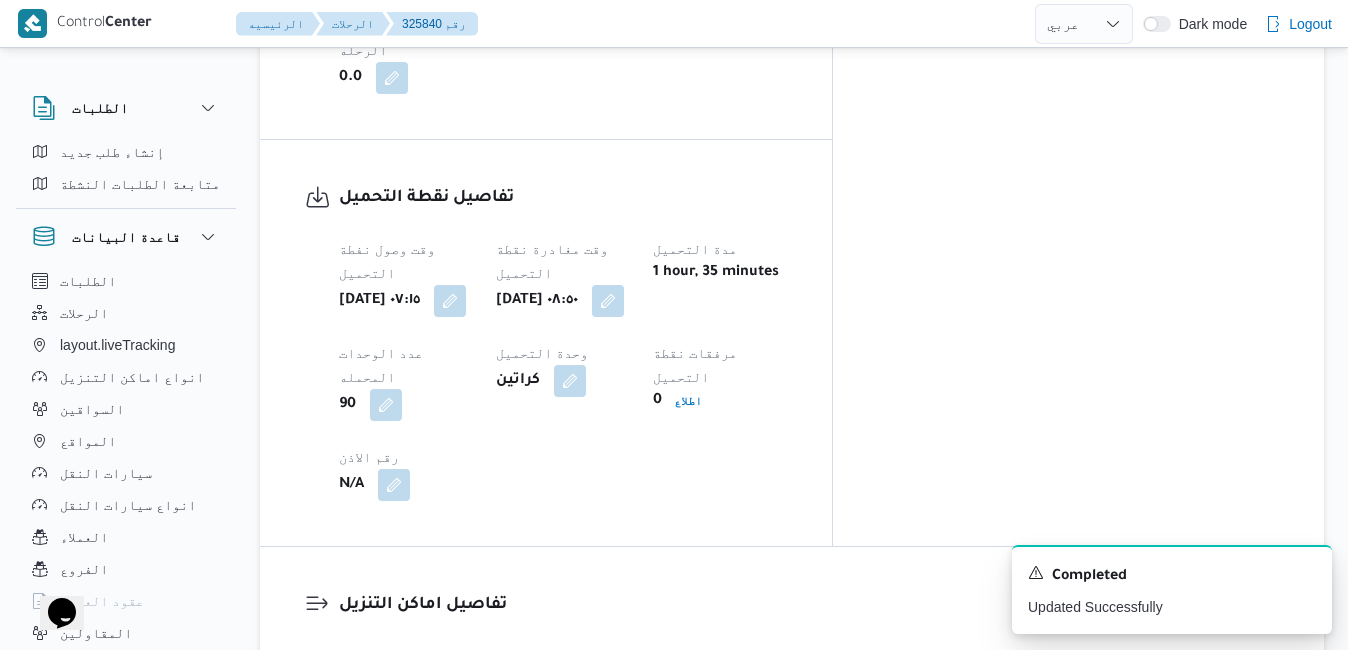 click on "قسم مينا البصل -
دانون فرع الاسكندريه" at bounding box center [792, 940] 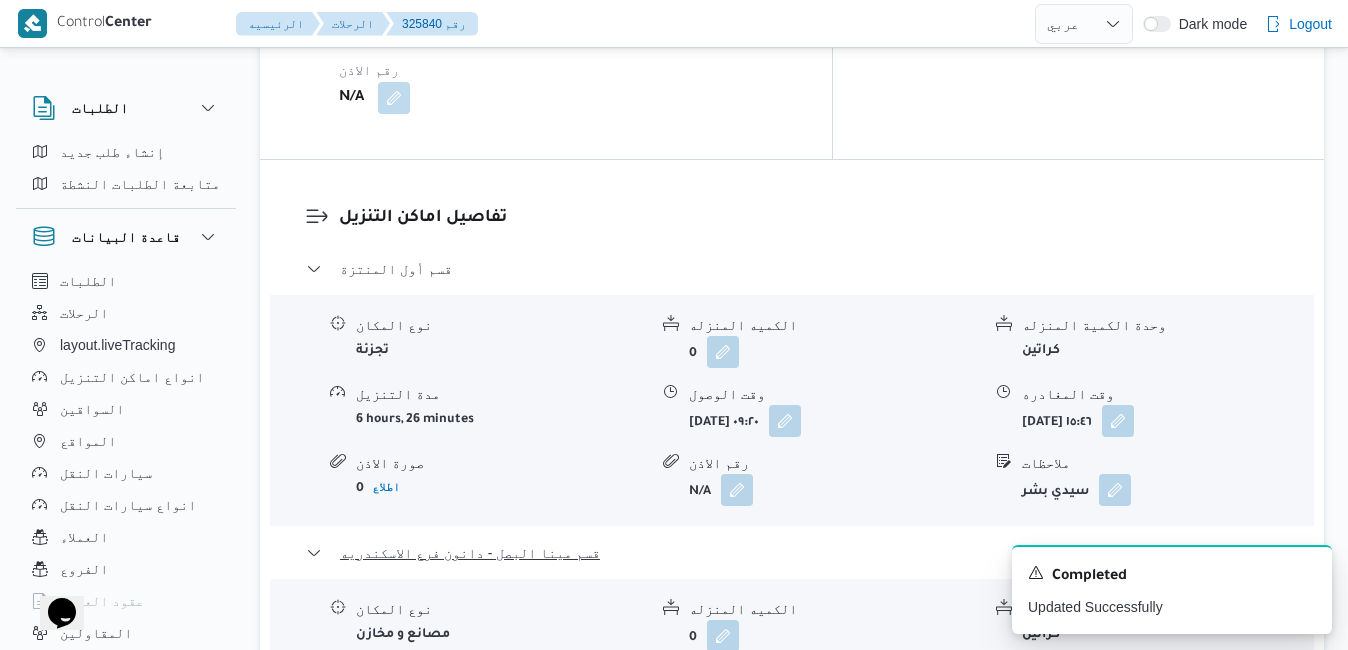 scroll, scrollTop: 1960, scrollLeft: 0, axis: vertical 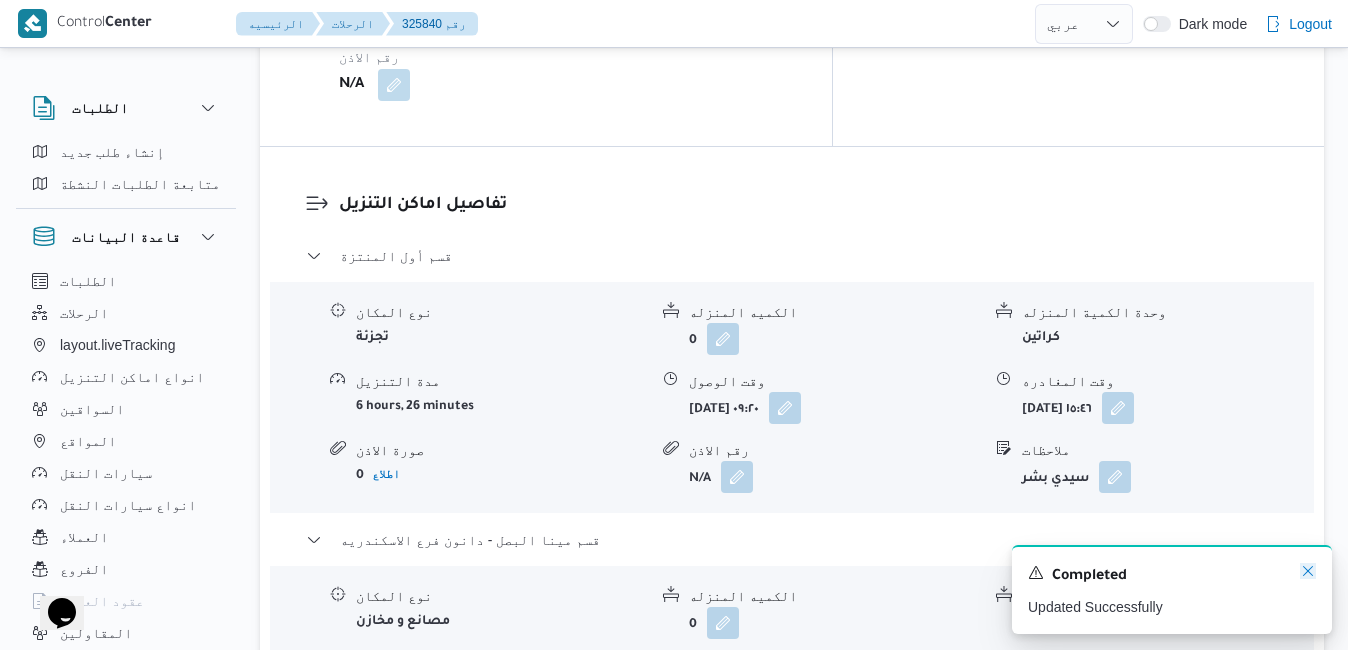 click 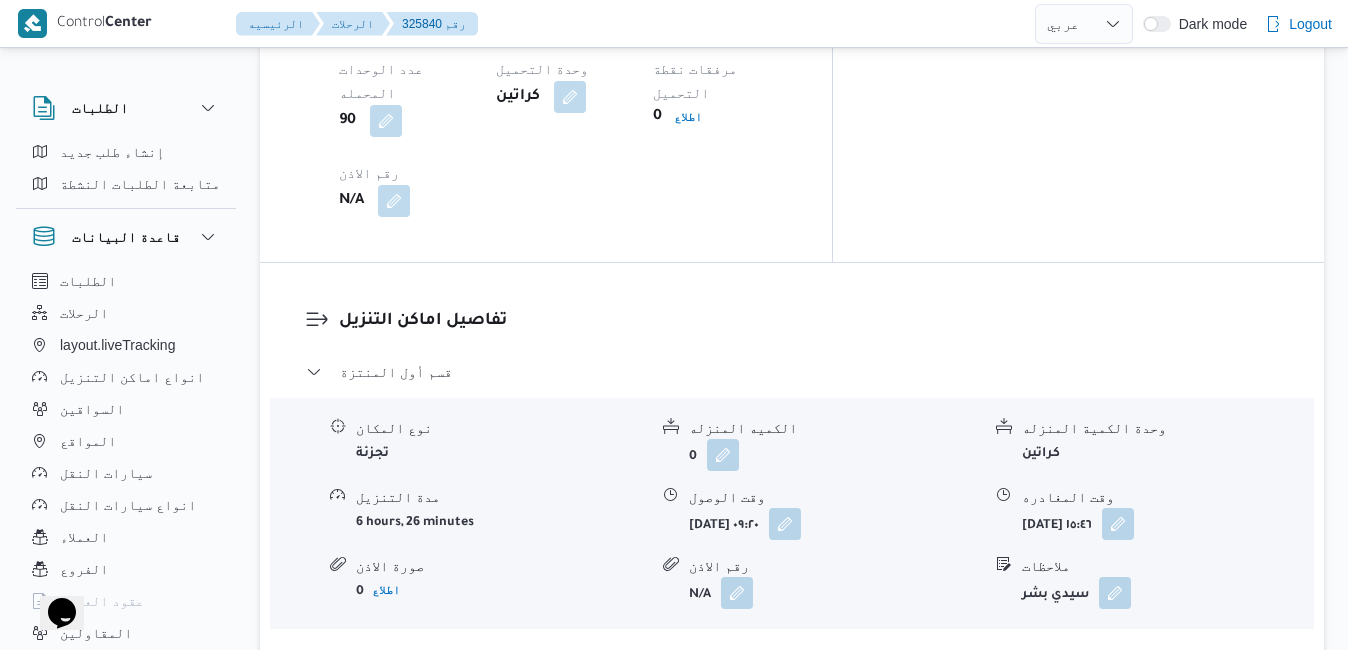 scroll, scrollTop: 1840, scrollLeft: 0, axis: vertical 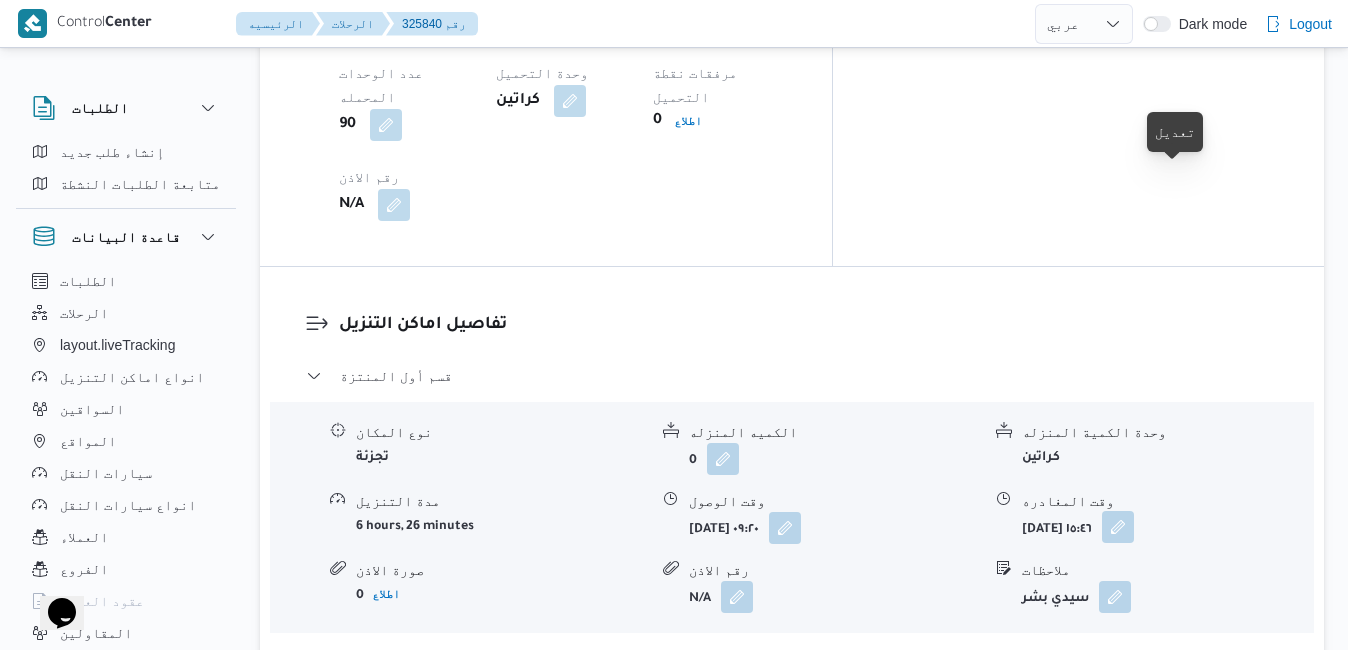 click at bounding box center [1118, 527] 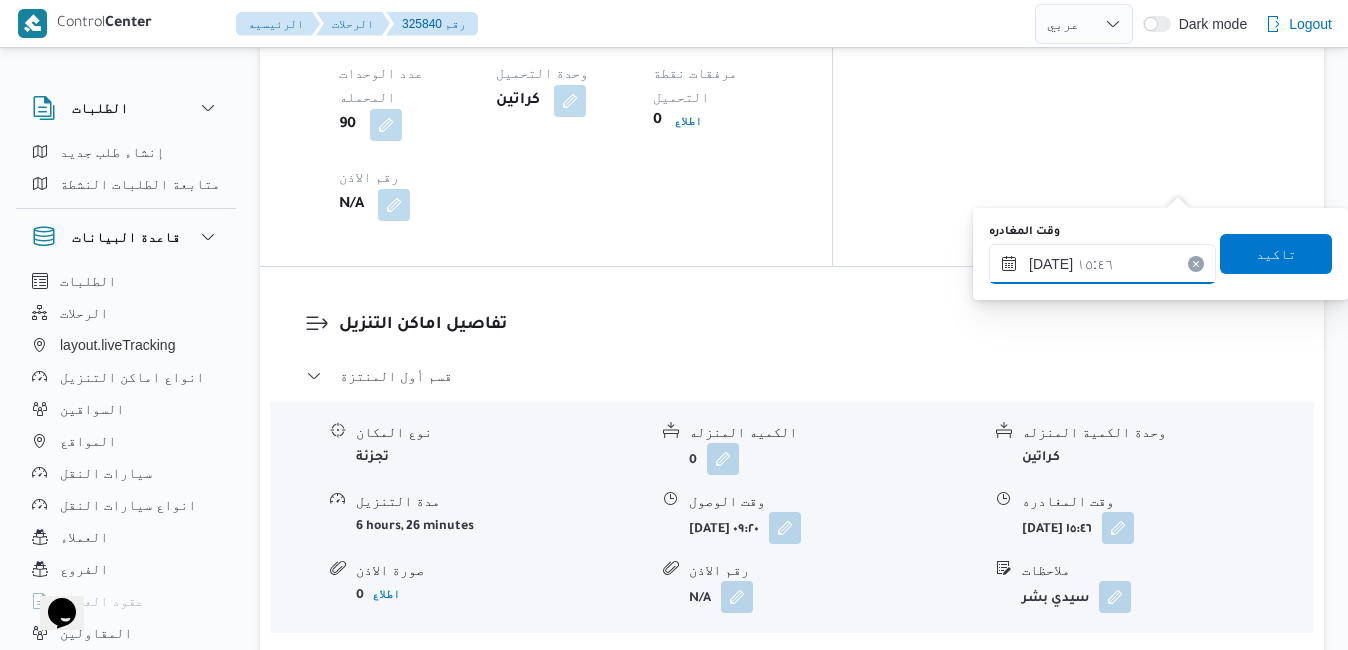 click on "١٩/٠٧/٢٠٢٥ ١٥:٤٦" at bounding box center (1102, 264) 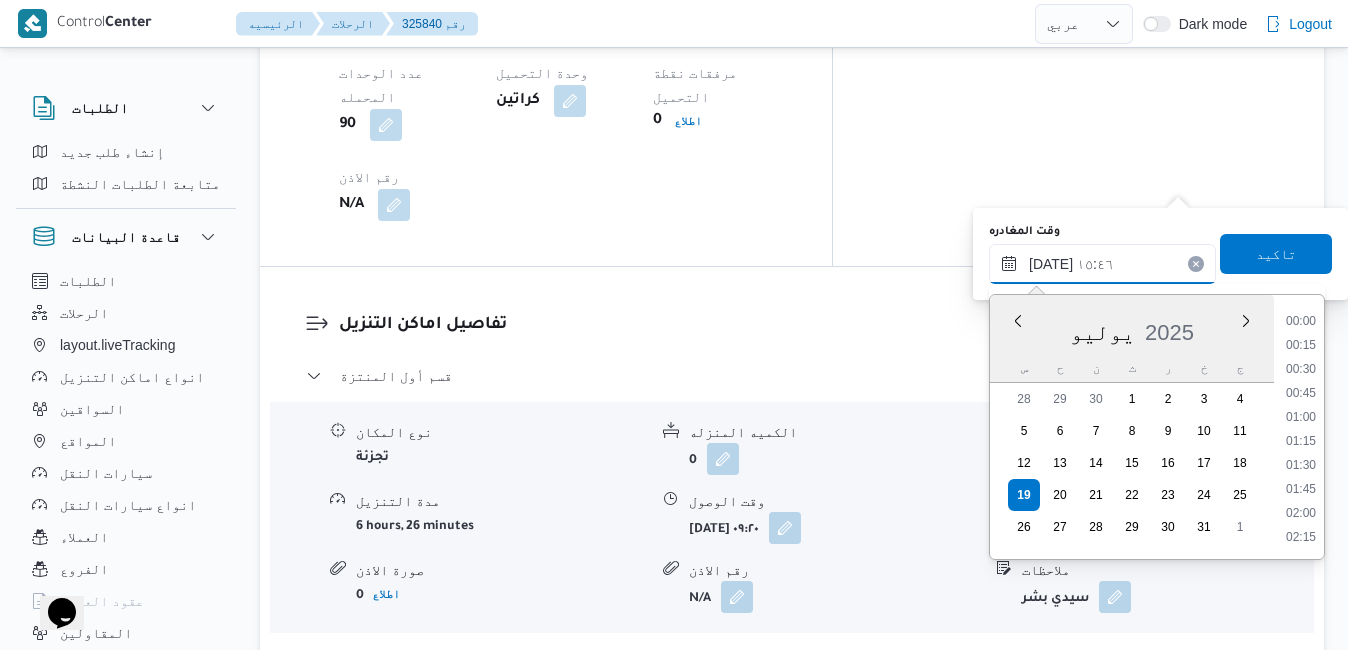 scroll, scrollTop: 1390, scrollLeft: 0, axis: vertical 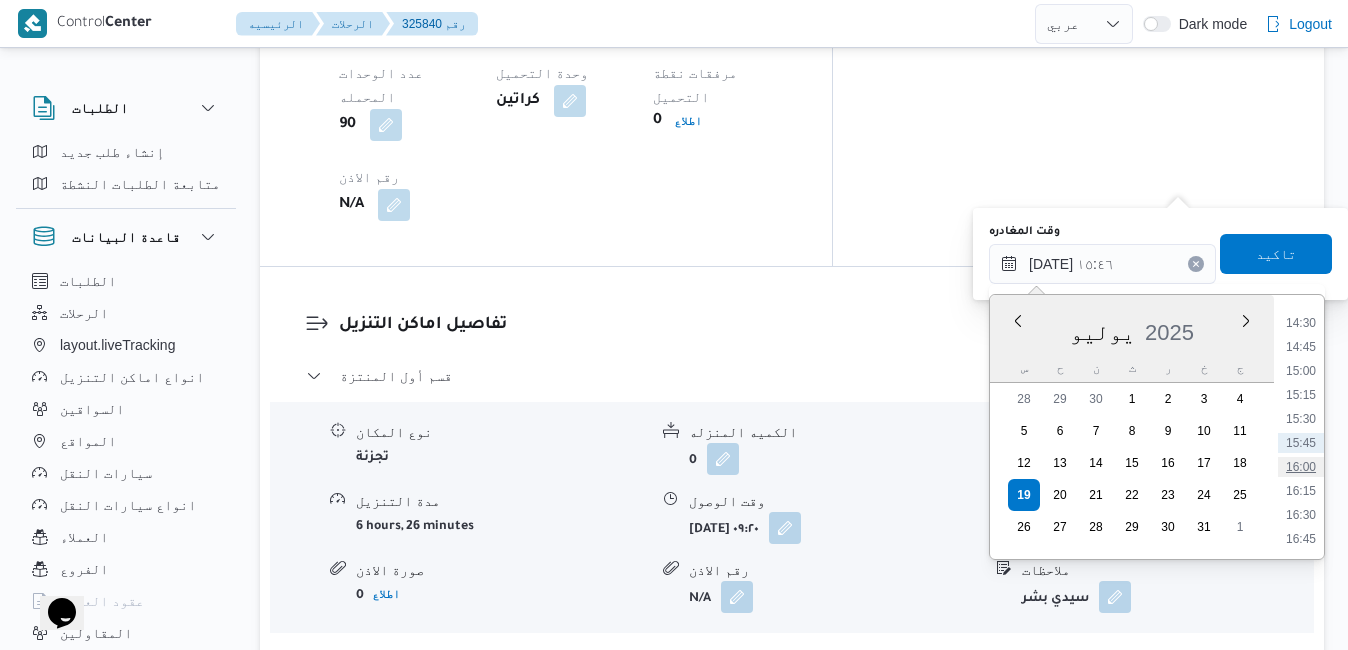 click on "16:00" at bounding box center [1301, 467] 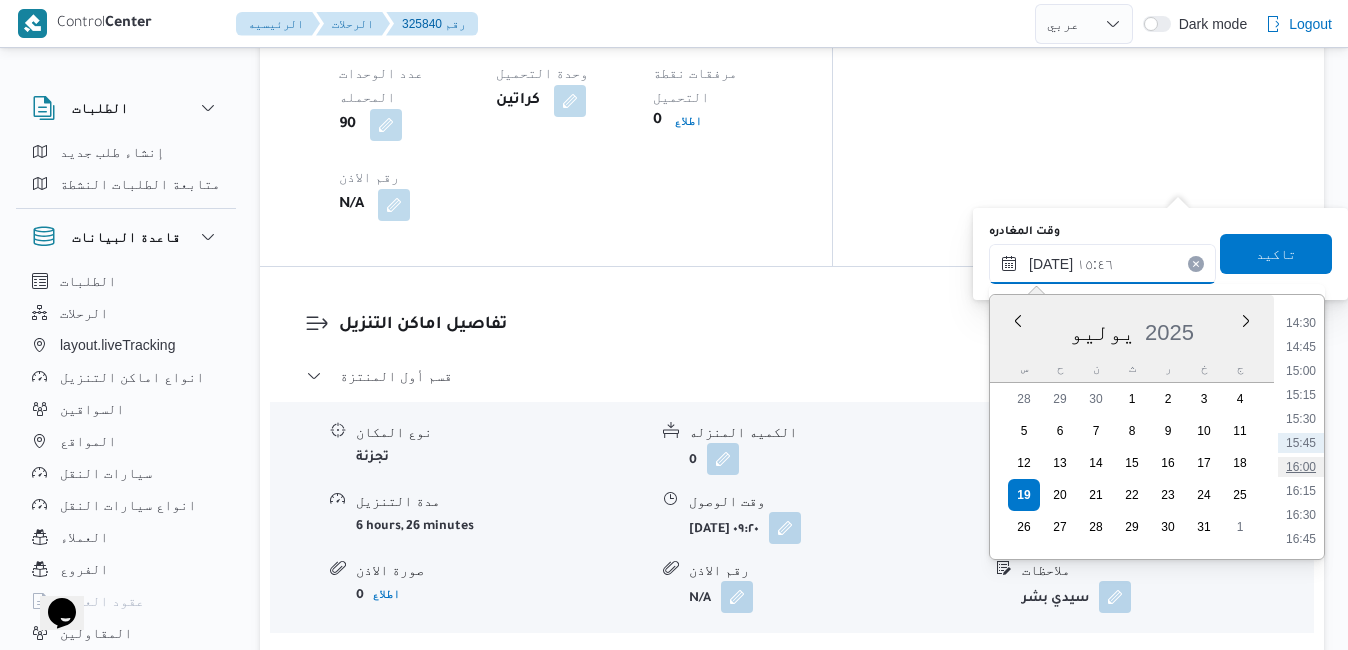 type on "١٩/٠٧/٢٠٢٥ ١٦:٠٠" 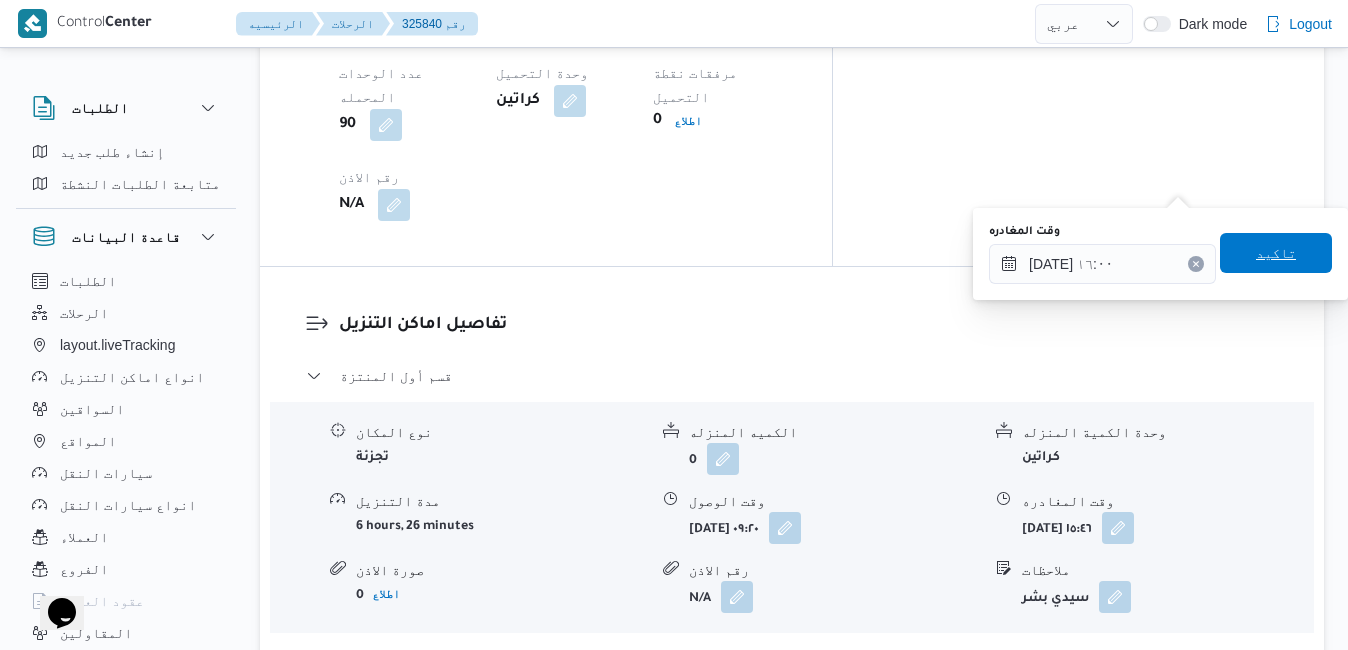 click on "تاكيد" at bounding box center (1276, 253) 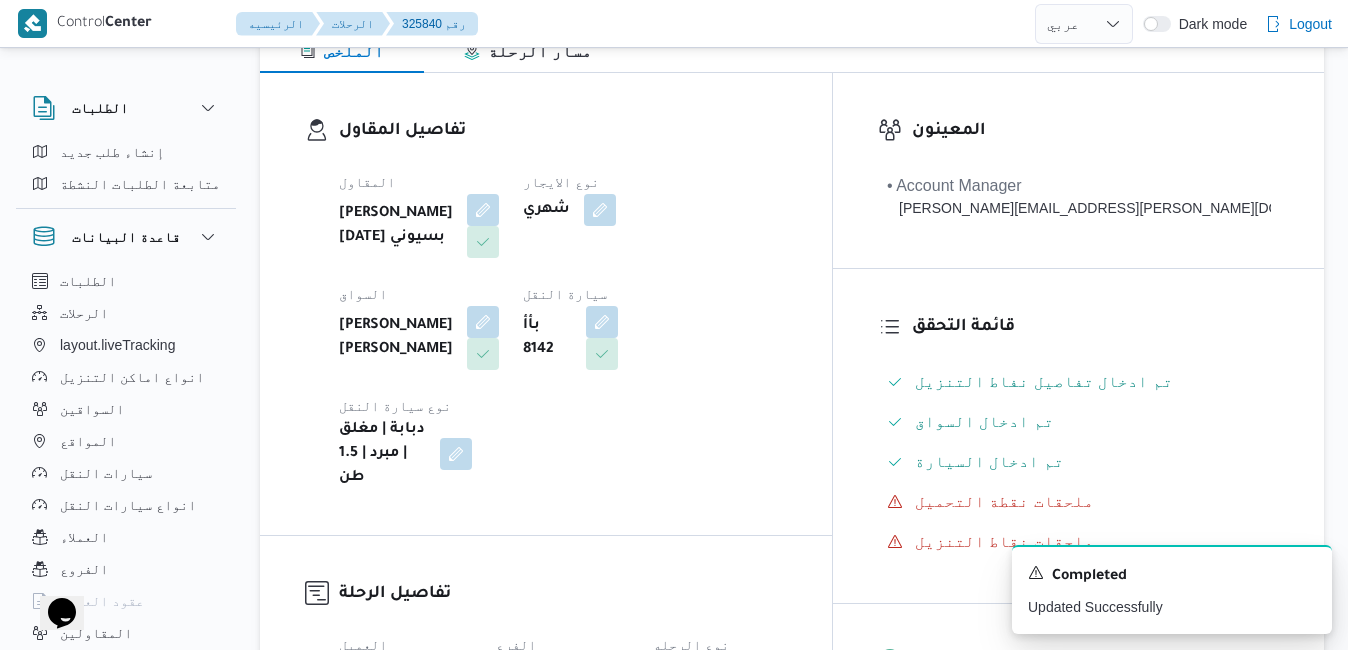 scroll, scrollTop: 0, scrollLeft: 0, axis: both 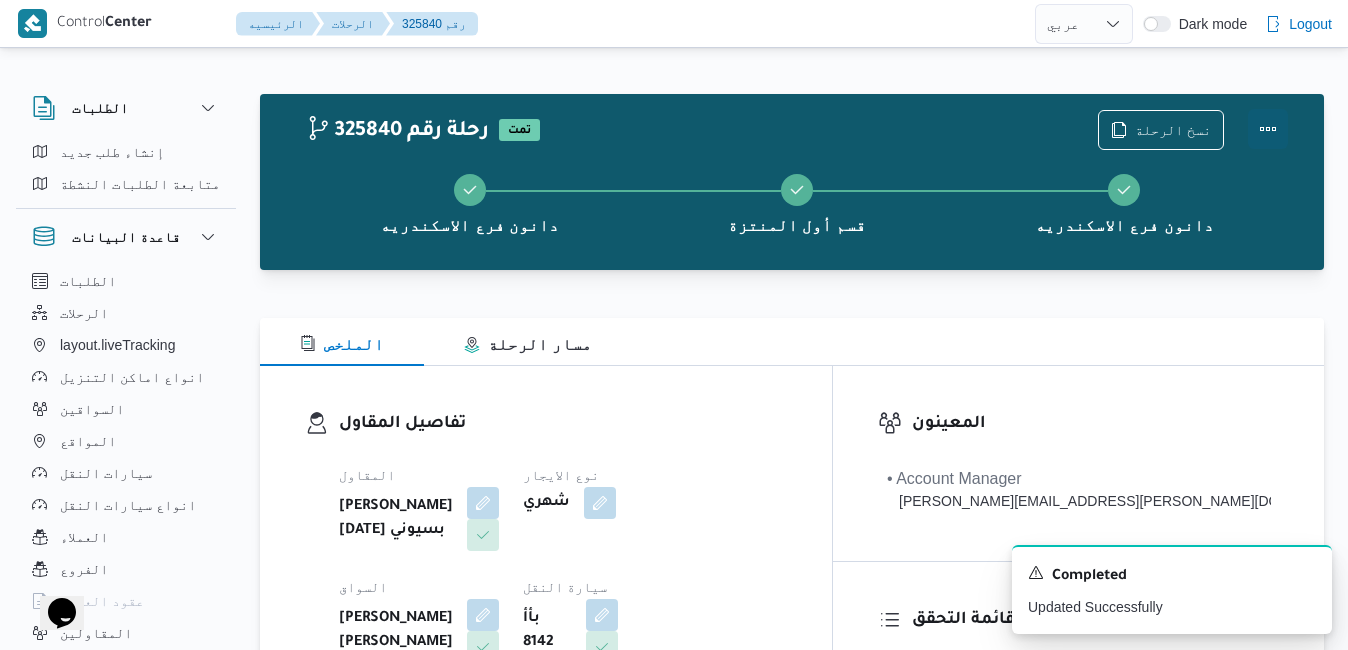 click at bounding box center (1268, 129) 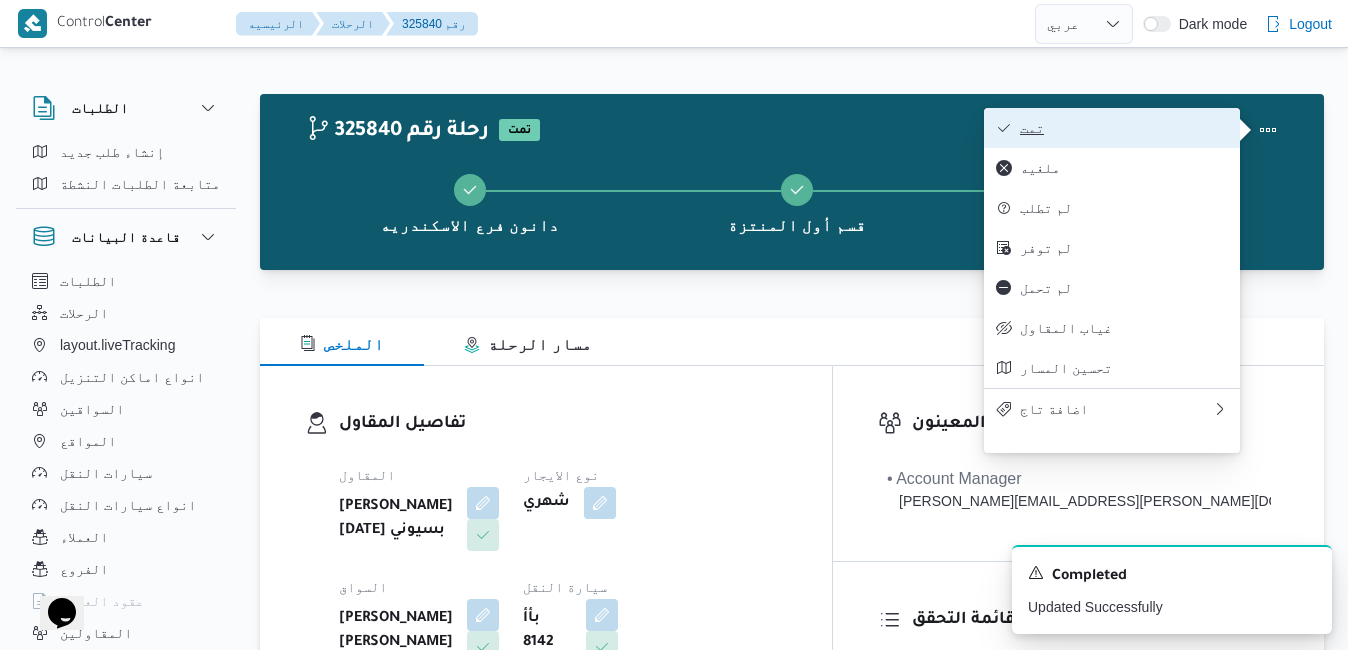 click on "تمت" at bounding box center [1124, 128] 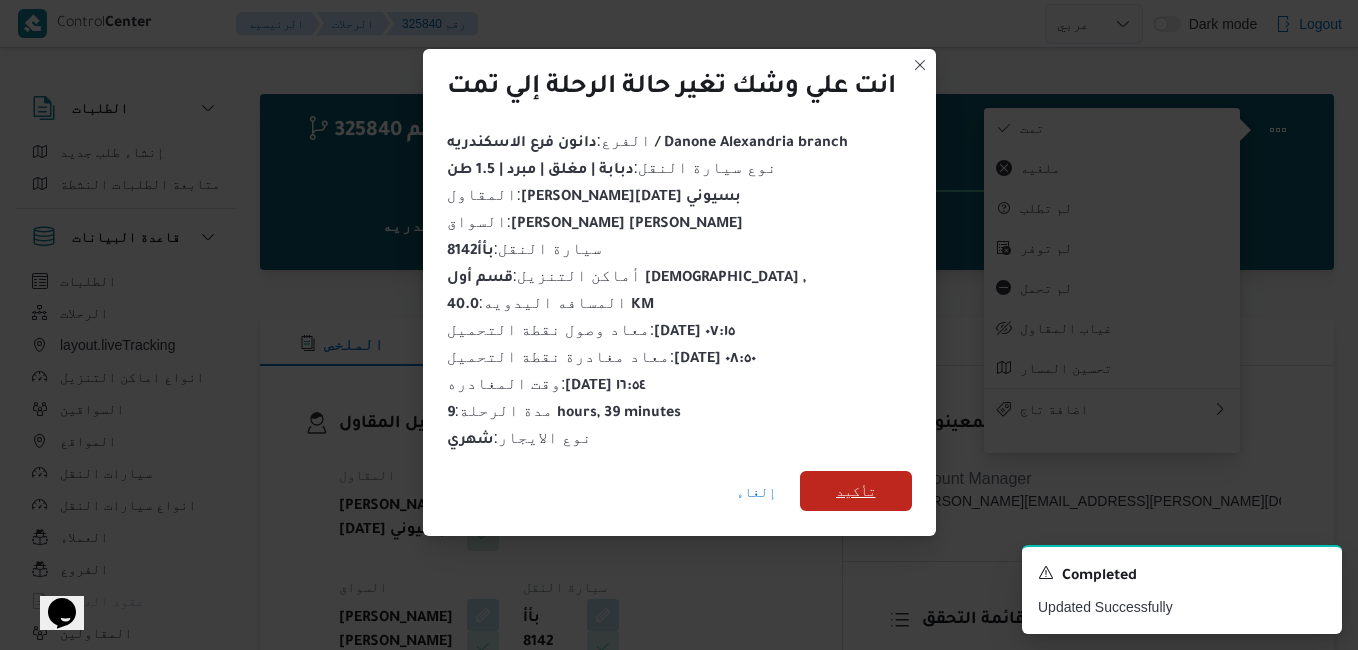 click on "تأكيد" at bounding box center [856, 491] 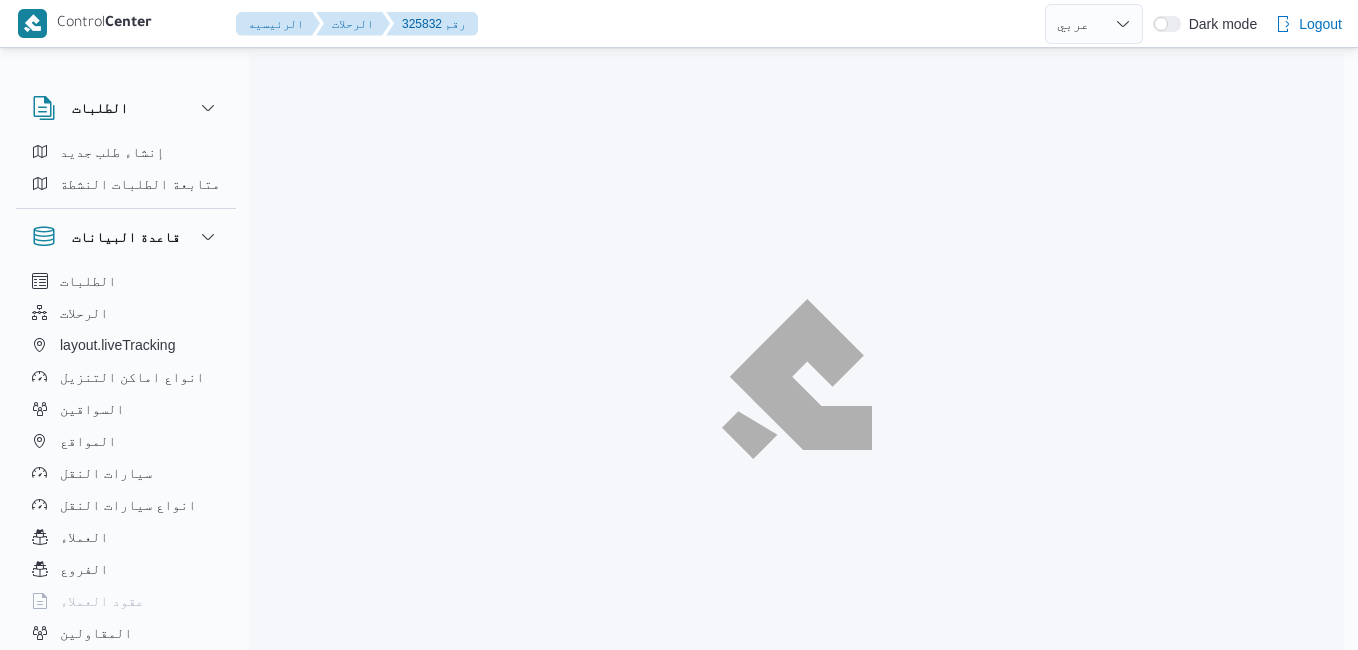 select on "ar" 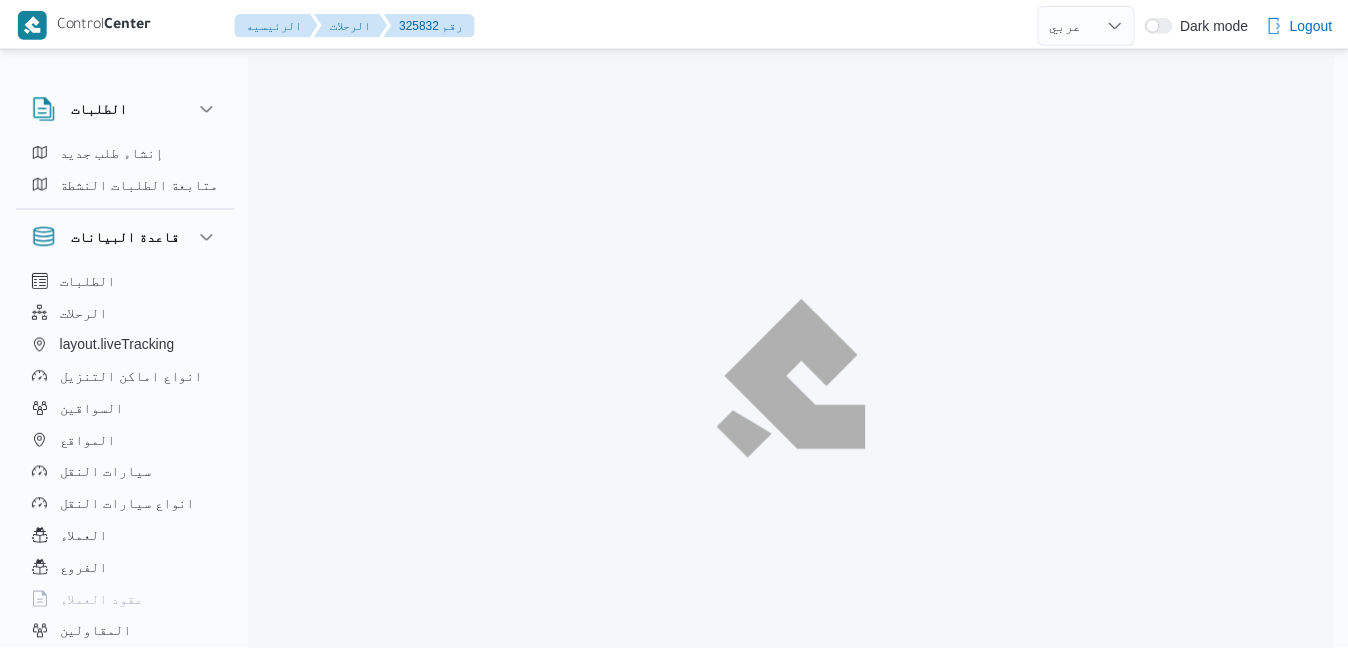 scroll, scrollTop: 0, scrollLeft: 0, axis: both 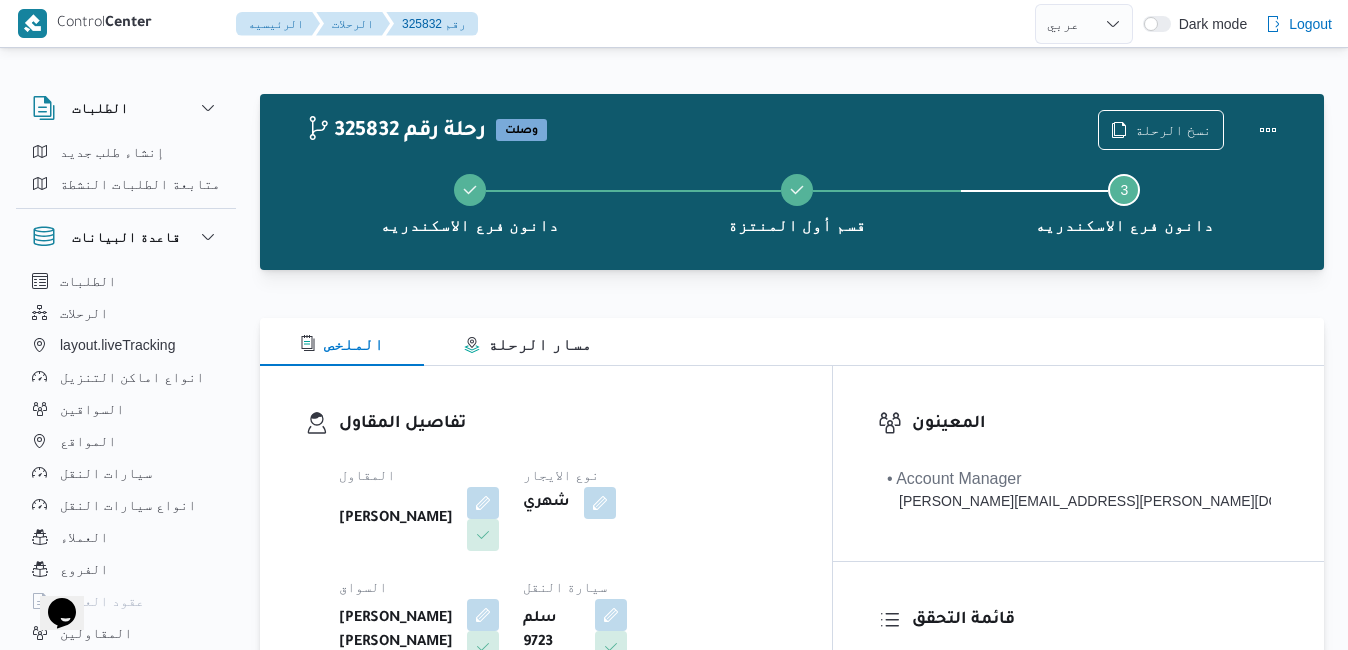 click on "تفاصيل المقاول المقاول احمد محمد وصال الشرقاوي نوع الايجار شهري السواق محمد فهمي فرج عبدالفتاح سيارة النقل سلم 9723 نوع سيارة النقل دبابة | مغلق | مبرد | 1.5 طن" at bounding box center (546, 597) 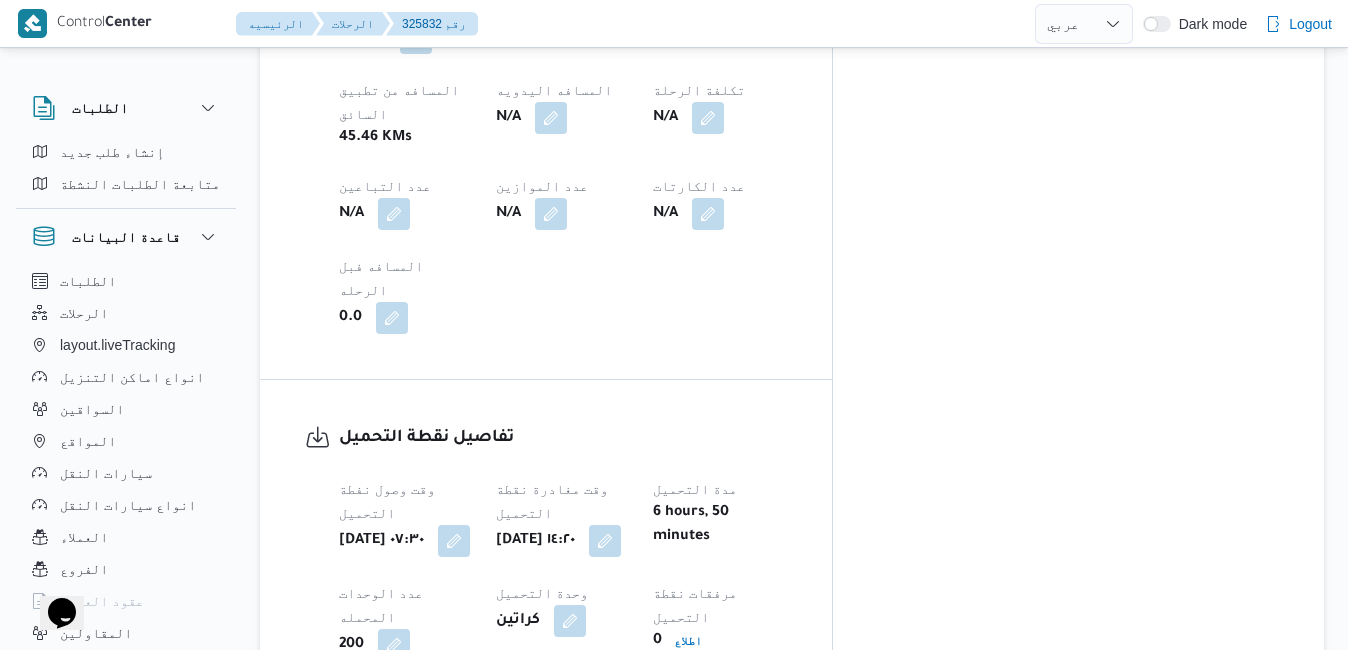 scroll, scrollTop: 1360, scrollLeft: 0, axis: vertical 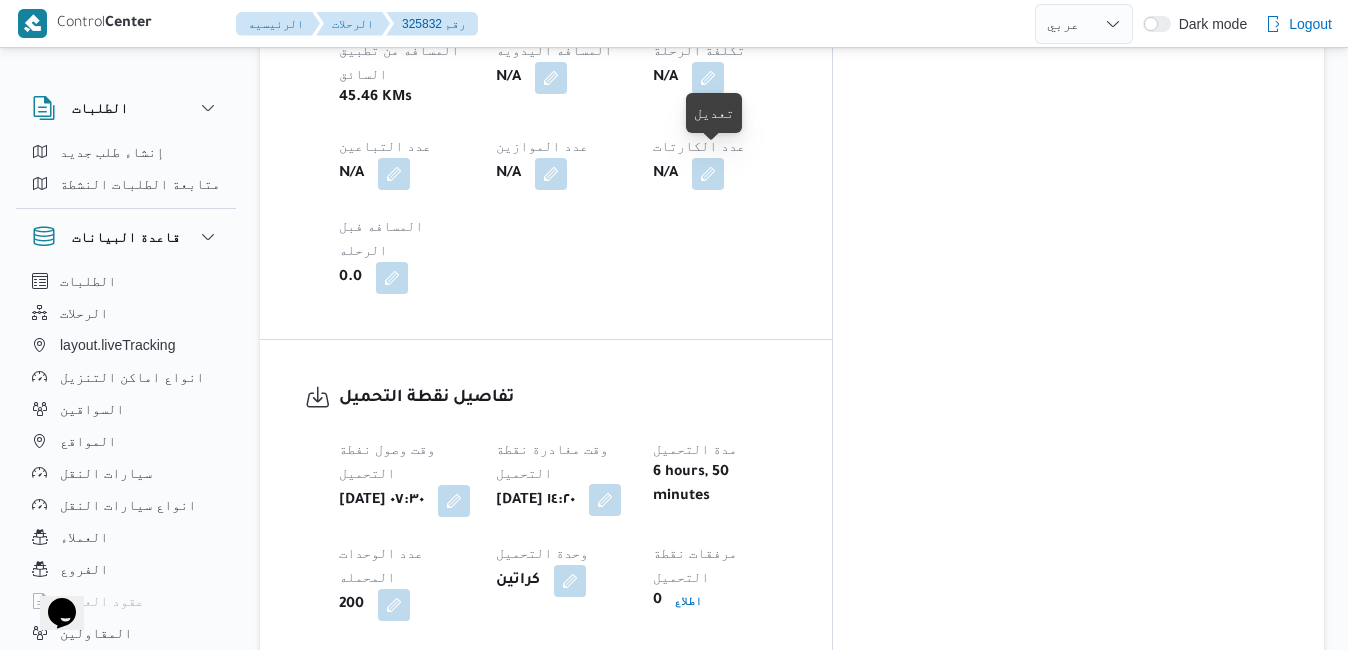 click at bounding box center [605, 500] 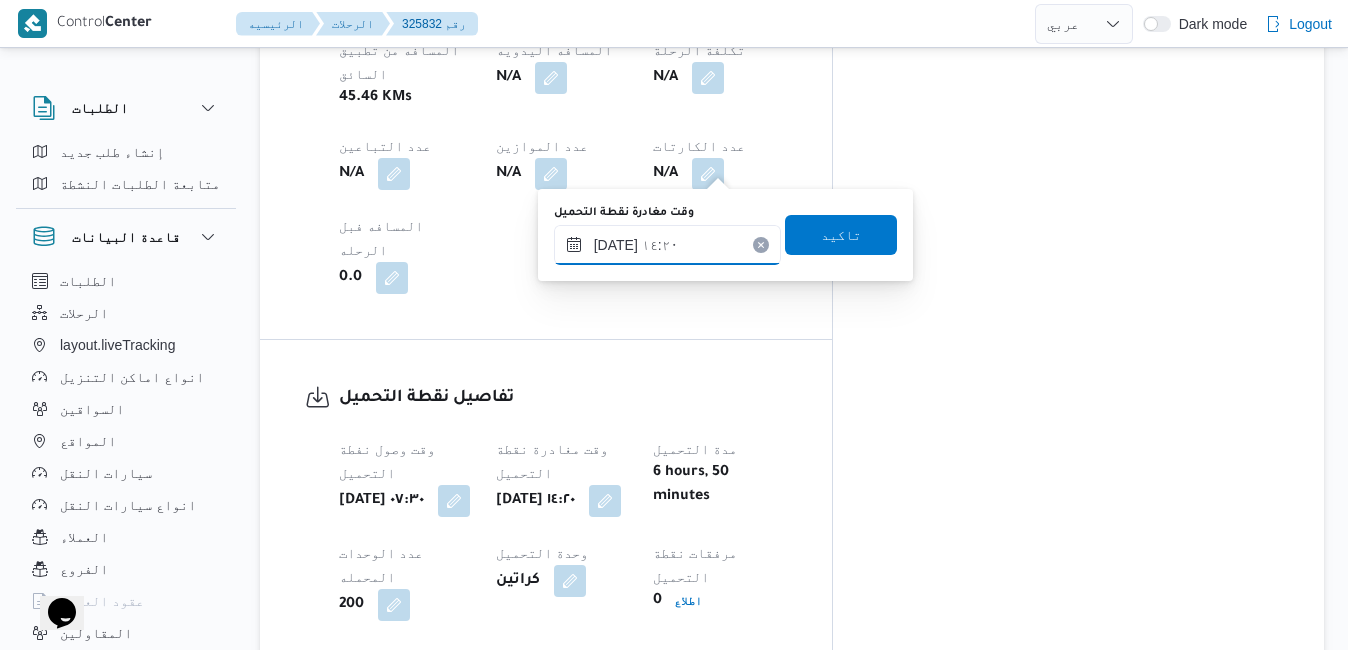 click on "١٩/٠٧/٢٠٢٥ ١٤:٢٠" at bounding box center [667, 245] 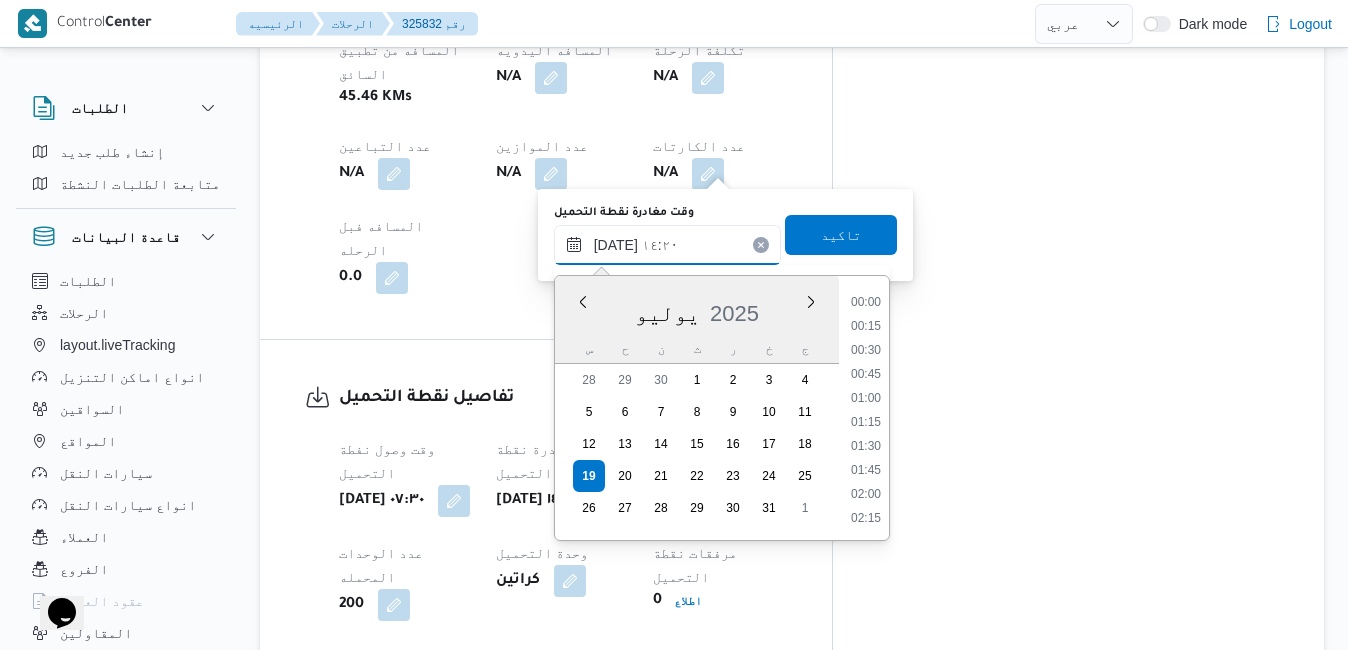 scroll, scrollTop: 1246, scrollLeft: 0, axis: vertical 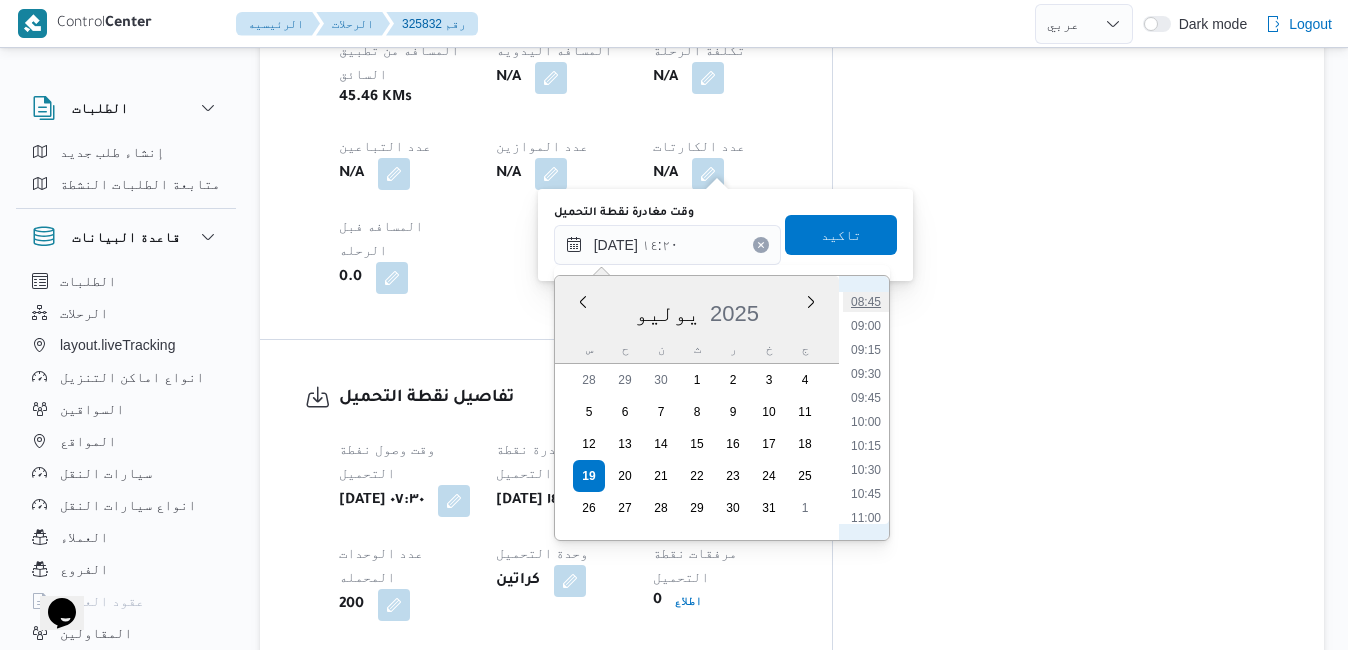click on "08:45" at bounding box center (866, 302) 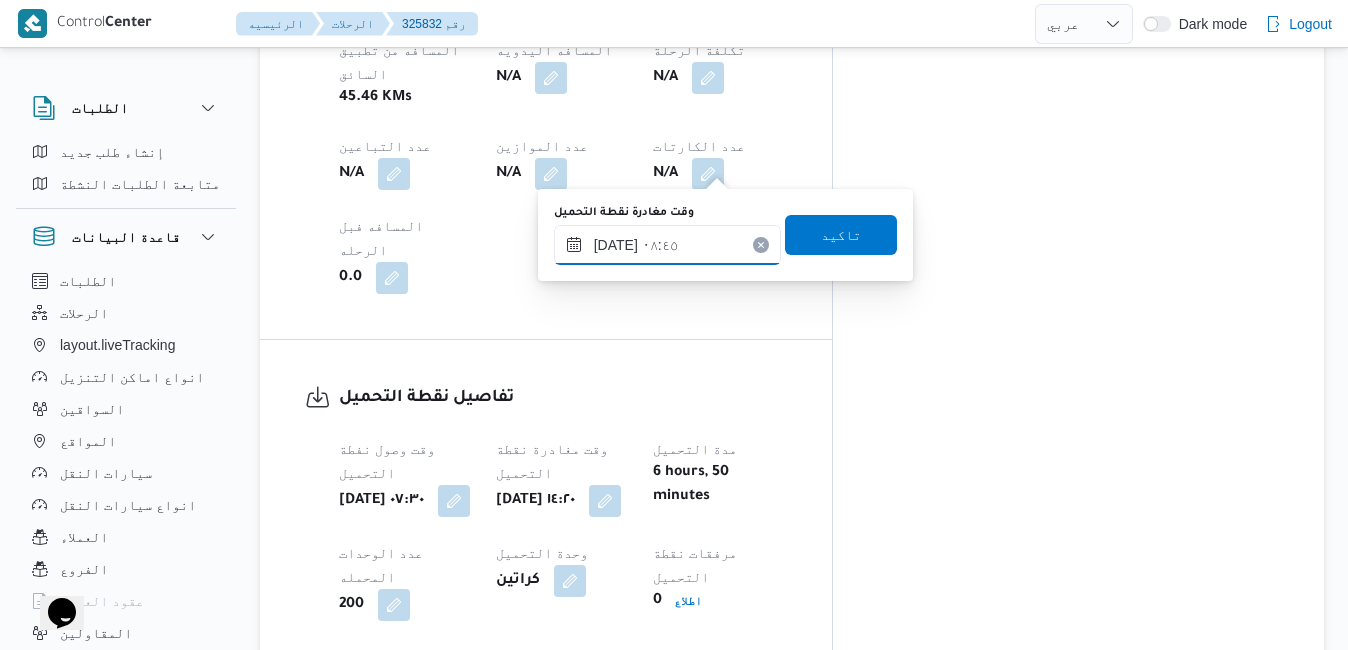 click on "١٩/٠٧/٢٠٢٥ ٠٨:٤٥" at bounding box center (667, 245) 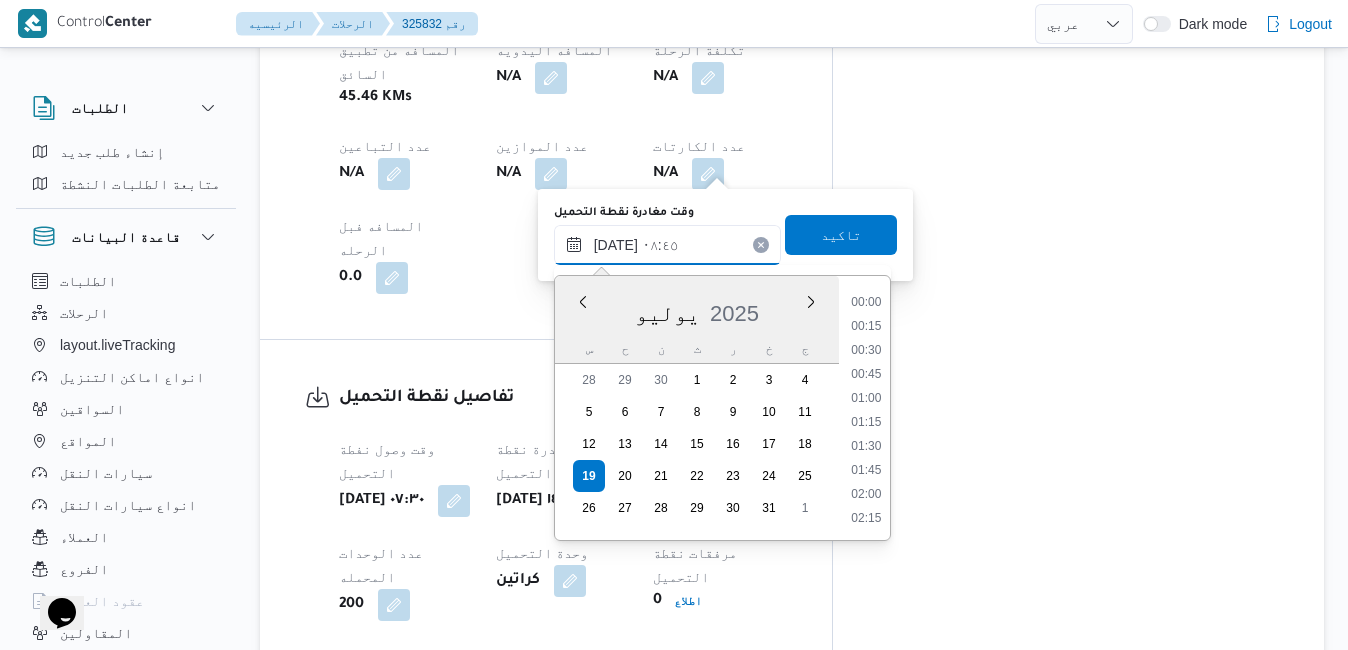click on "١٩/٠٧/٢٠٢٥ ٠٨:٤٥" at bounding box center [667, 245] 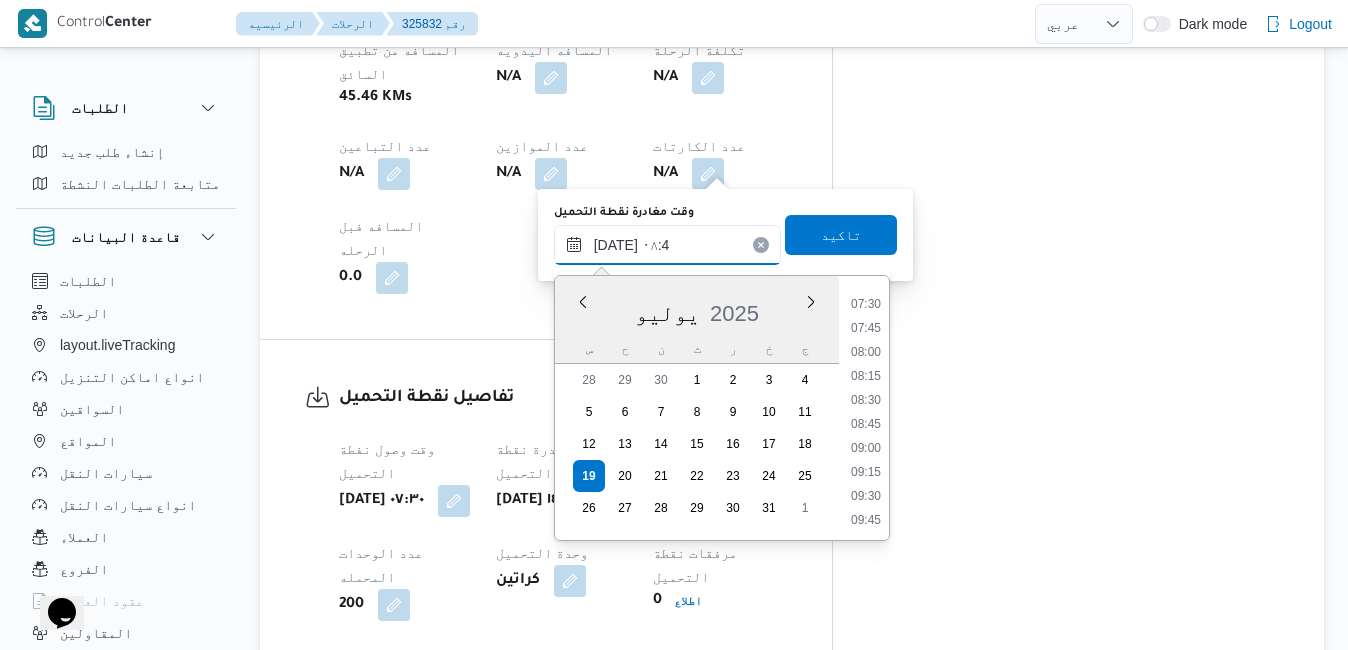 type on "١٩/٠٧/٢٠٢٥ ٠٨:40" 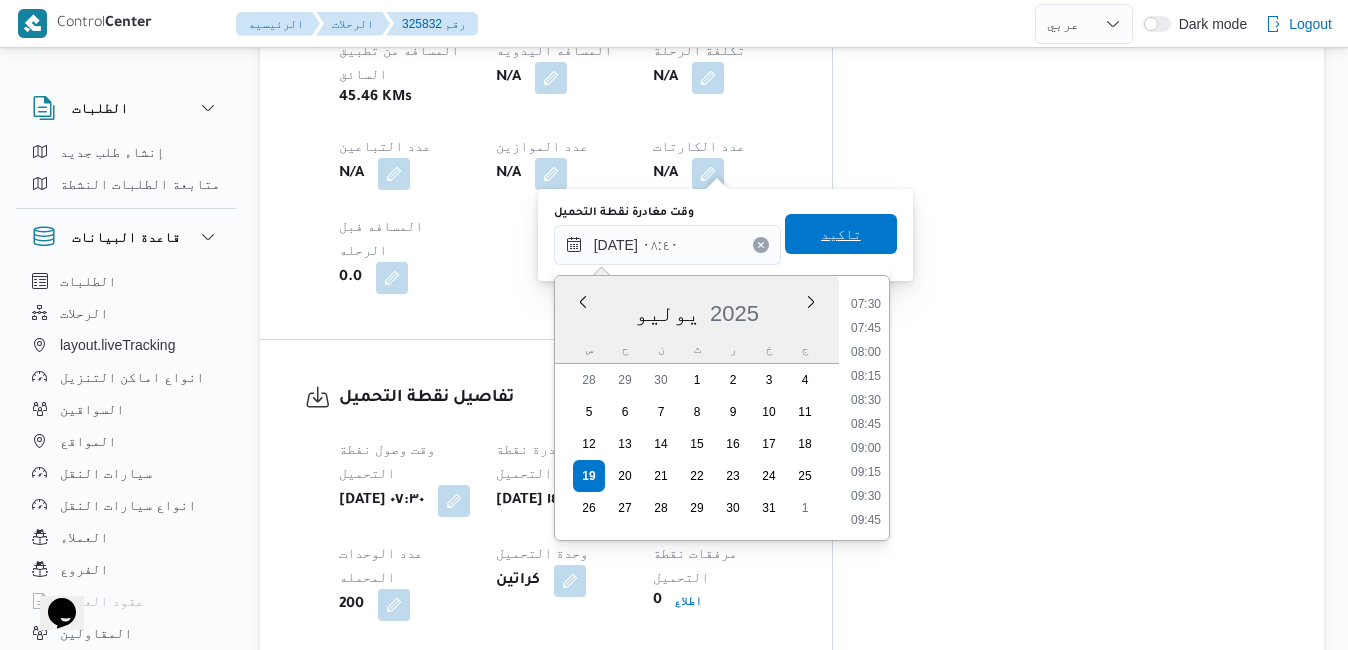 click on "تاكيد" at bounding box center (841, 234) 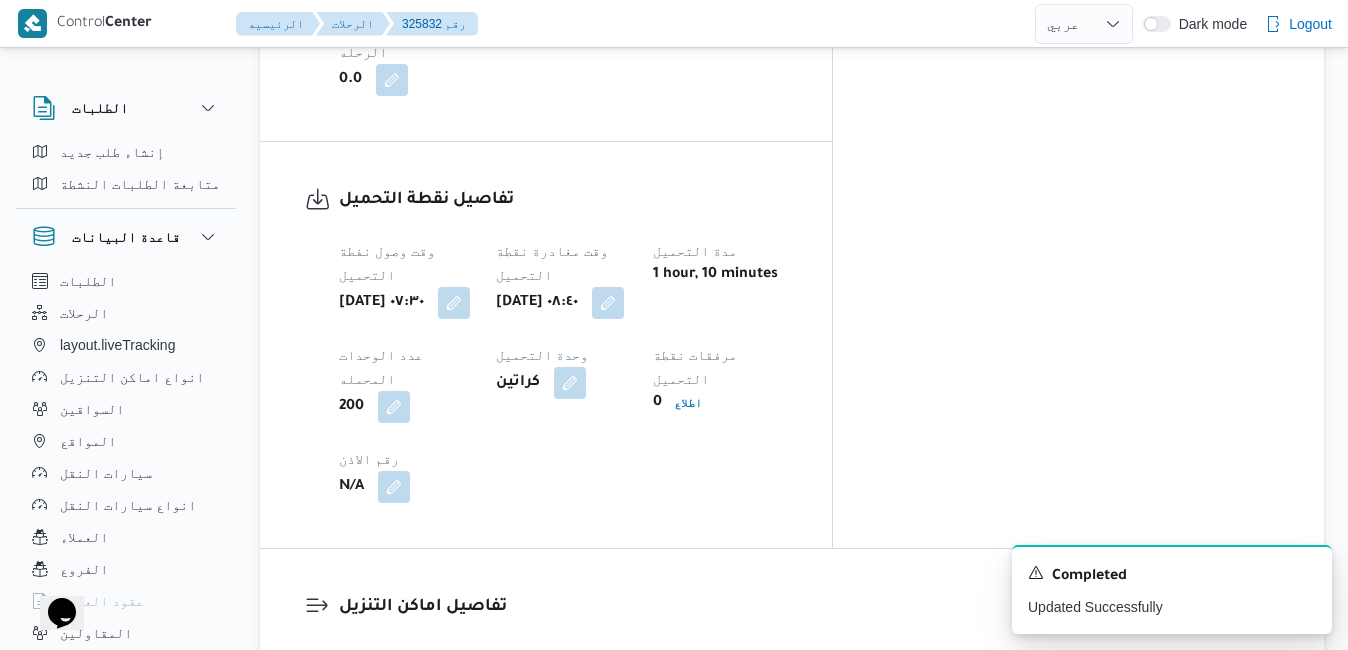 scroll, scrollTop: 1560, scrollLeft: 0, axis: vertical 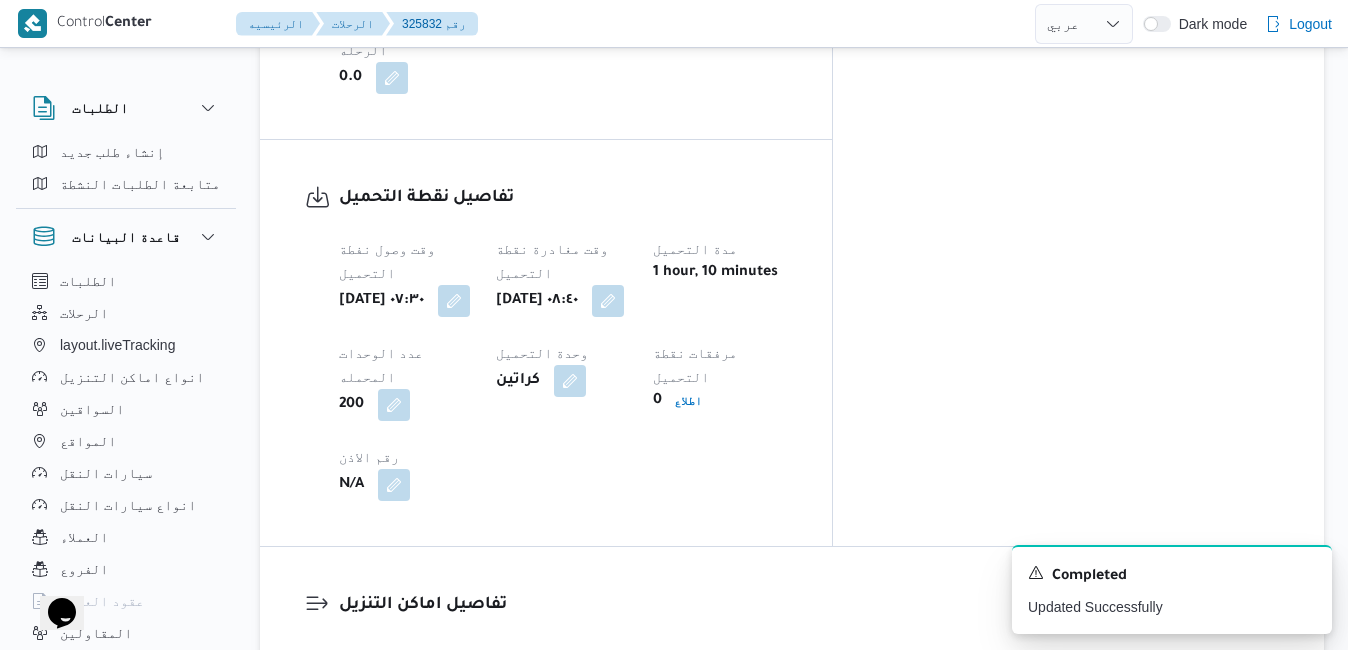 click at bounding box center (785, 807) 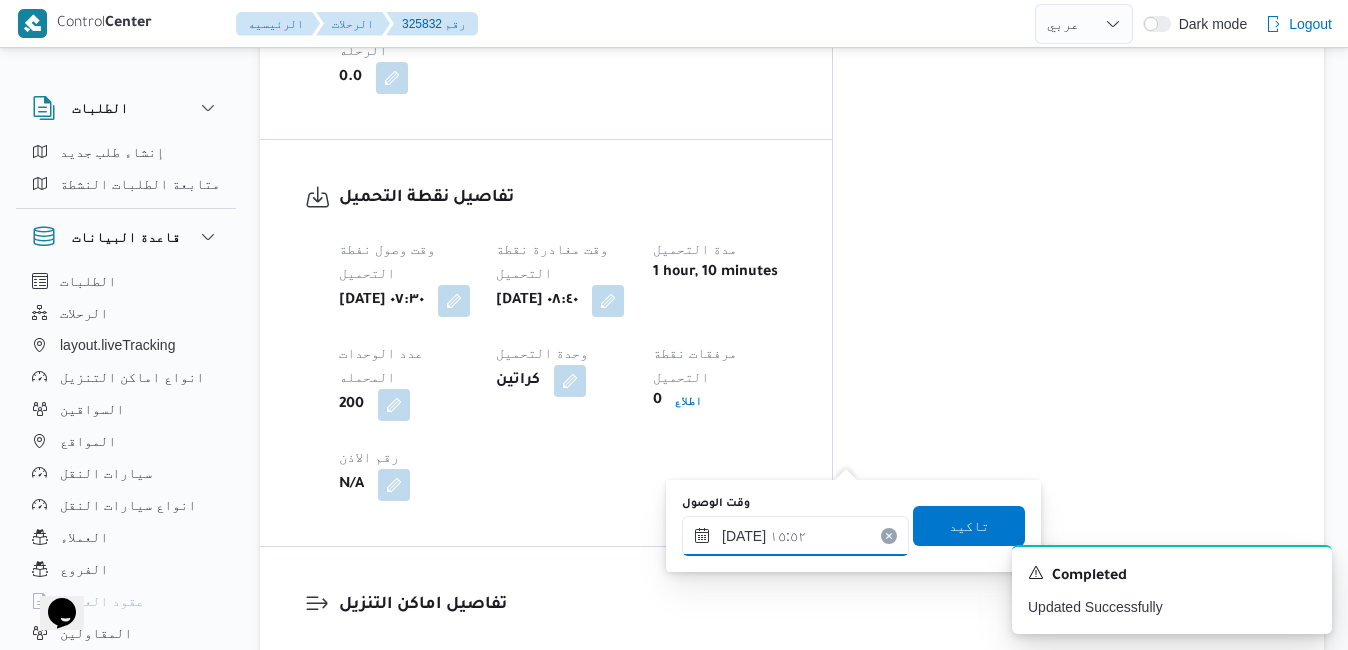 click on "١٩/٠٧/٢٠٢٥ ١٥:٥٢" at bounding box center (795, 536) 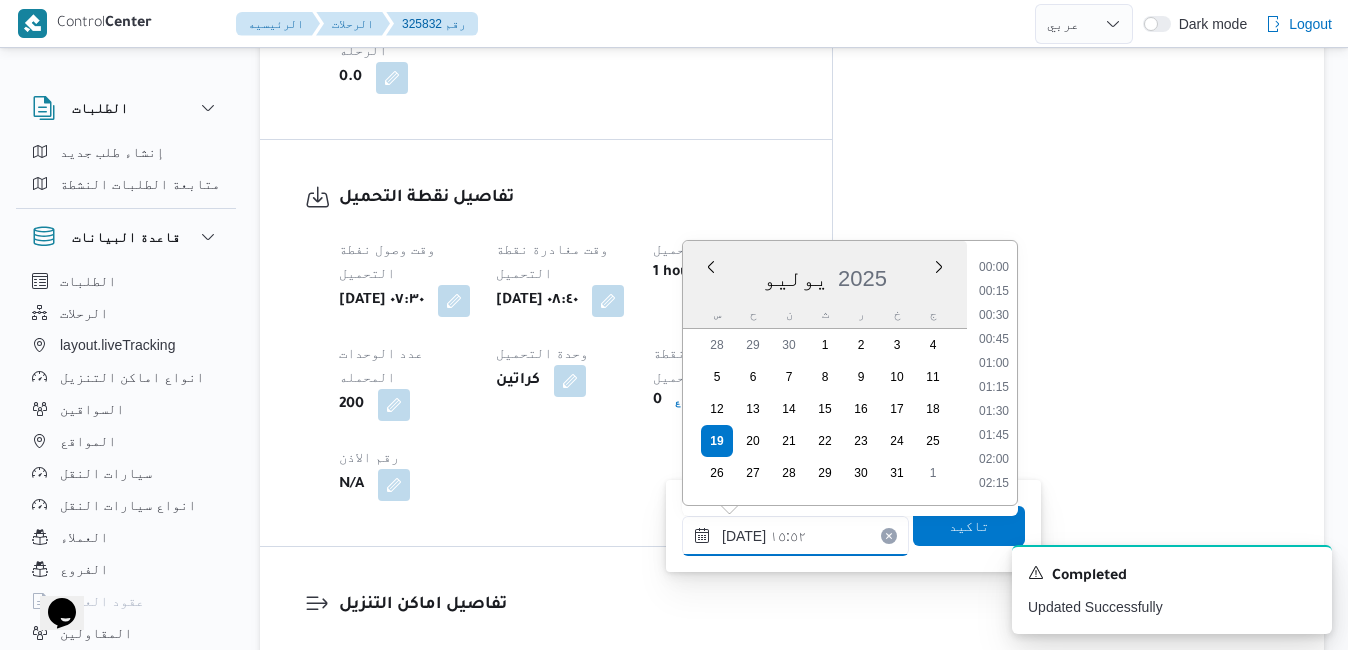 scroll, scrollTop: 1390, scrollLeft: 0, axis: vertical 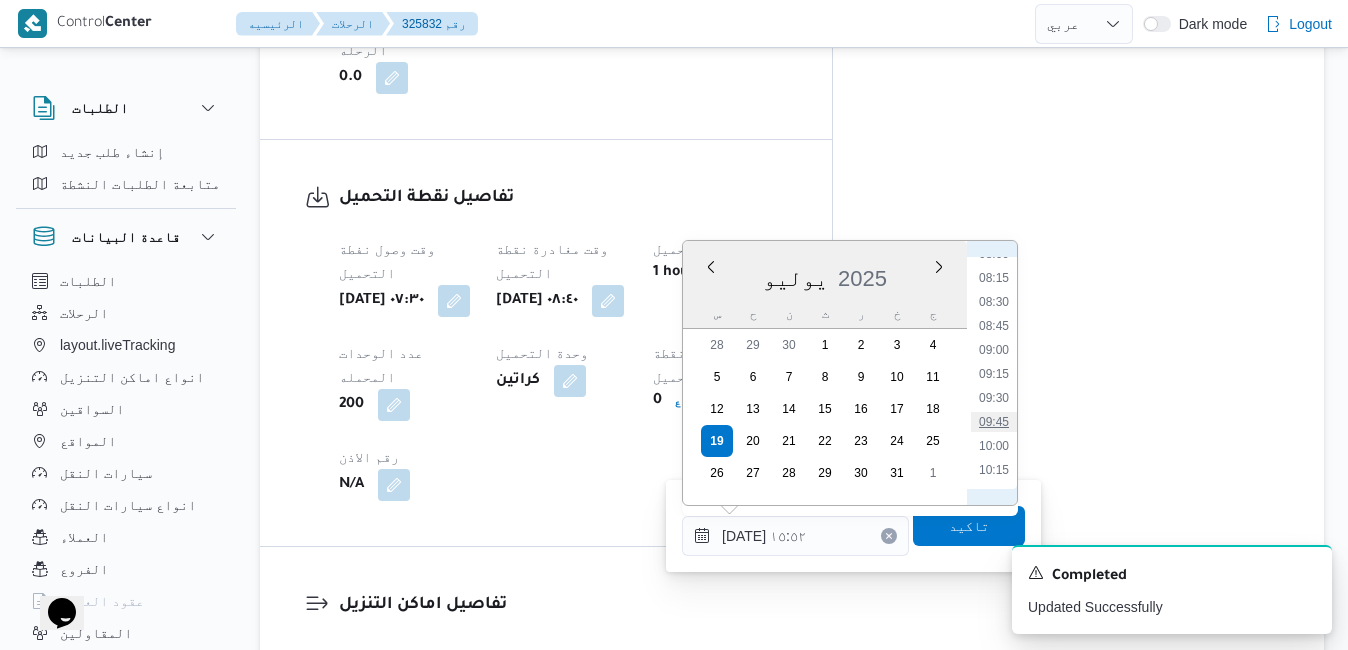 click on "09:45" at bounding box center [994, 422] 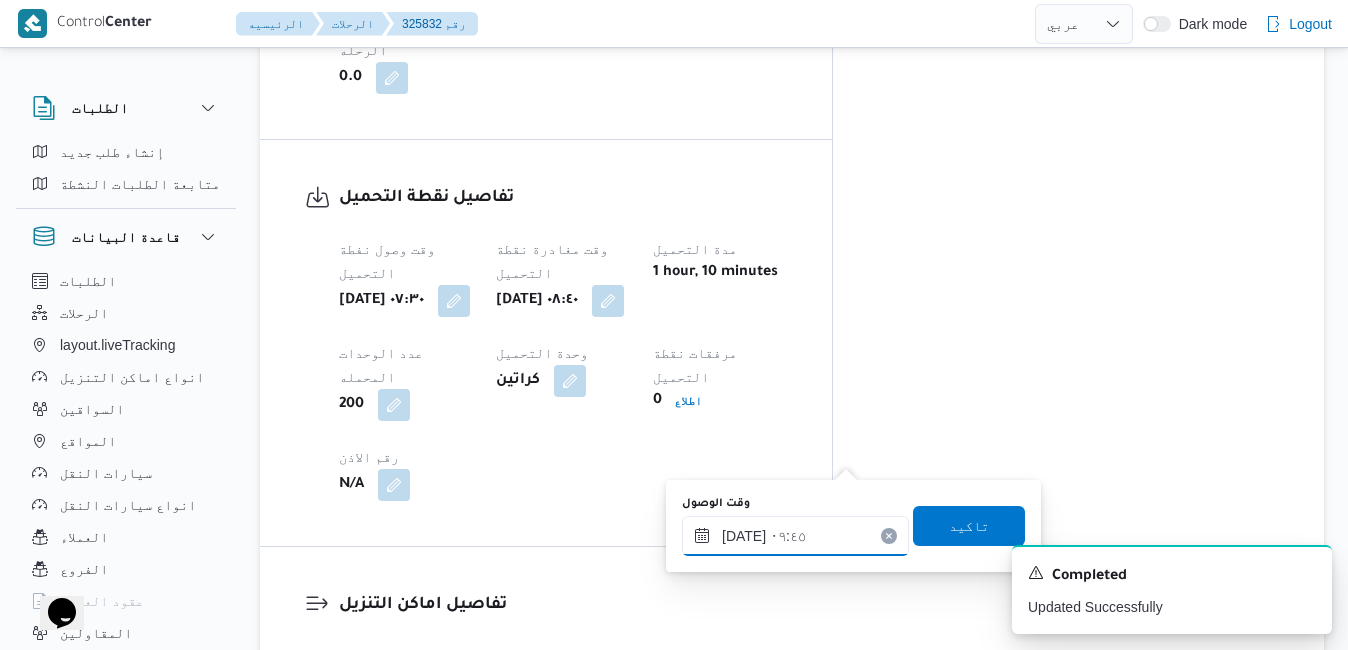 click on "١٩/٠٧/٢٠٢٥ ٠٩:٤٥" at bounding box center (795, 536) 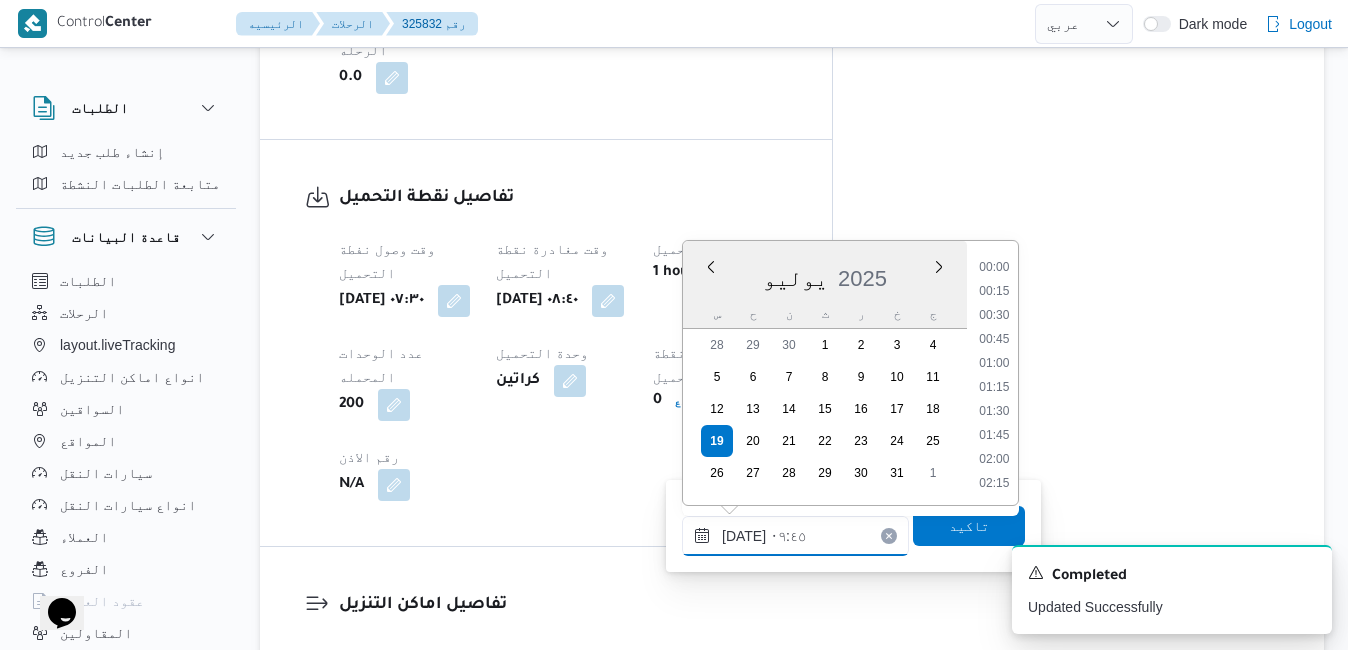 click on "١٩/٠٧/٢٠٢٥ ٠٩:٤٥" at bounding box center (795, 536) 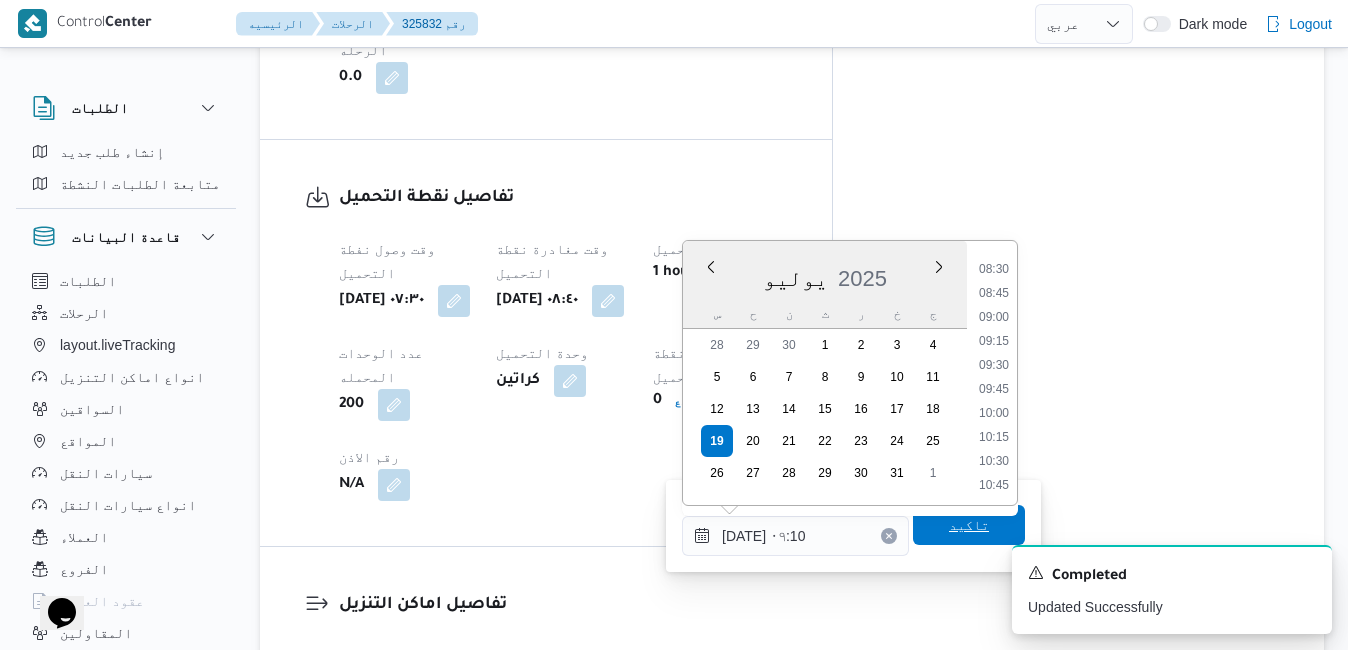 type on "١٩/٠٧/٢٠٢٥ ٠٩:١٠" 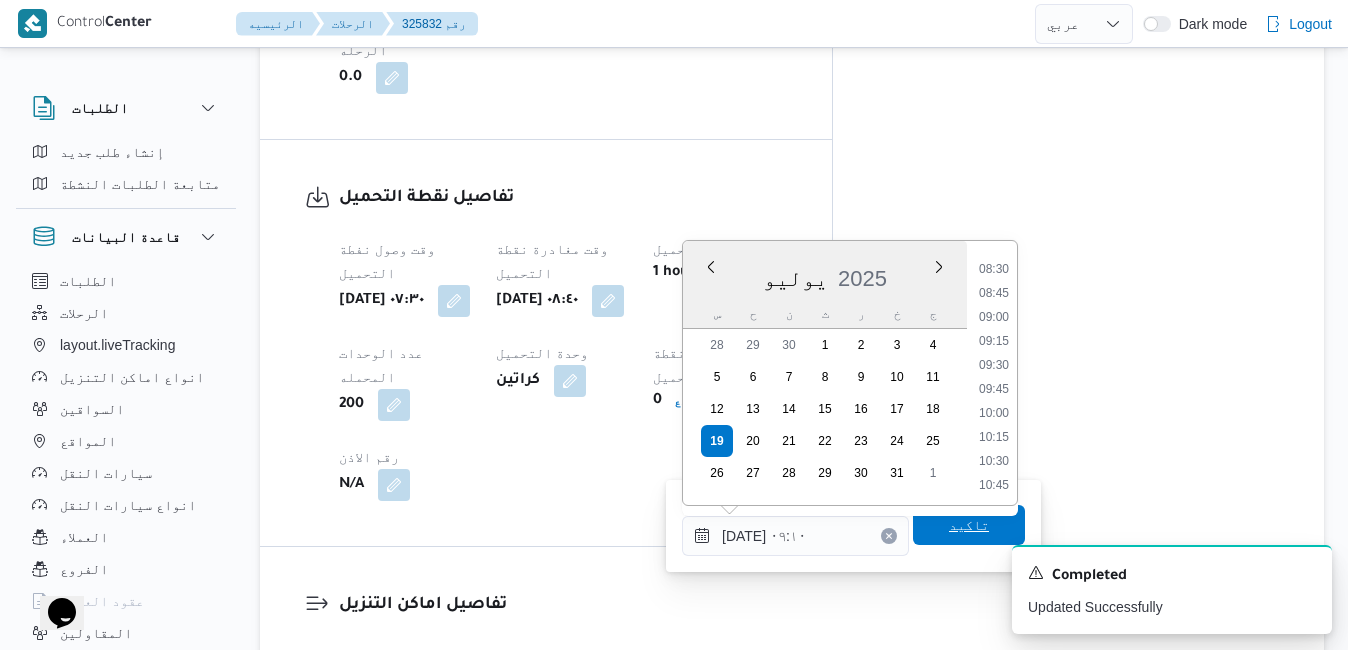 click on "تاكيد" at bounding box center (969, 525) 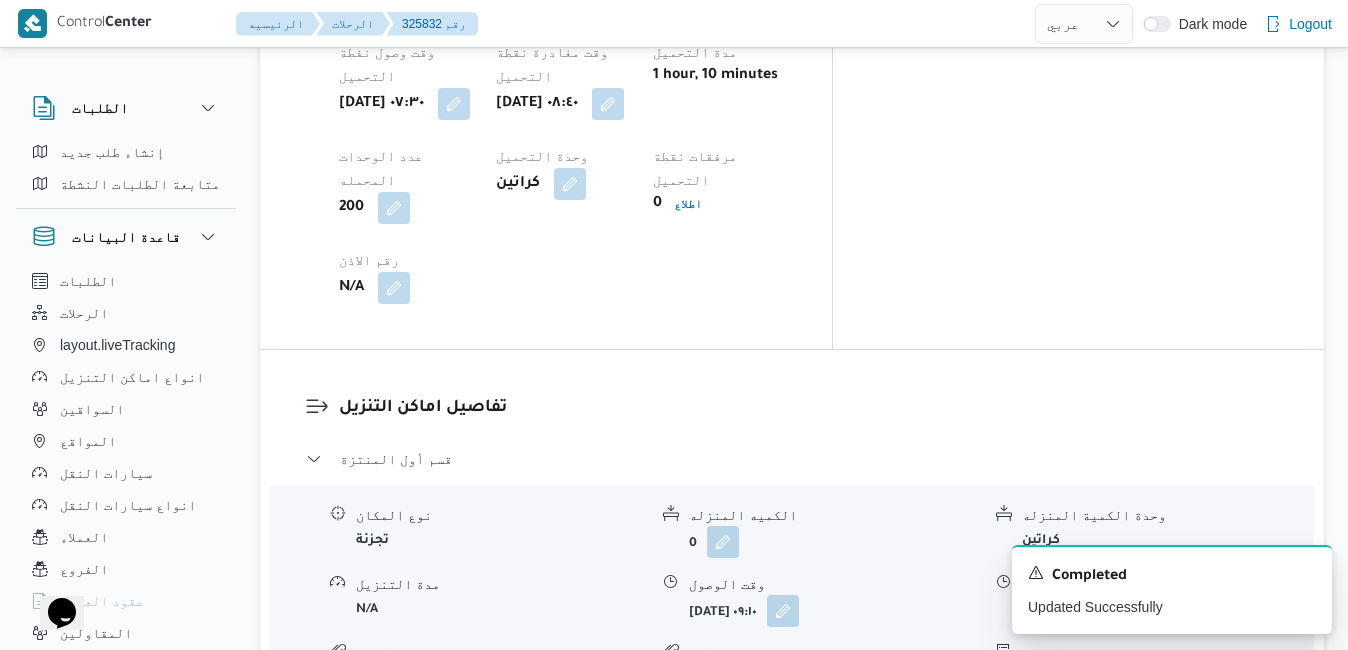 scroll, scrollTop: 1760, scrollLeft: 0, axis: vertical 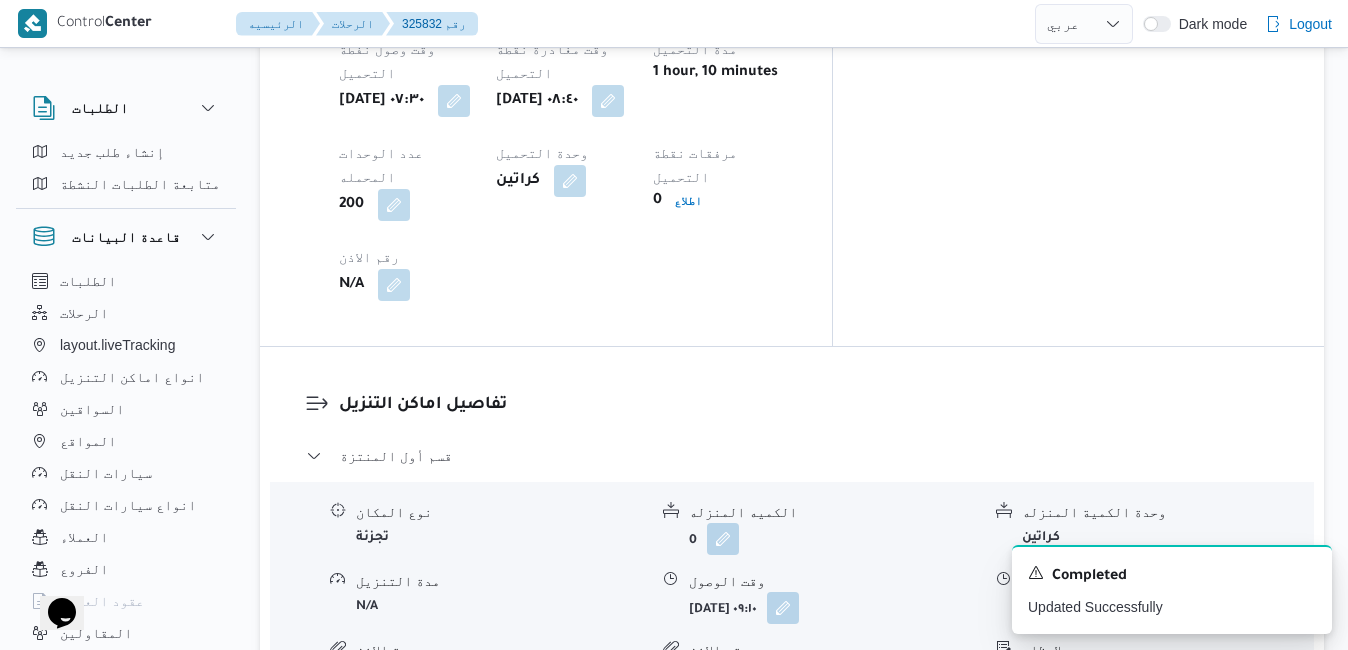 click on "قسم مينا البصل -
دانون فرع الاسكندريه" at bounding box center [792, 740] 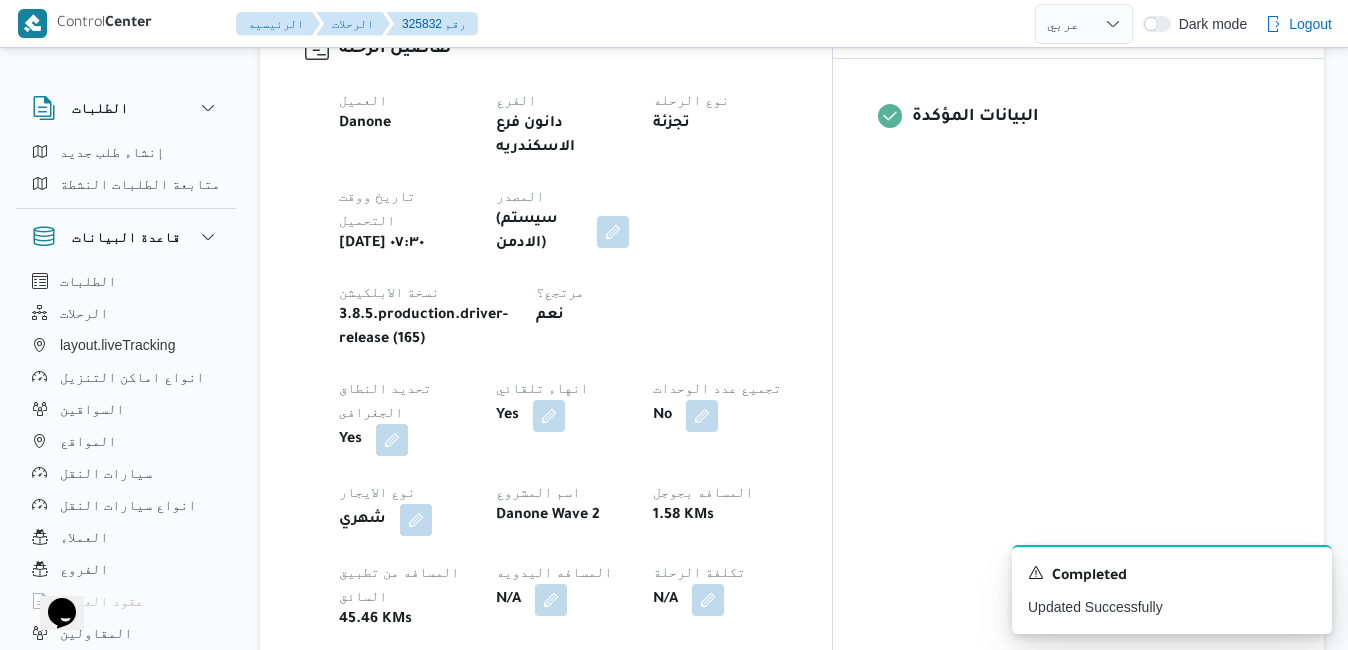 scroll, scrollTop: 840, scrollLeft: 0, axis: vertical 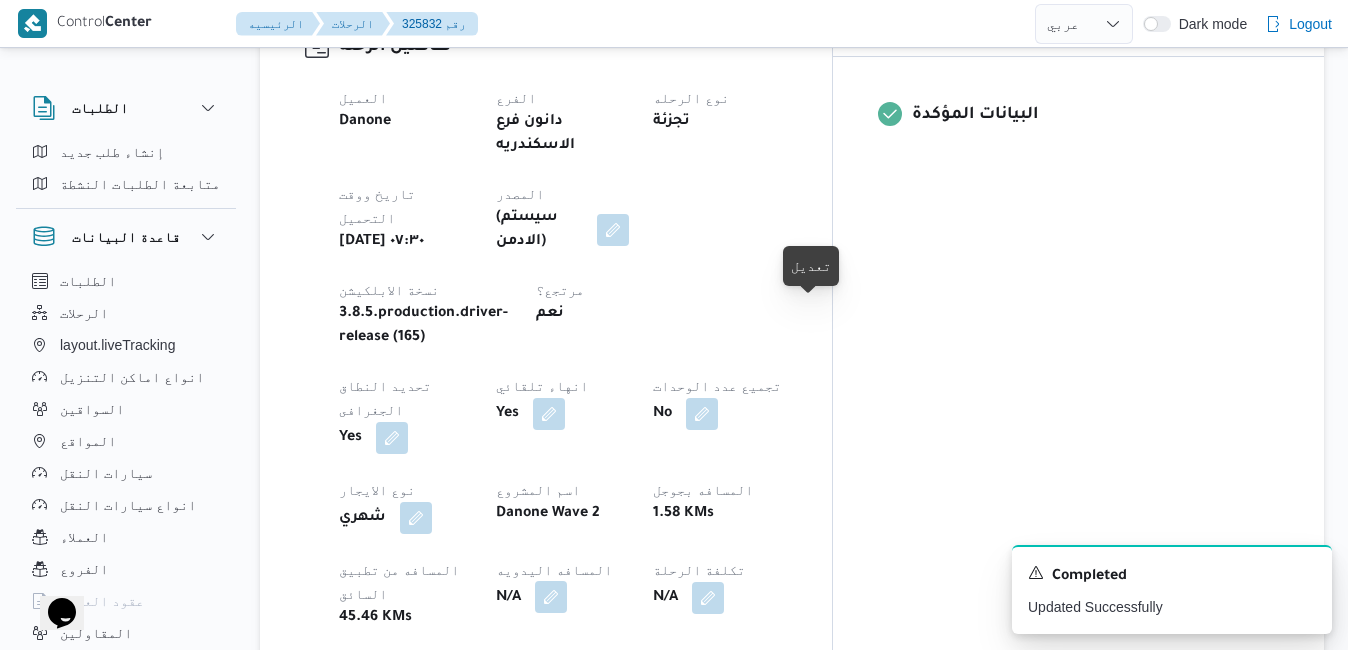 click at bounding box center [551, 597] 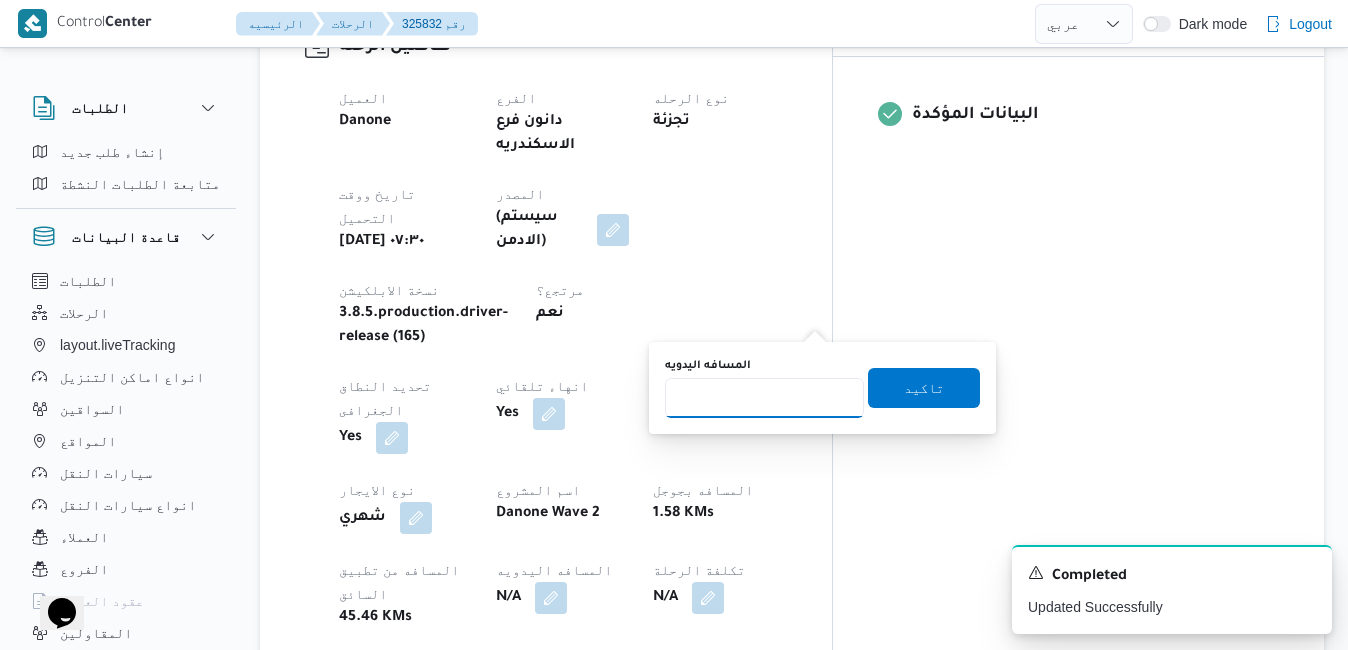 click on "المسافه اليدويه" at bounding box center [764, 398] 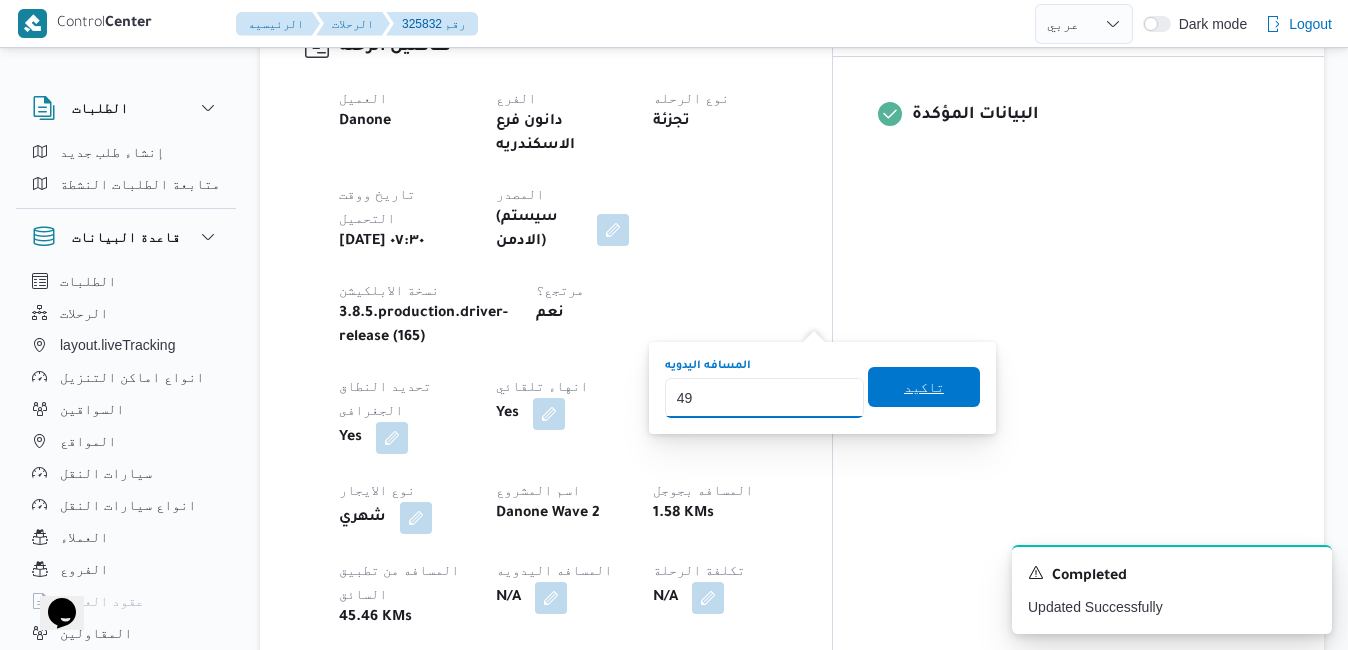 type on "49" 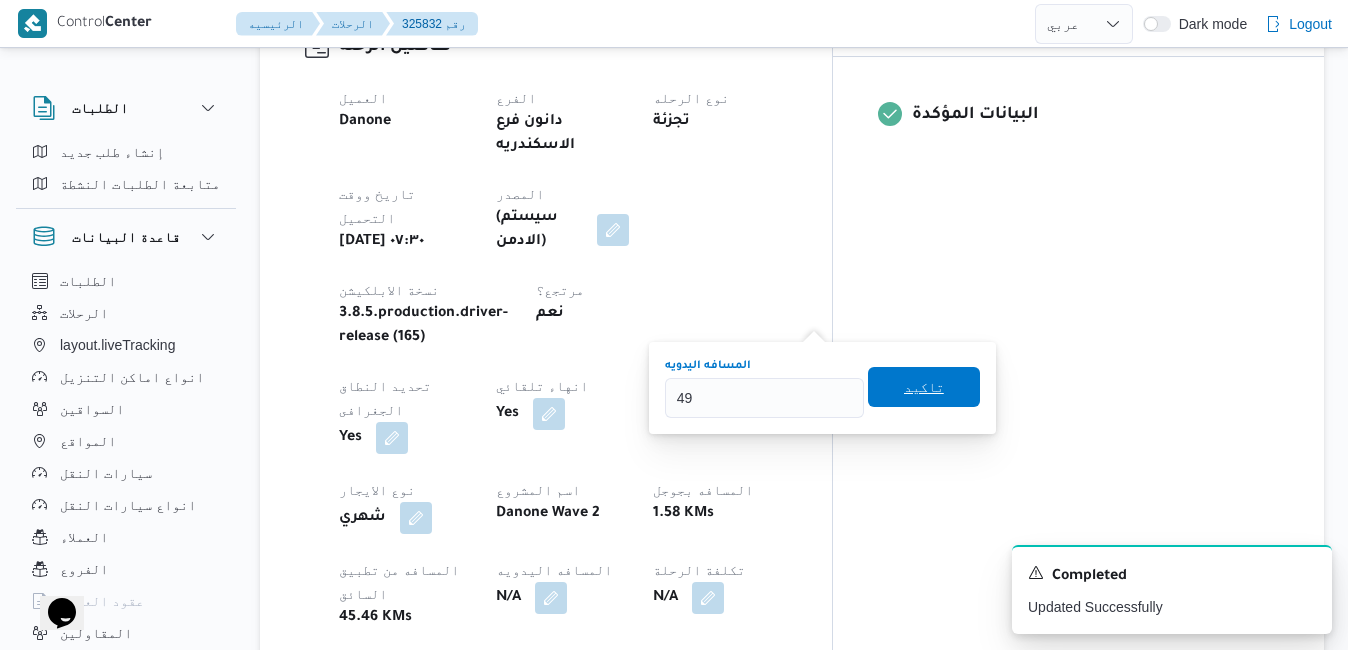 click on "تاكيد" at bounding box center [924, 387] 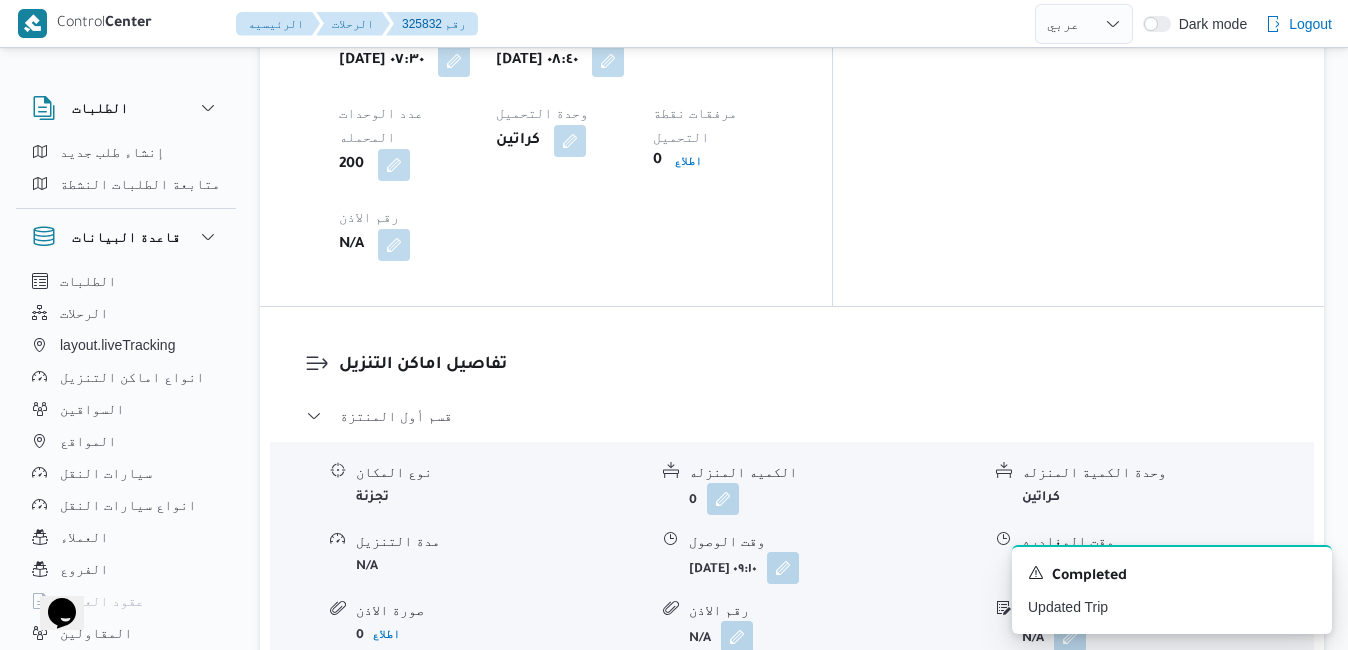 scroll, scrollTop: 1840, scrollLeft: 0, axis: vertical 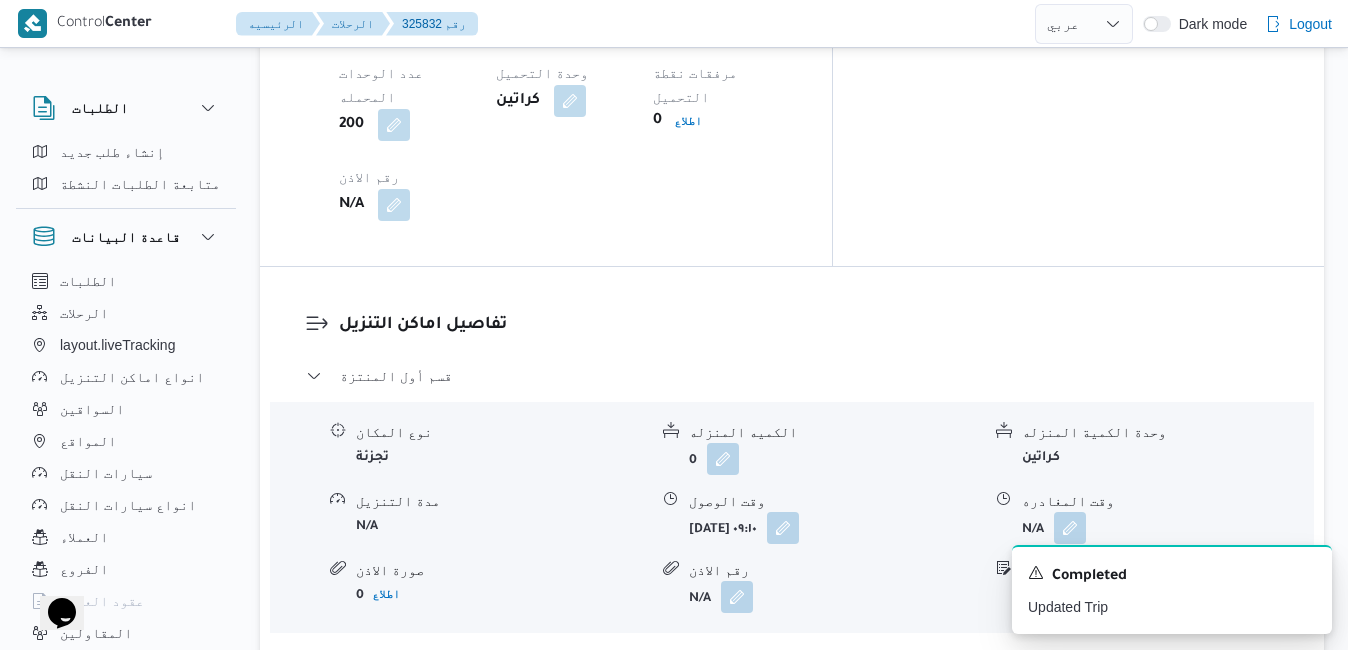 click at bounding box center [737, 811] 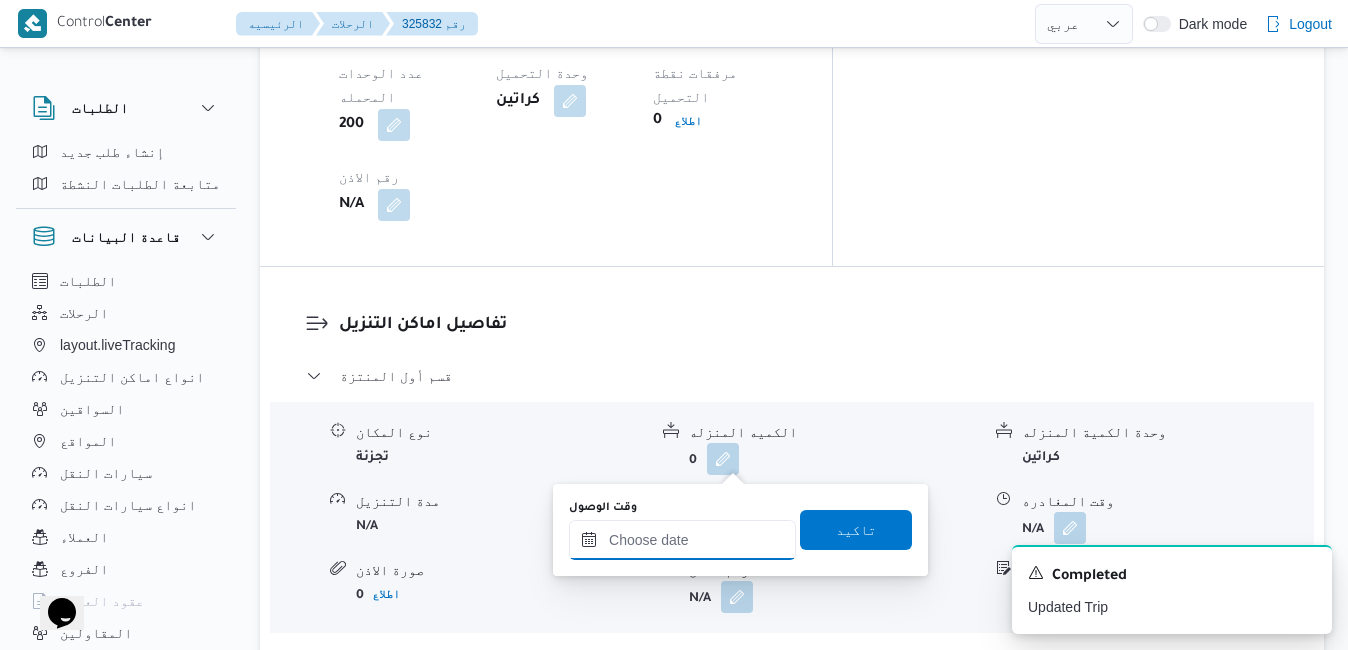 click on "وقت الوصول" at bounding box center (682, 540) 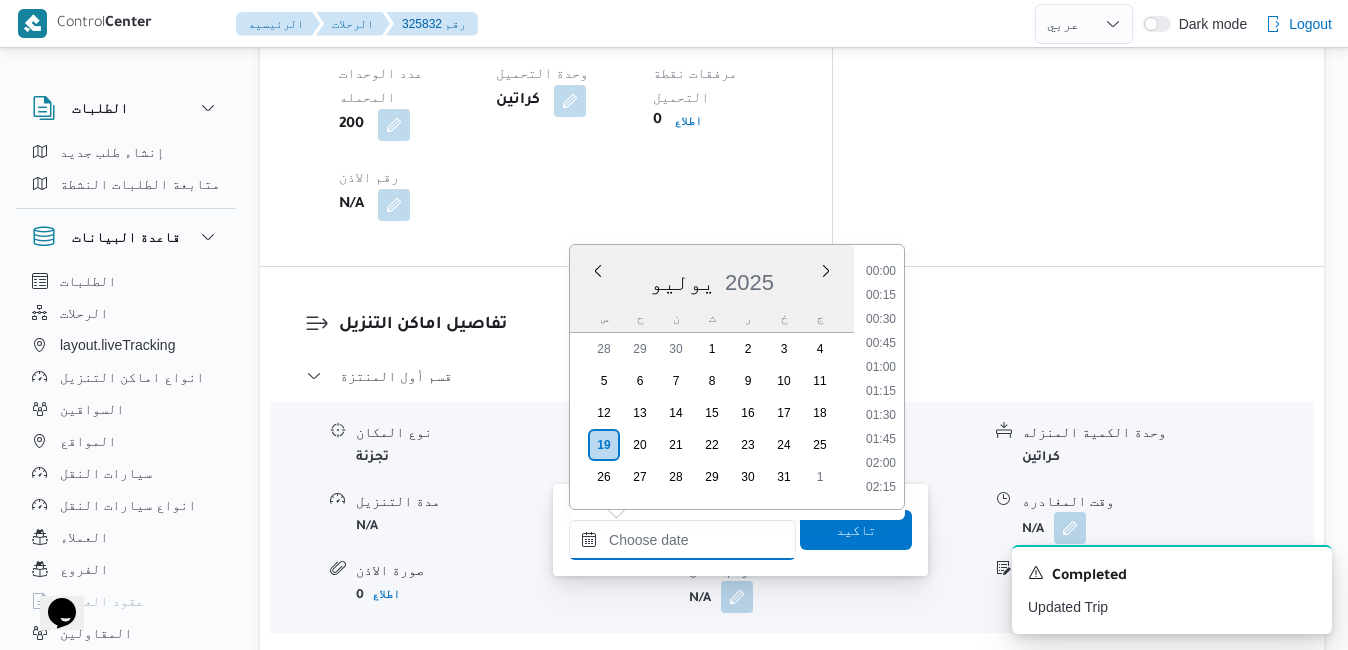 scroll, scrollTop: 1582, scrollLeft: 0, axis: vertical 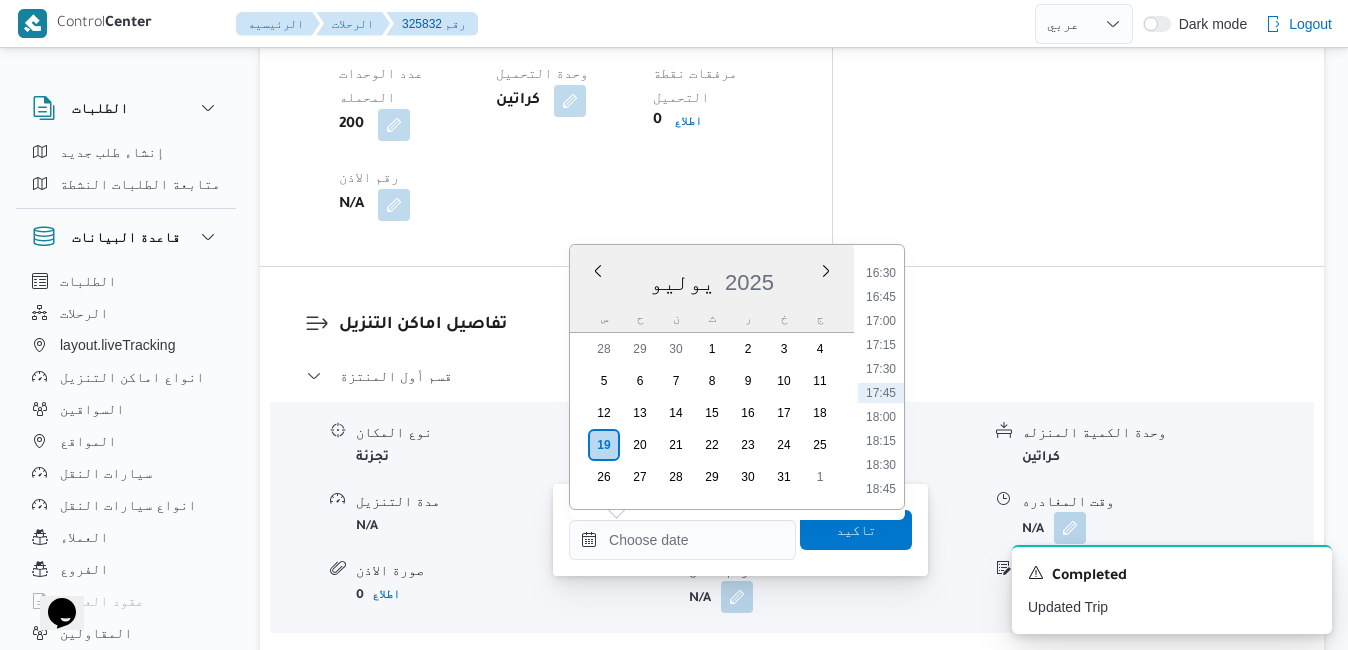 click on "يوليو 2025" at bounding box center [712, 278] 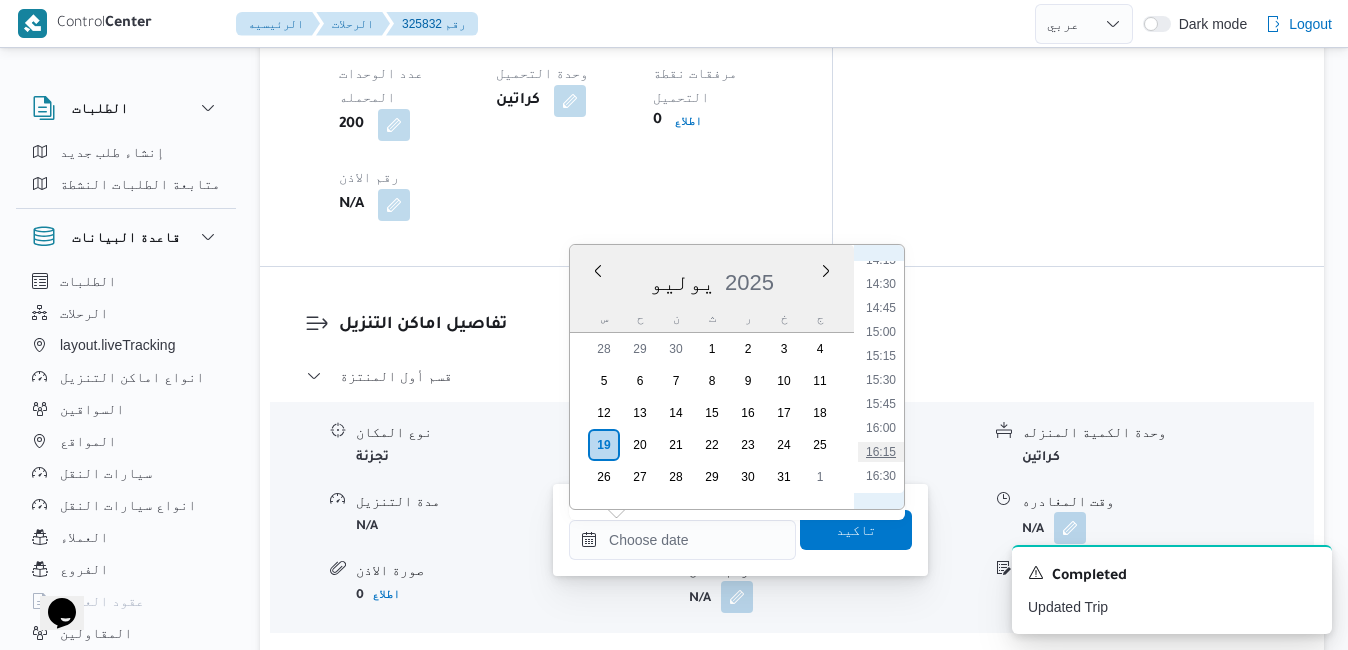click on "16:15" at bounding box center [881, 452] 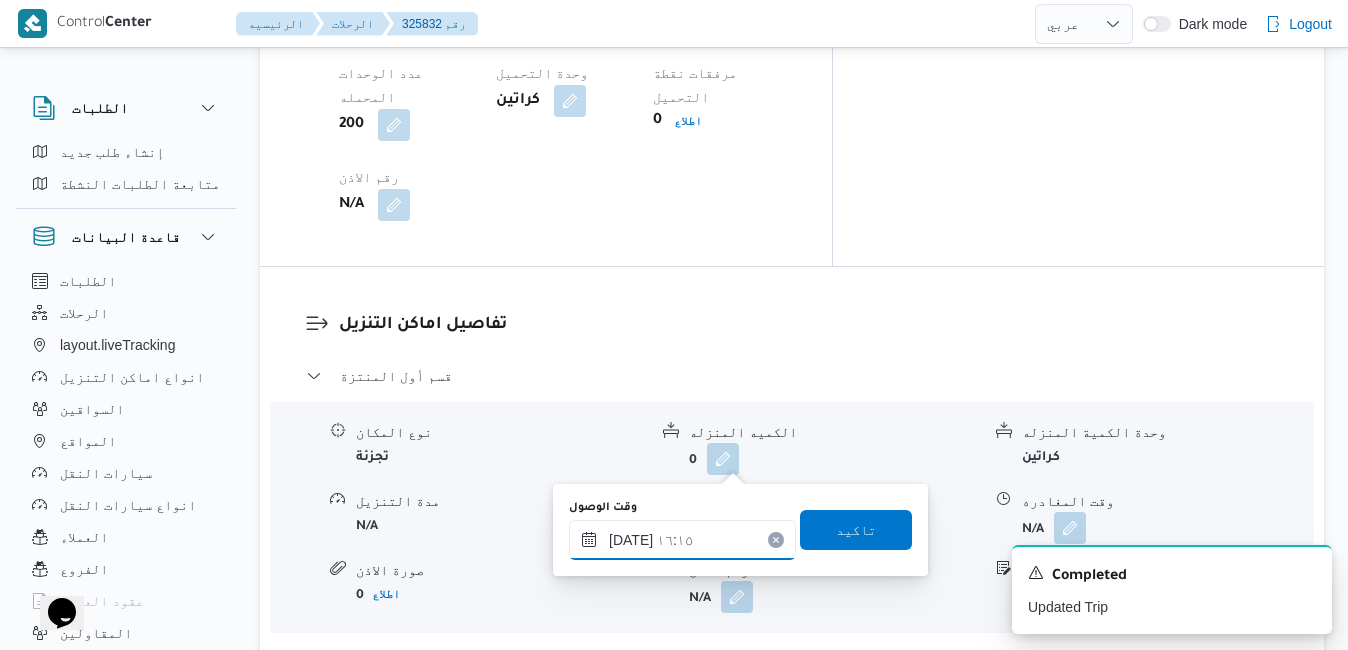 click on "١٩/٠٧/٢٠٢٥ ١٦:١٥" at bounding box center [682, 540] 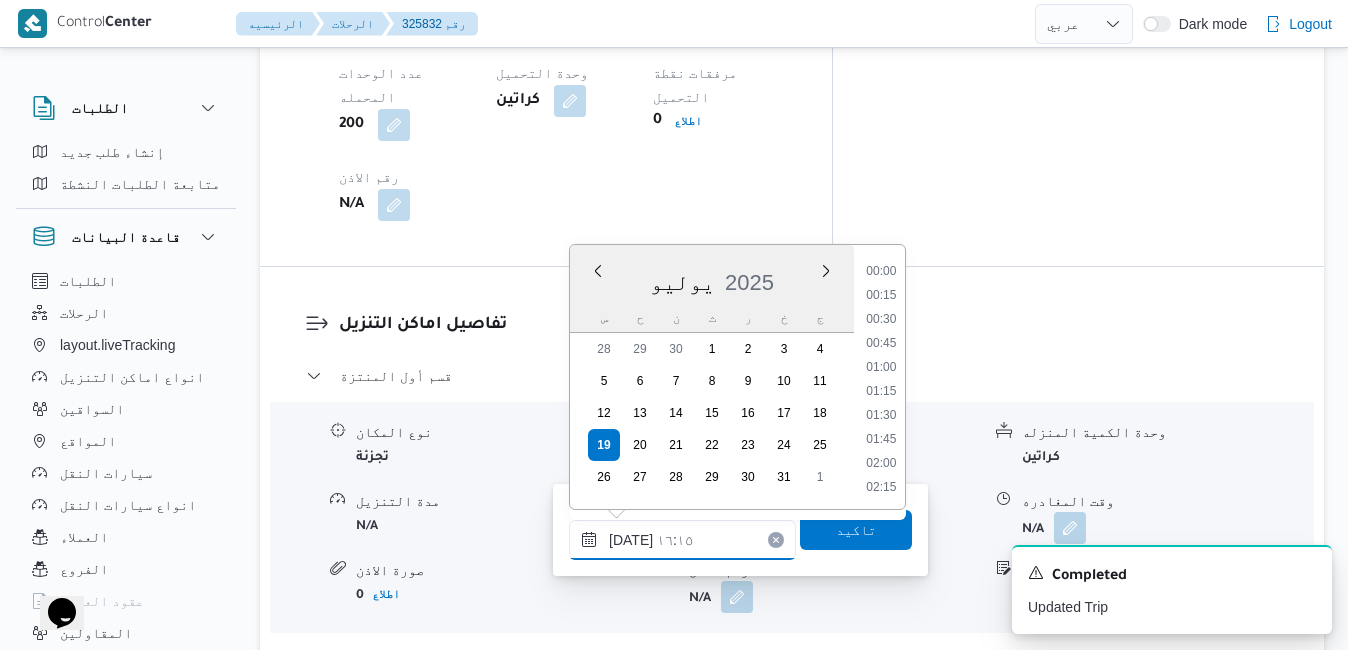 scroll, scrollTop: 1438, scrollLeft: 0, axis: vertical 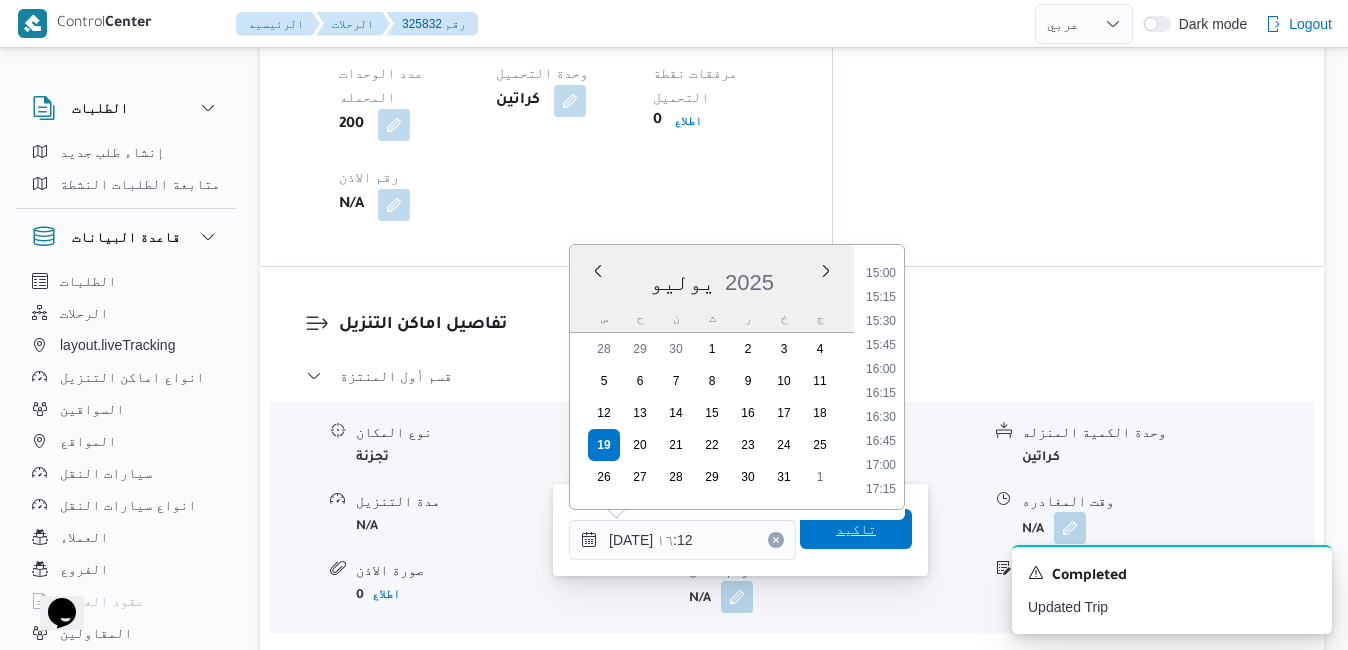 type on "١٩/٠٧/٢٠٢٥ ١٦:١٢" 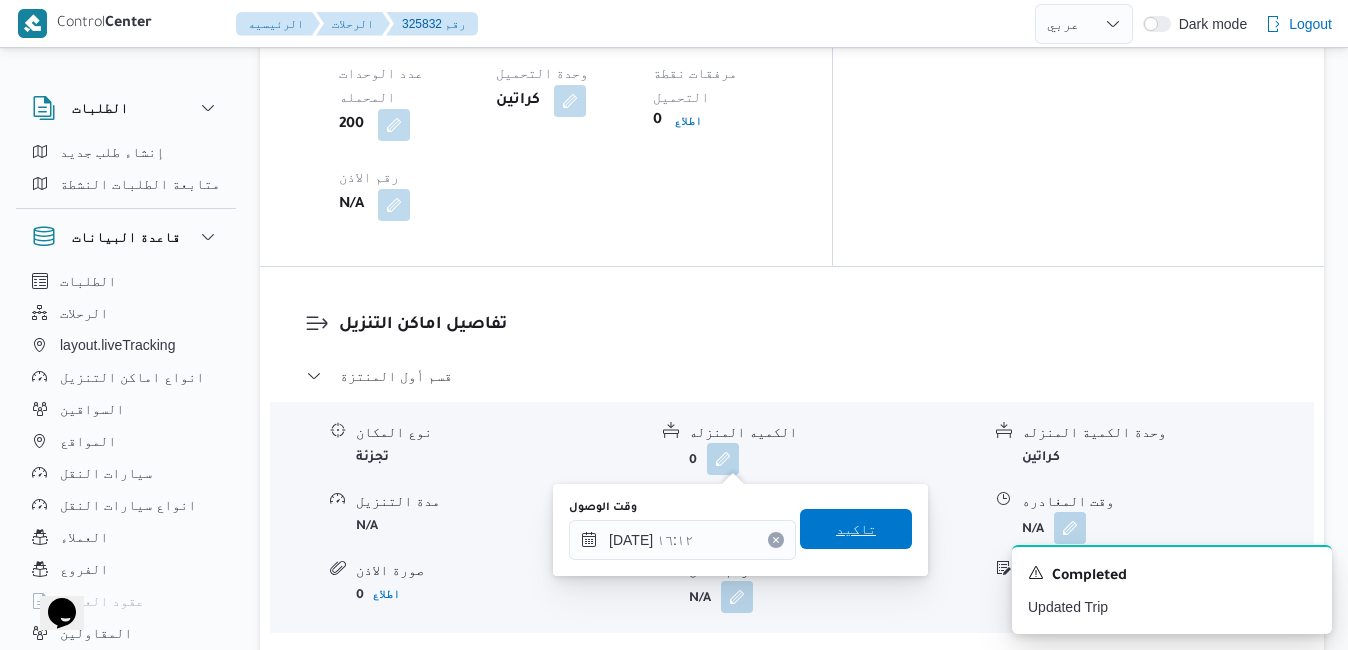 click on "تاكيد" at bounding box center (856, 529) 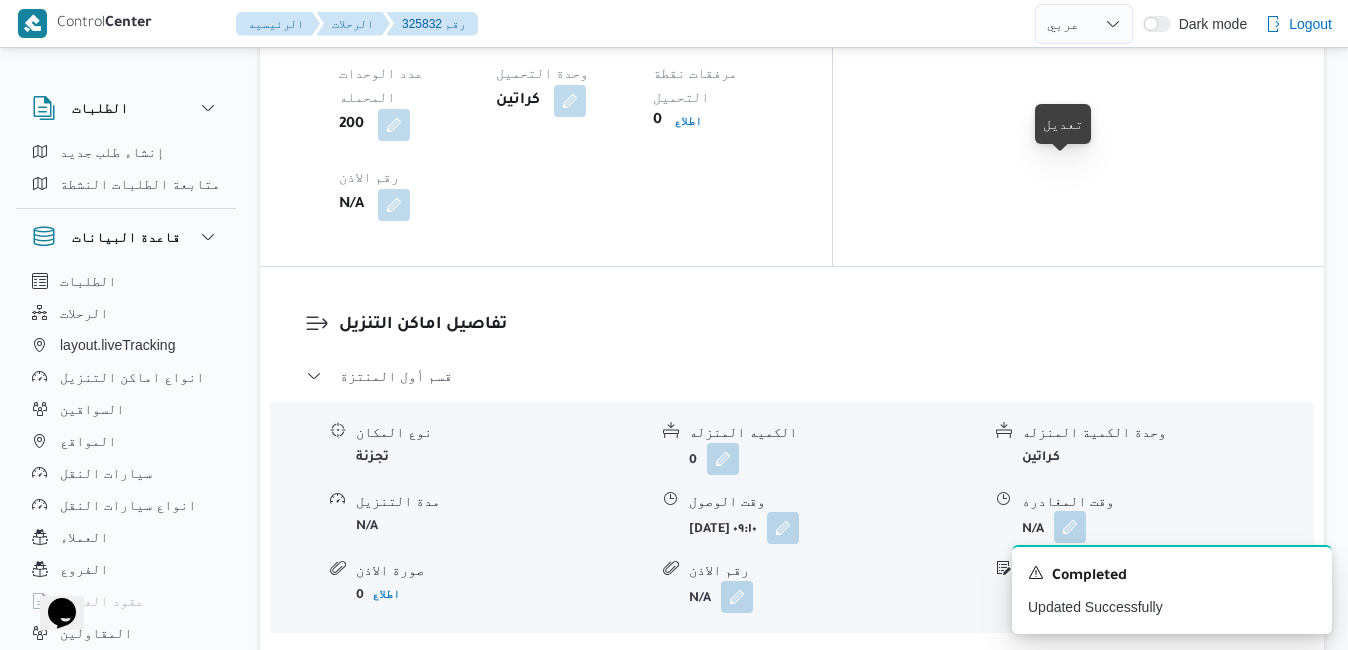 click at bounding box center [1070, 527] 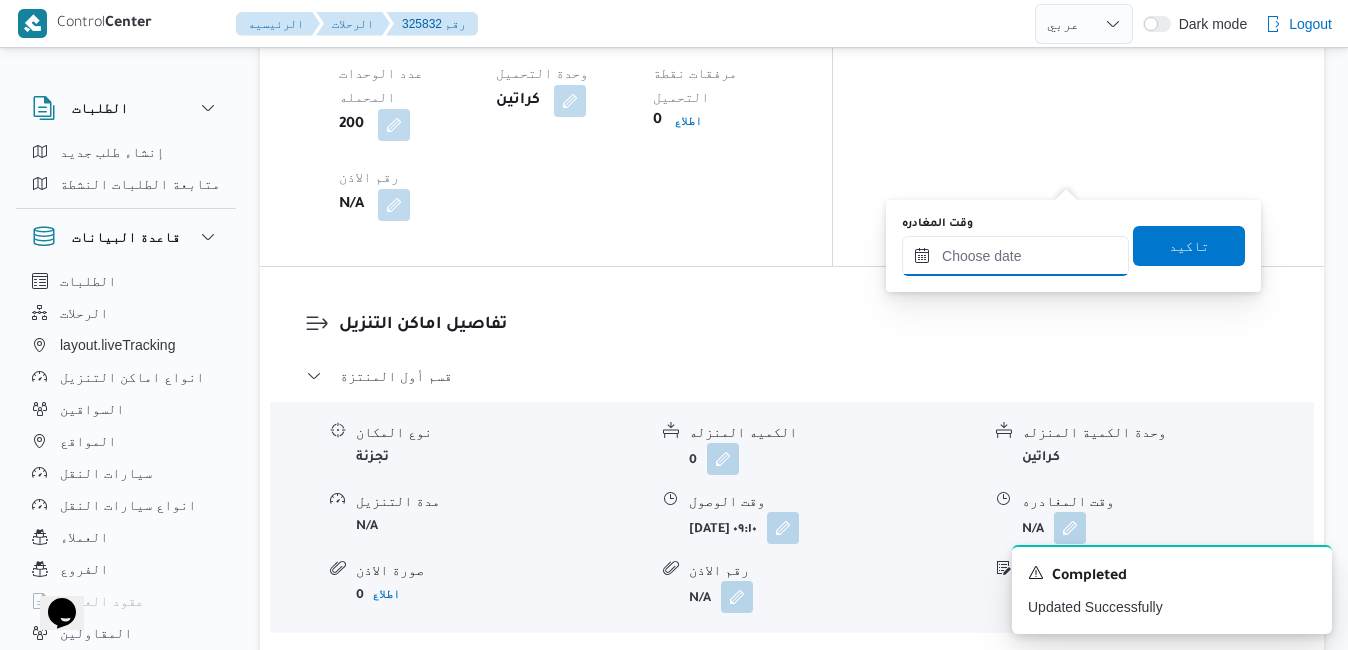 click on "وقت المغادره" at bounding box center (1015, 256) 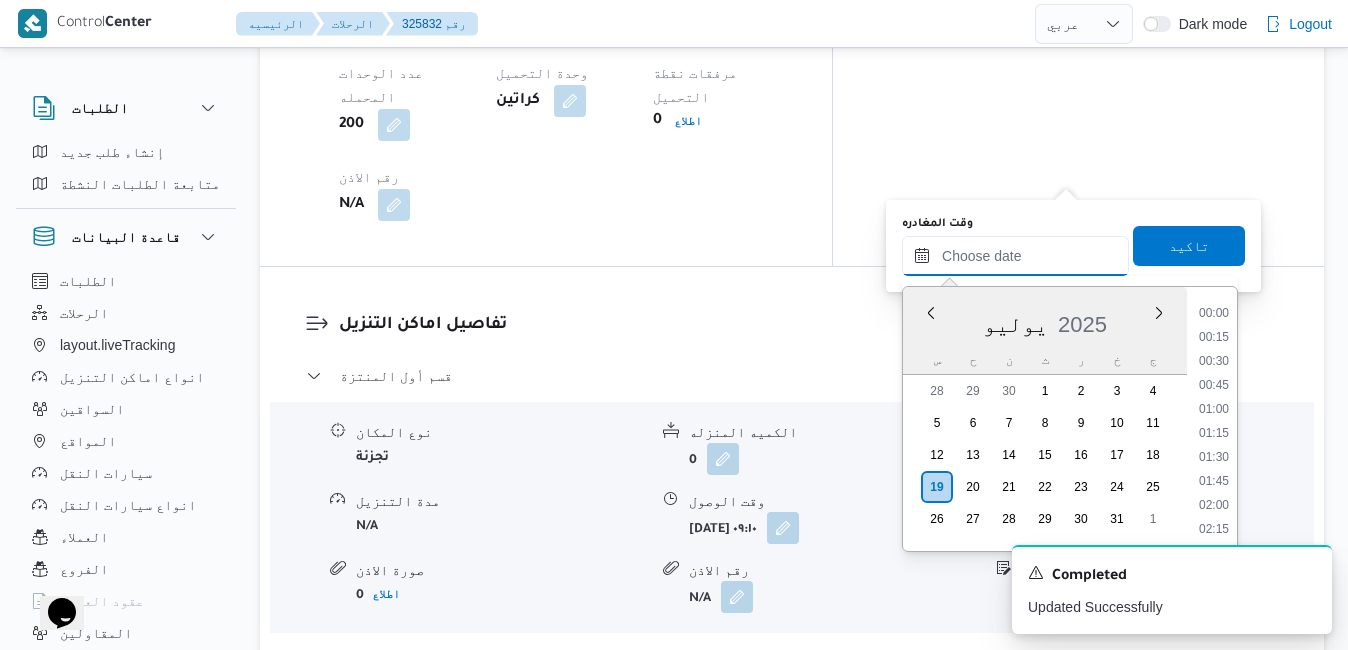 scroll, scrollTop: 1582, scrollLeft: 0, axis: vertical 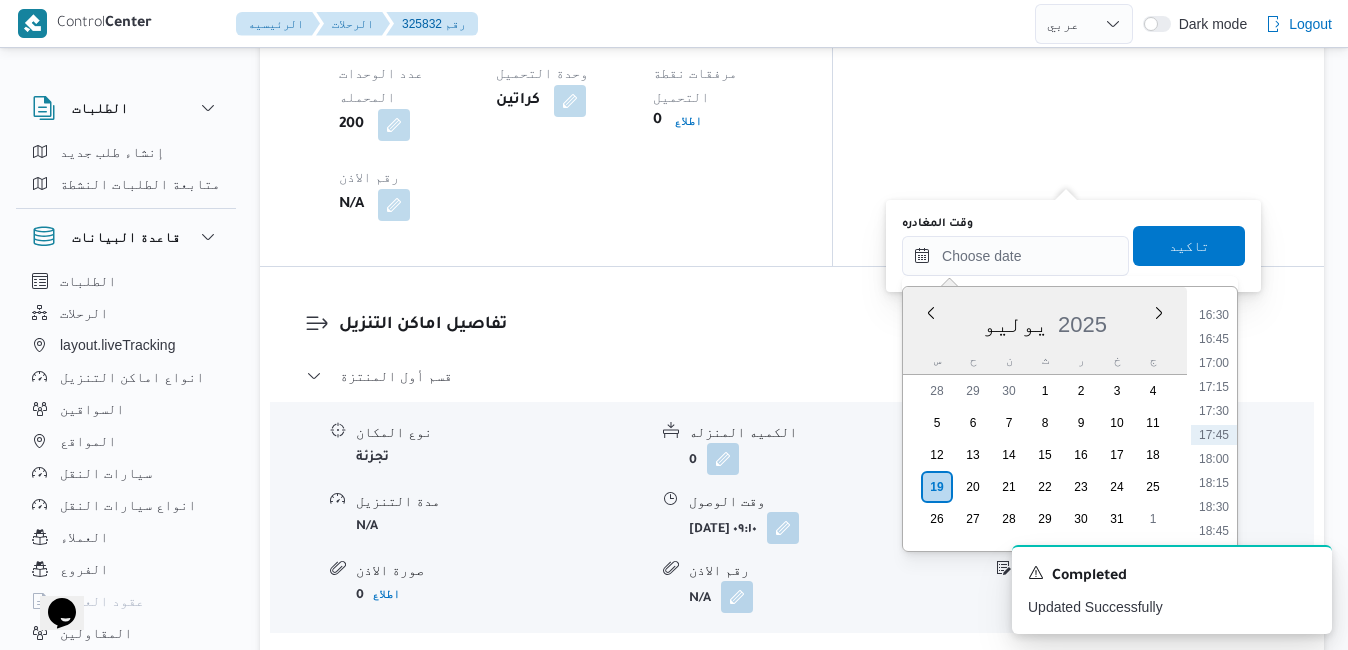 click on "يوليو 2025" at bounding box center [1045, 320] 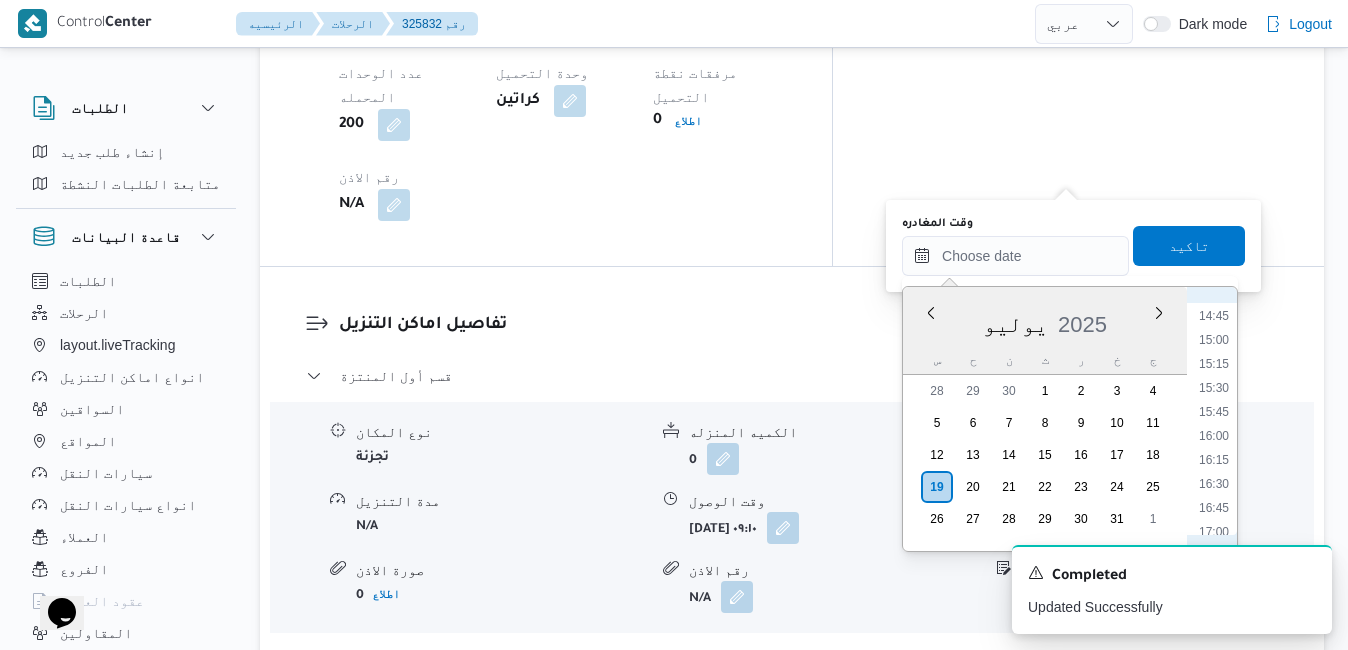scroll, scrollTop: 1379, scrollLeft: 0, axis: vertical 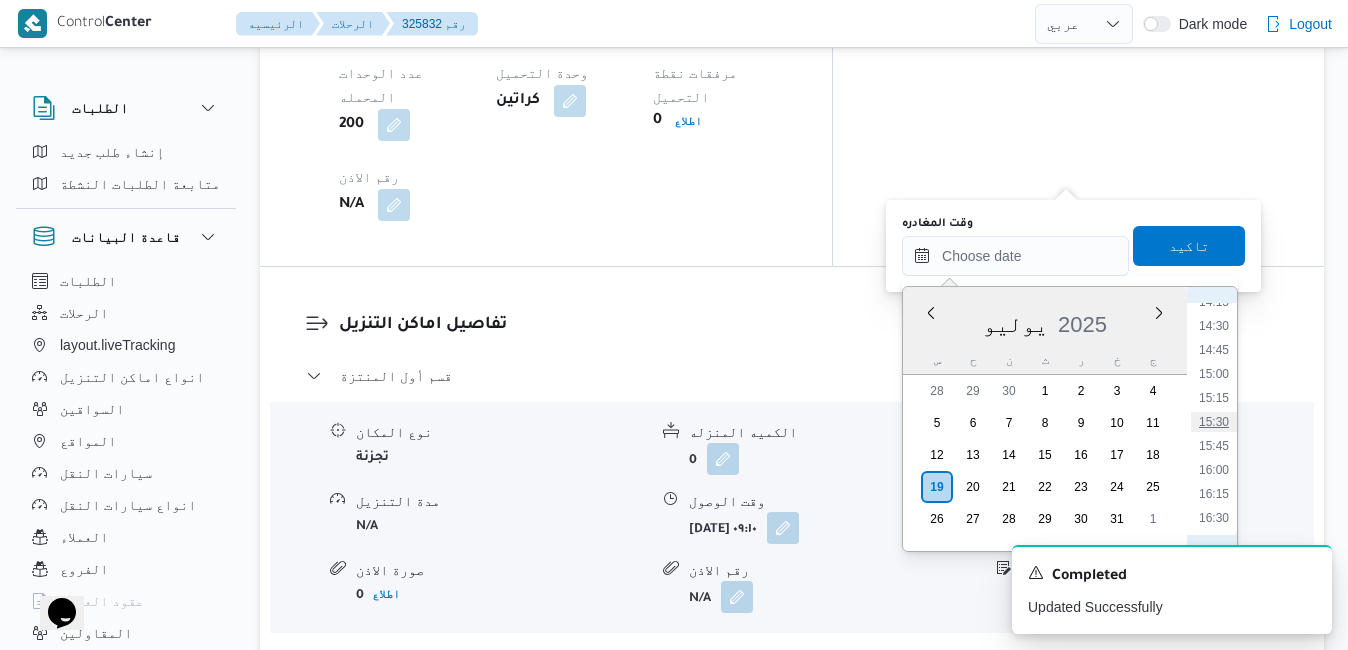 click on "15:30" at bounding box center [1214, 422] 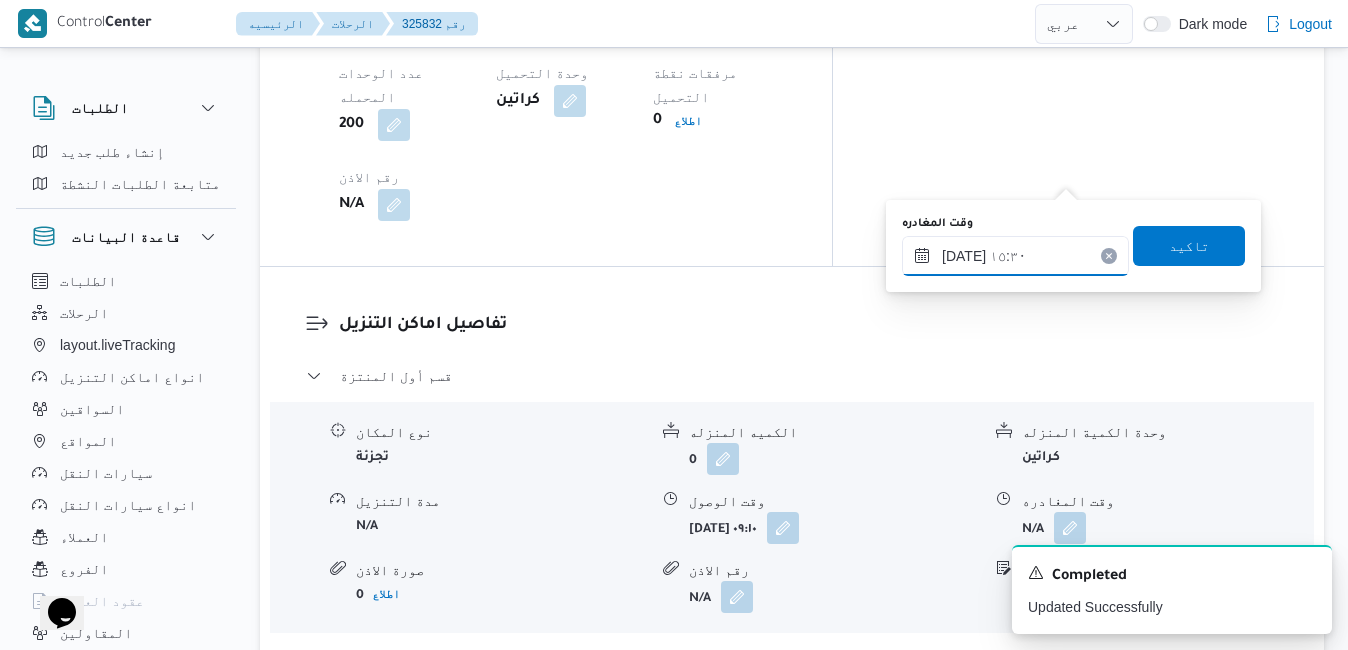 click on "١٩/٠٧/٢٠٢٥ ١٥:٣٠" at bounding box center (1015, 256) 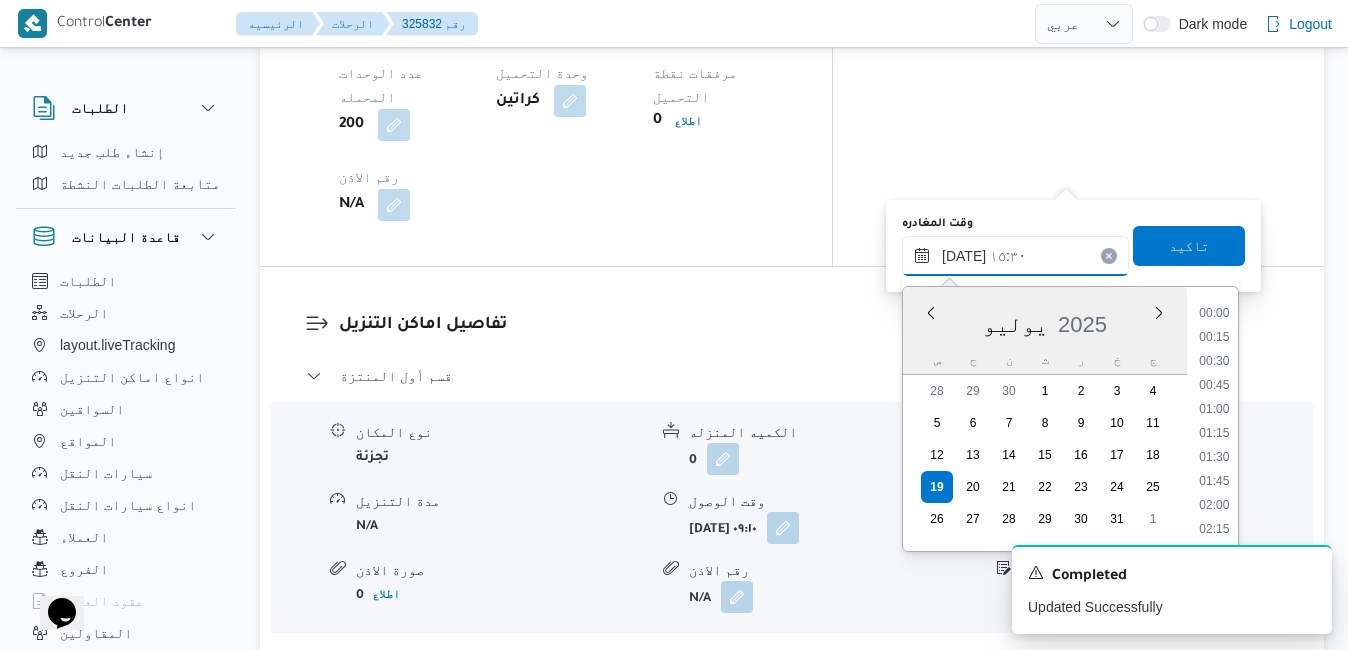 click on "١٩/٠٧/٢٠٢٥ ١٥:٣٠" at bounding box center (1015, 256) 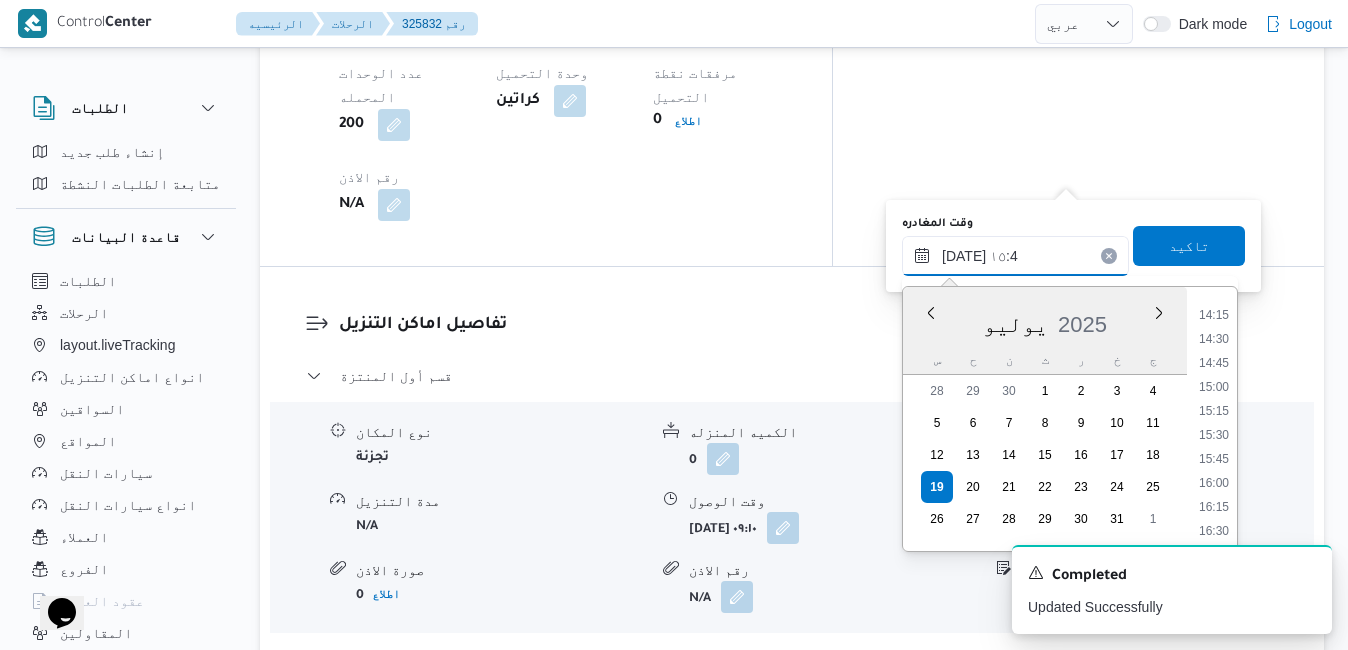 type on "١٩/٠٧/٢٠٢٥ ١٥:40" 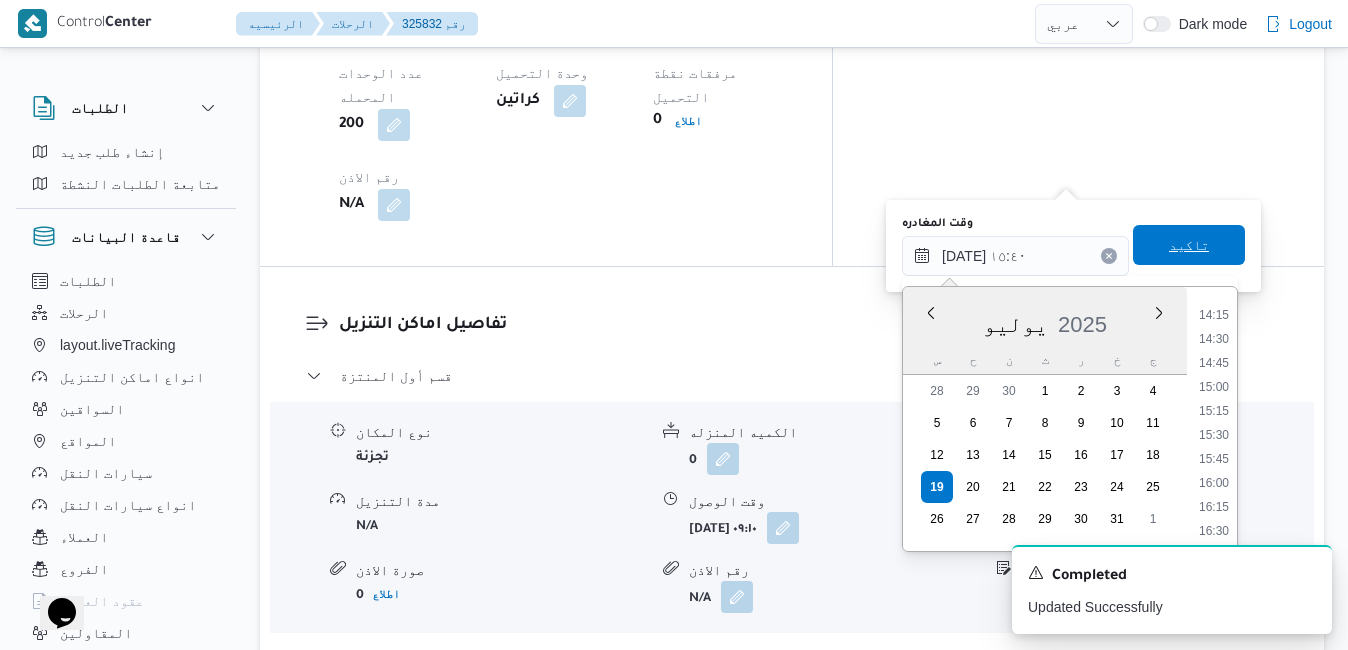 click on "تاكيد" at bounding box center [1189, 245] 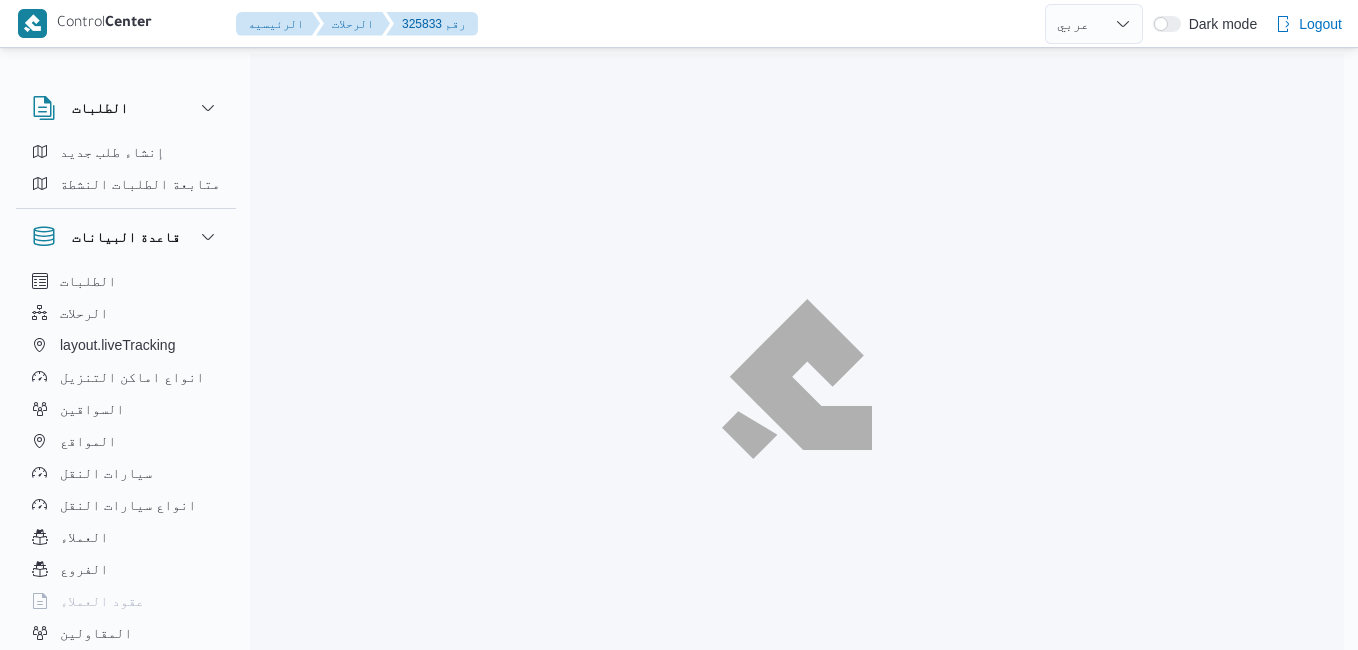 select on "ar" 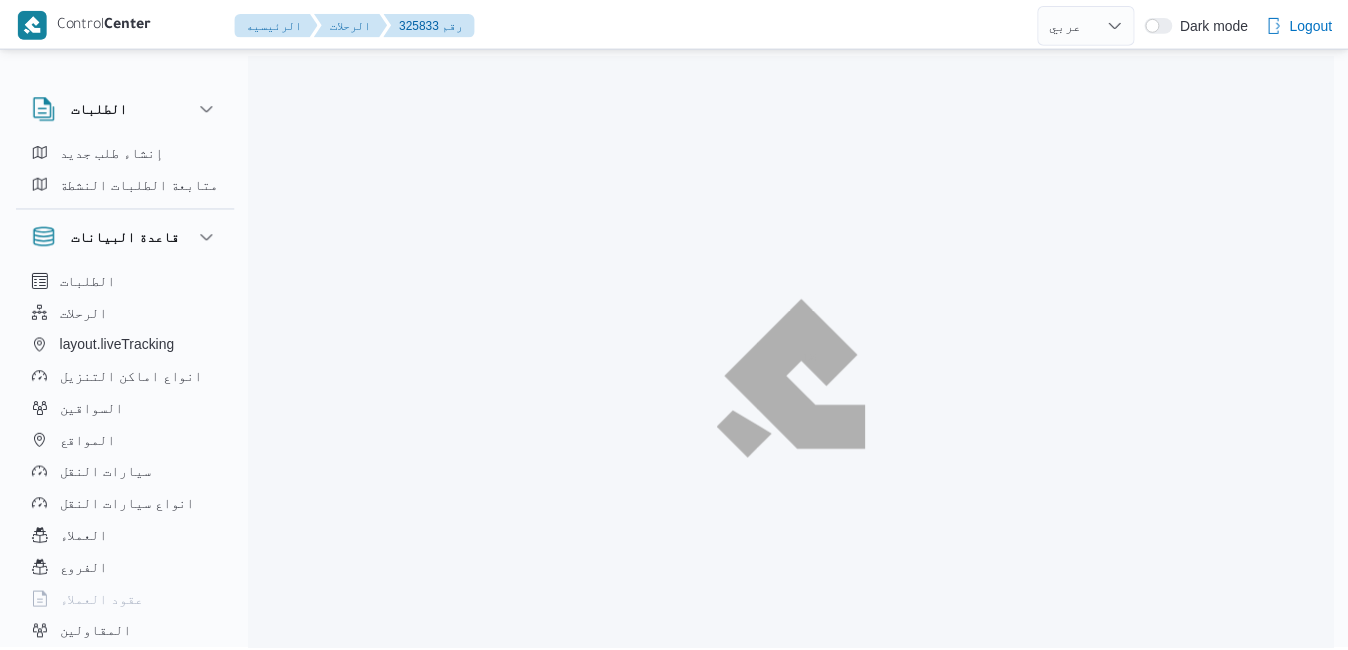scroll, scrollTop: 0, scrollLeft: 0, axis: both 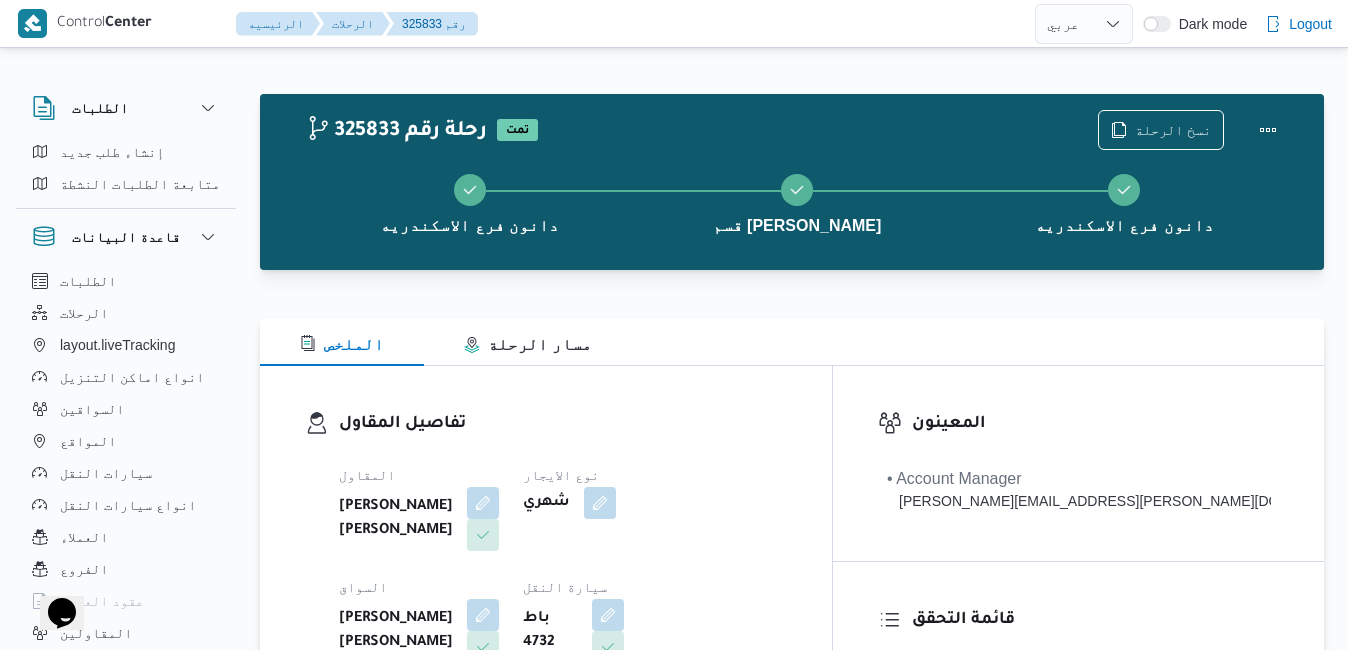 click on "تفاصيل المقاول" at bounding box center [563, 424] 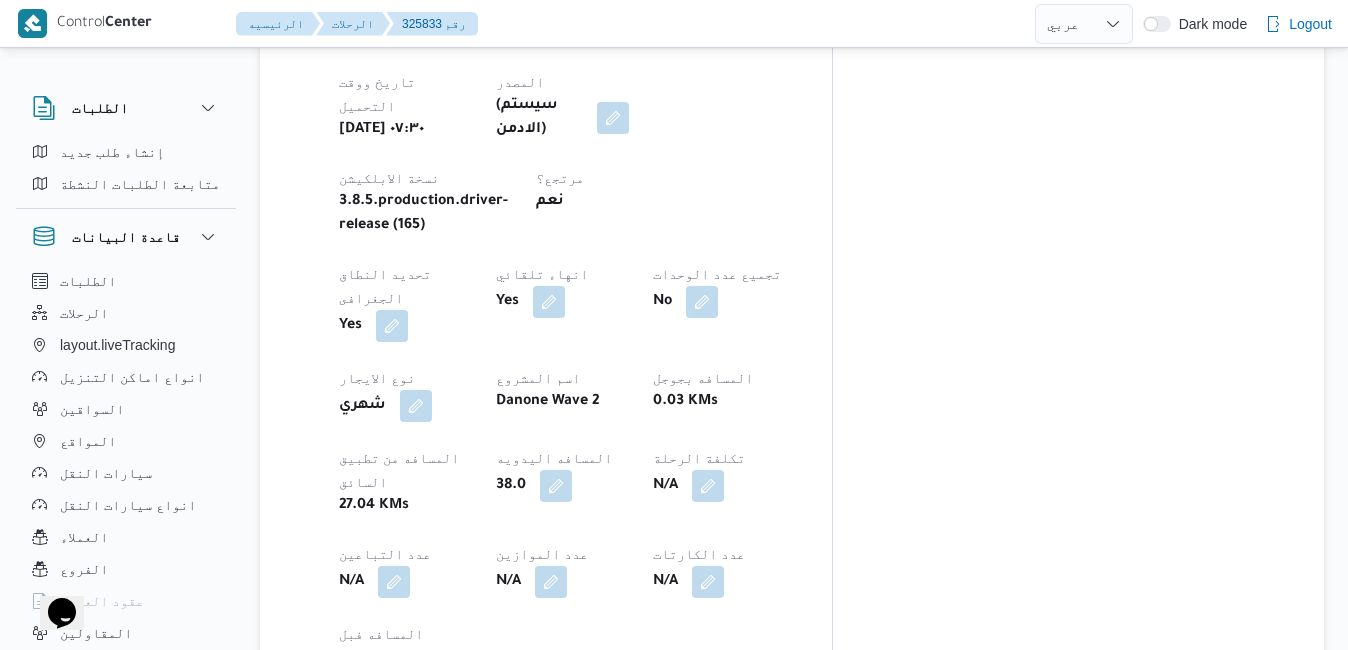 scroll, scrollTop: 1000, scrollLeft: 0, axis: vertical 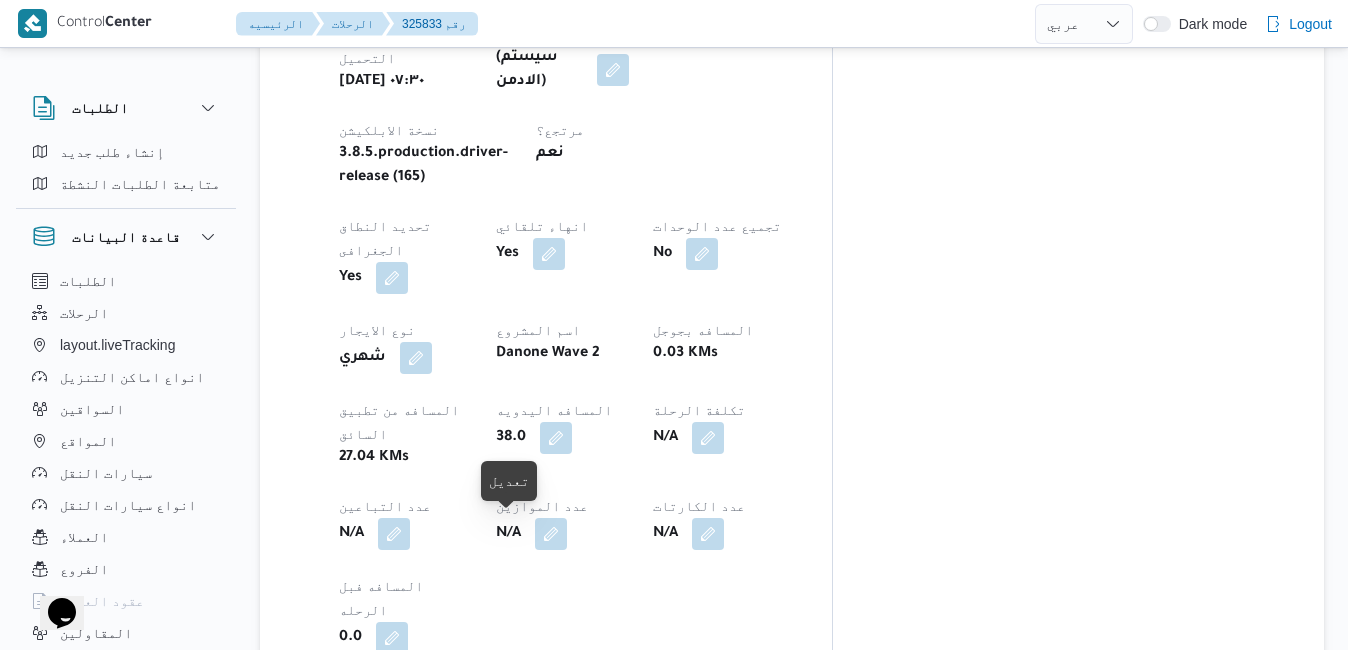 click at bounding box center [450, 860] 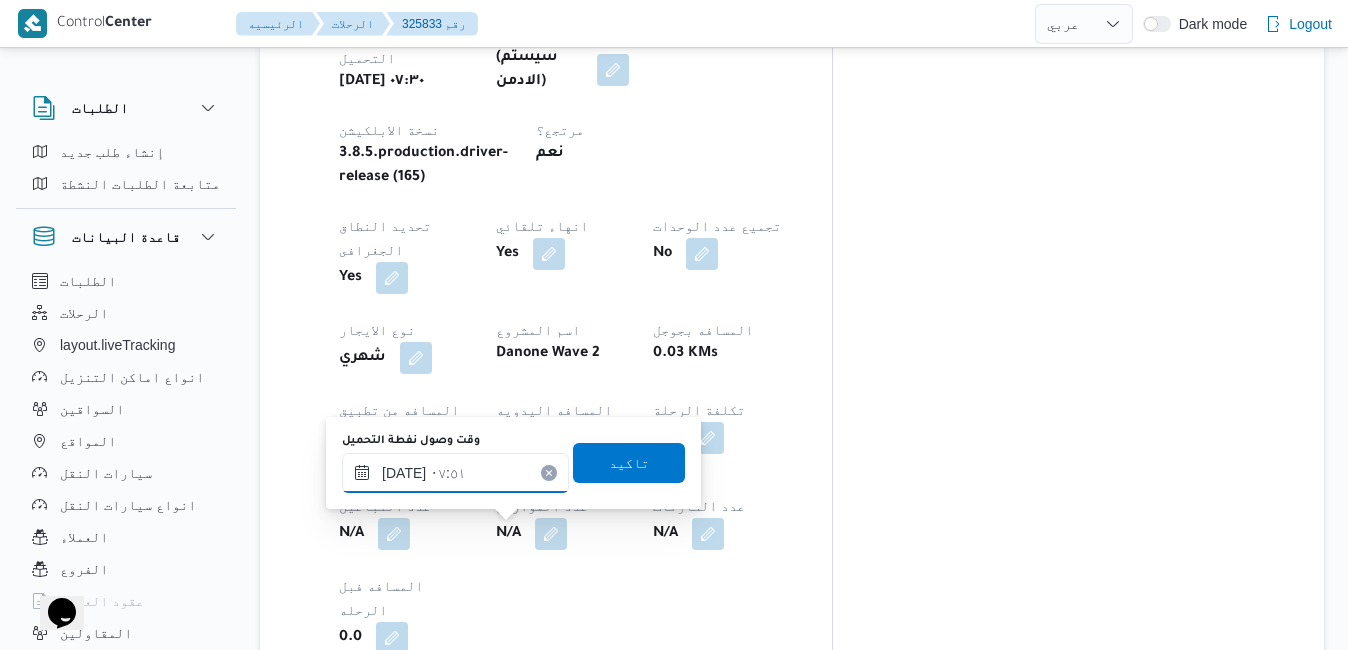 click on "[DATE] ٠٧:٥١" at bounding box center (455, 473) 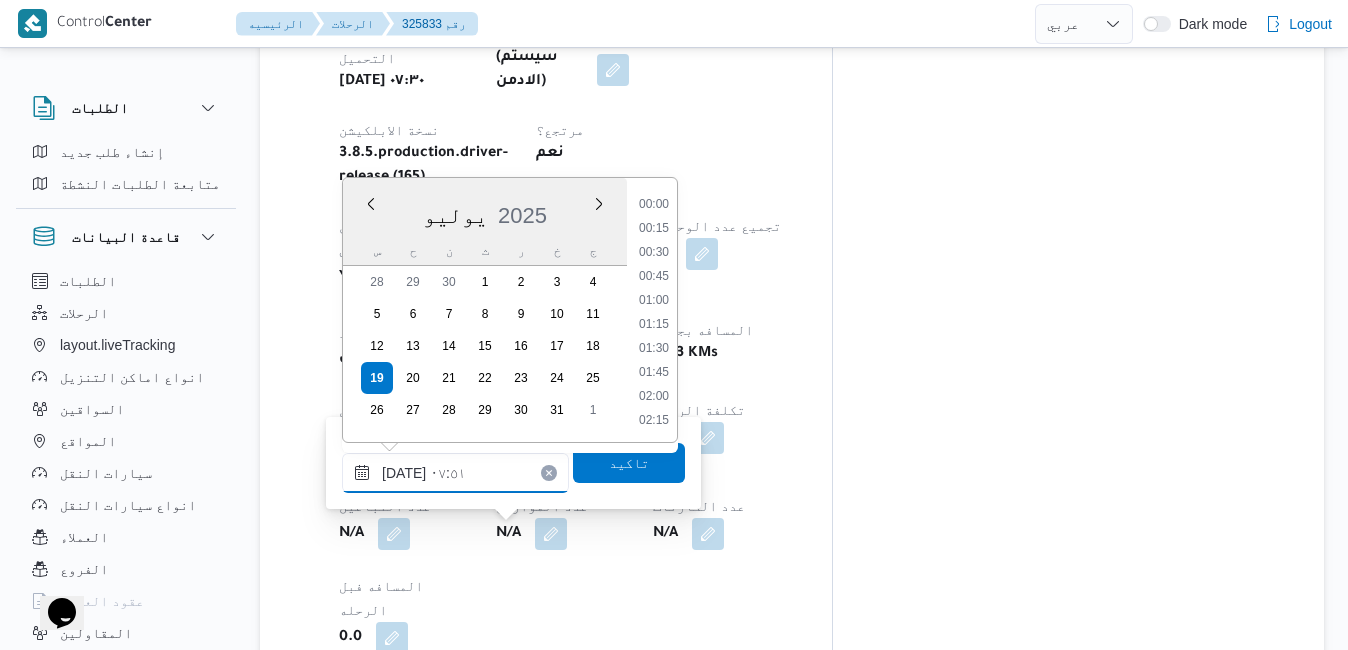 scroll, scrollTop: 622, scrollLeft: 0, axis: vertical 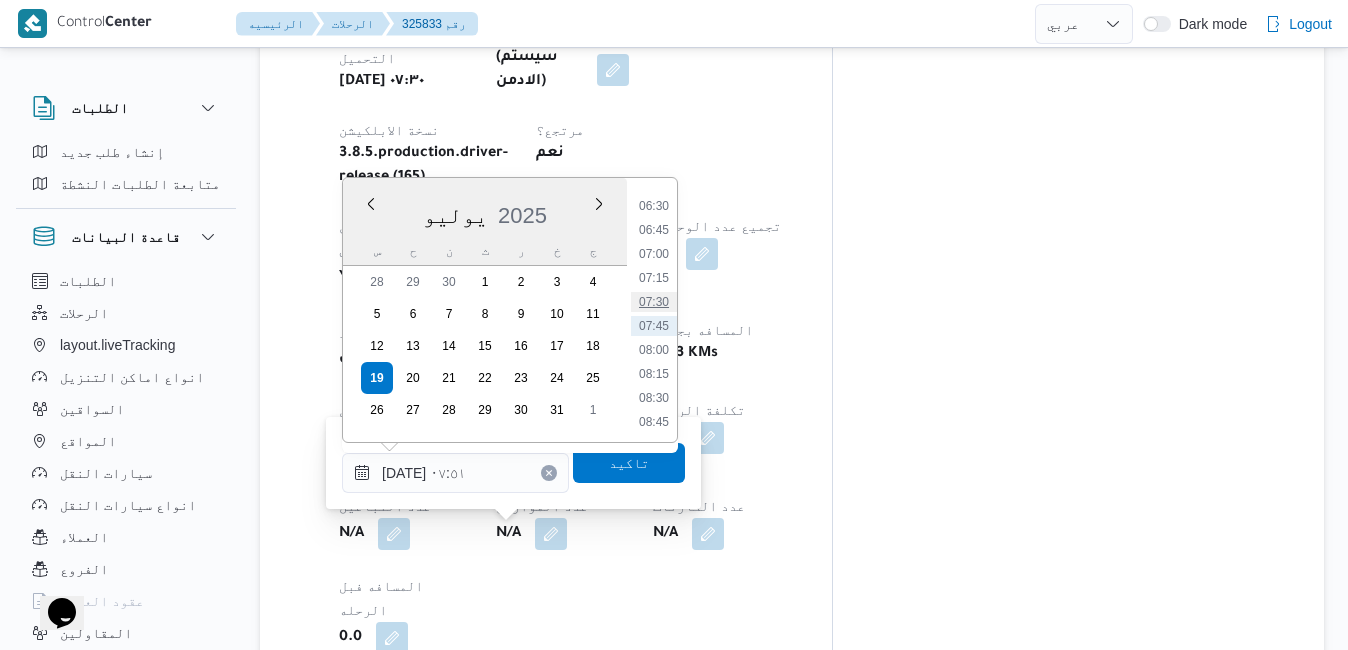 click on "07:30" at bounding box center (654, 302) 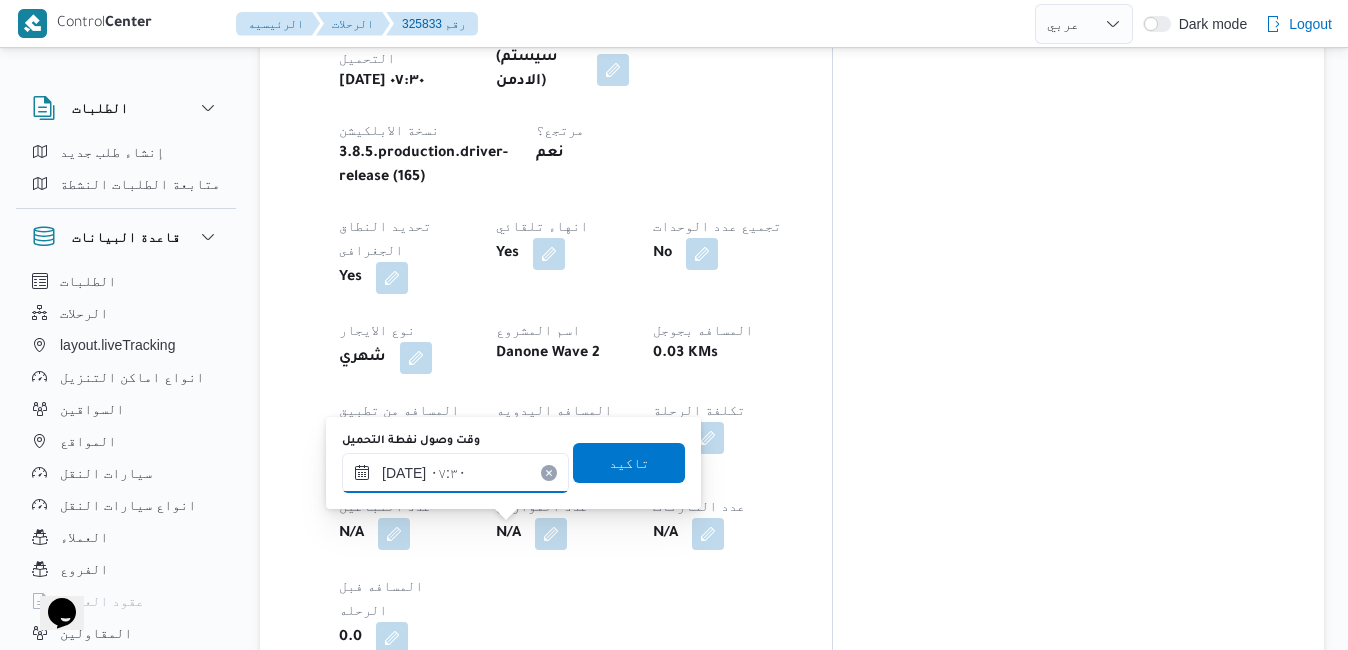 type on "١٩/٠٧/٢٠٢٥ ٠٧:٣٠" 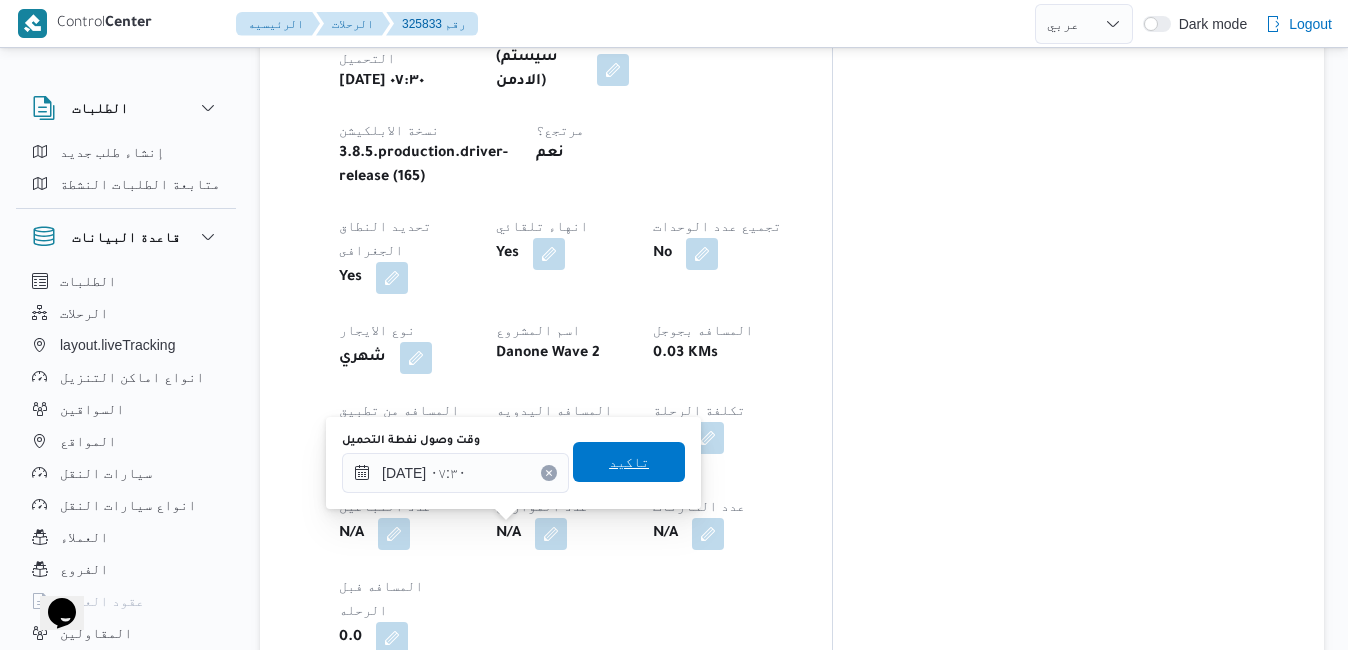 click on "تاكيد" at bounding box center [629, 462] 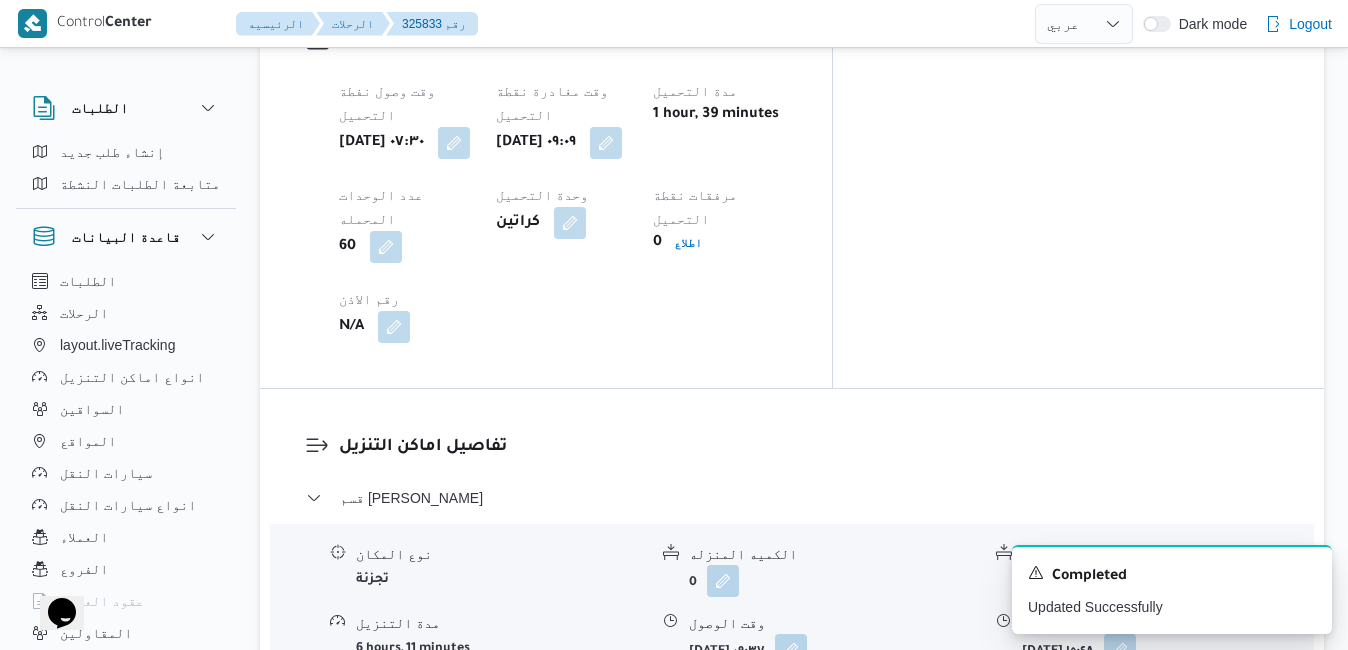 scroll, scrollTop: 1720, scrollLeft: 0, axis: vertical 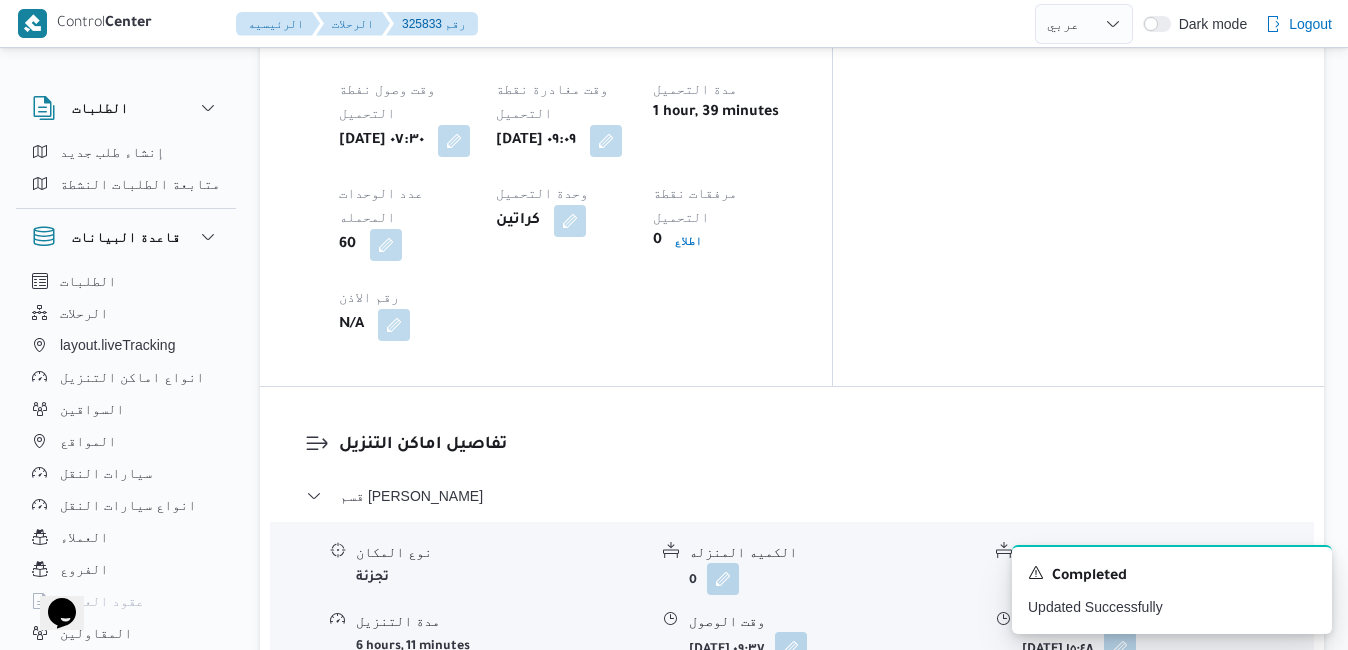 click on "قسم مينا البصل -
دانون فرع الاسكندريه" at bounding box center (792, 780) 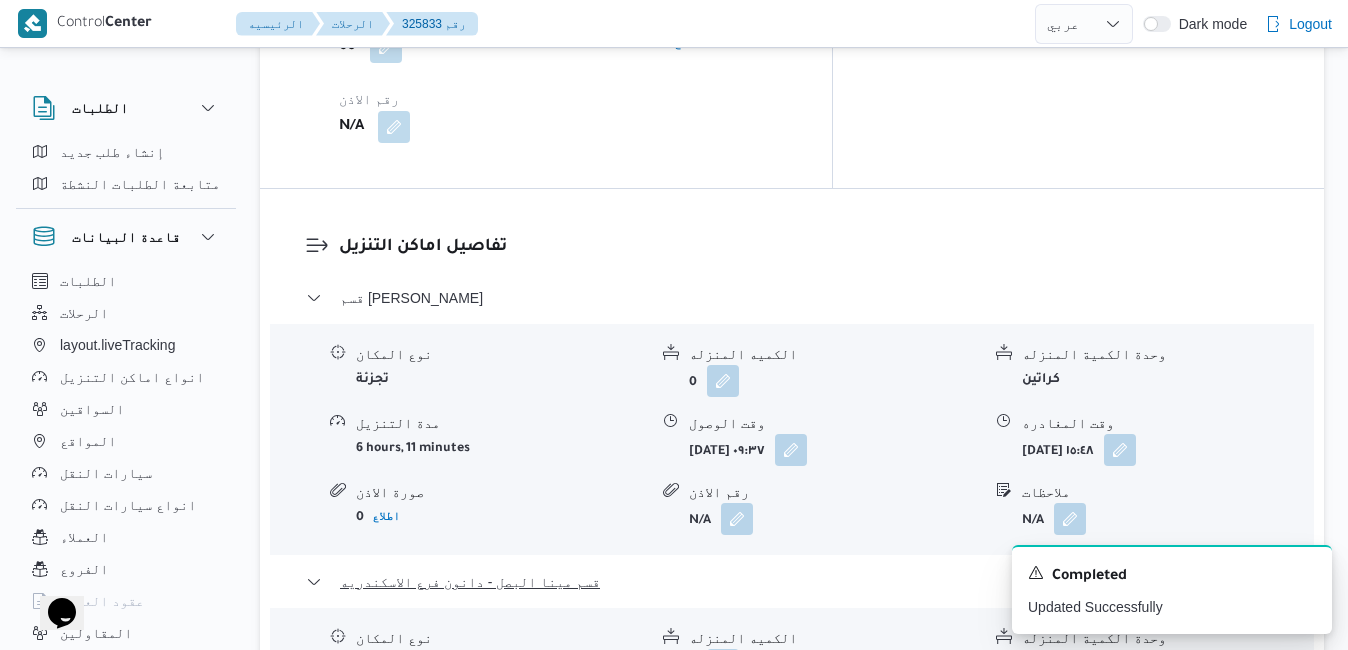scroll, scrollTop: 1920, scrollLeft: 0, axis: vertical 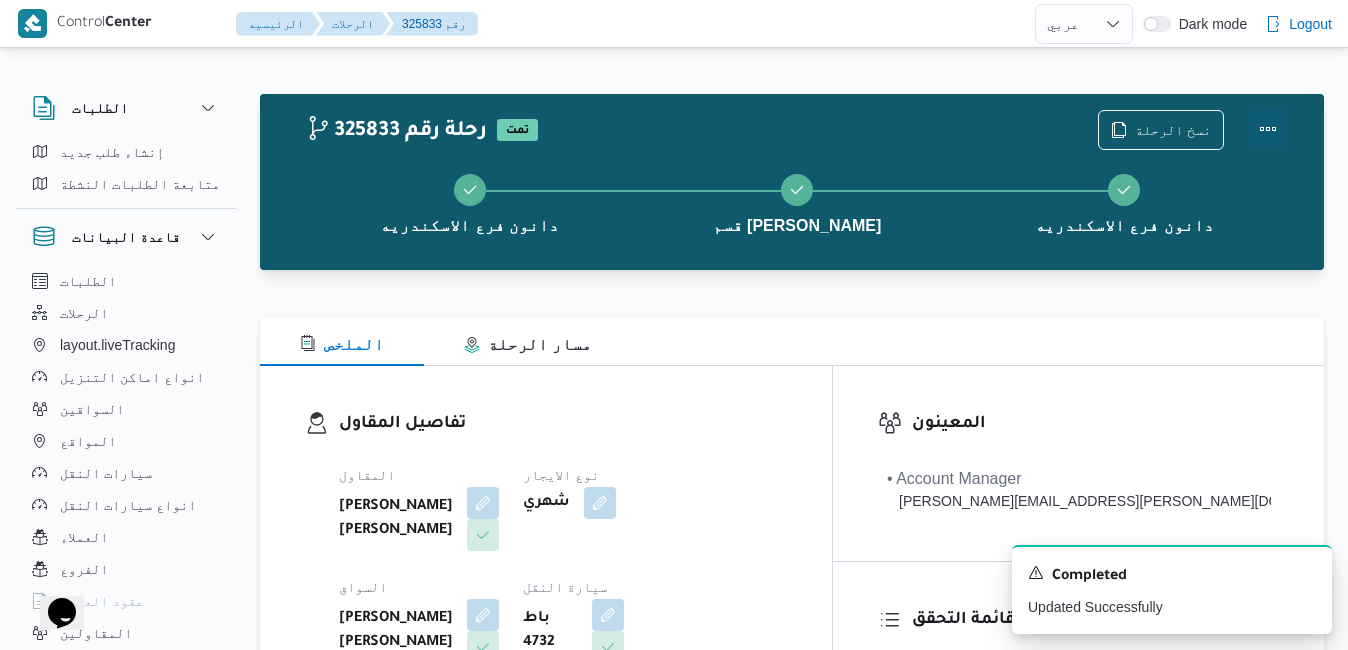 click at bounding box center (1268, 129) 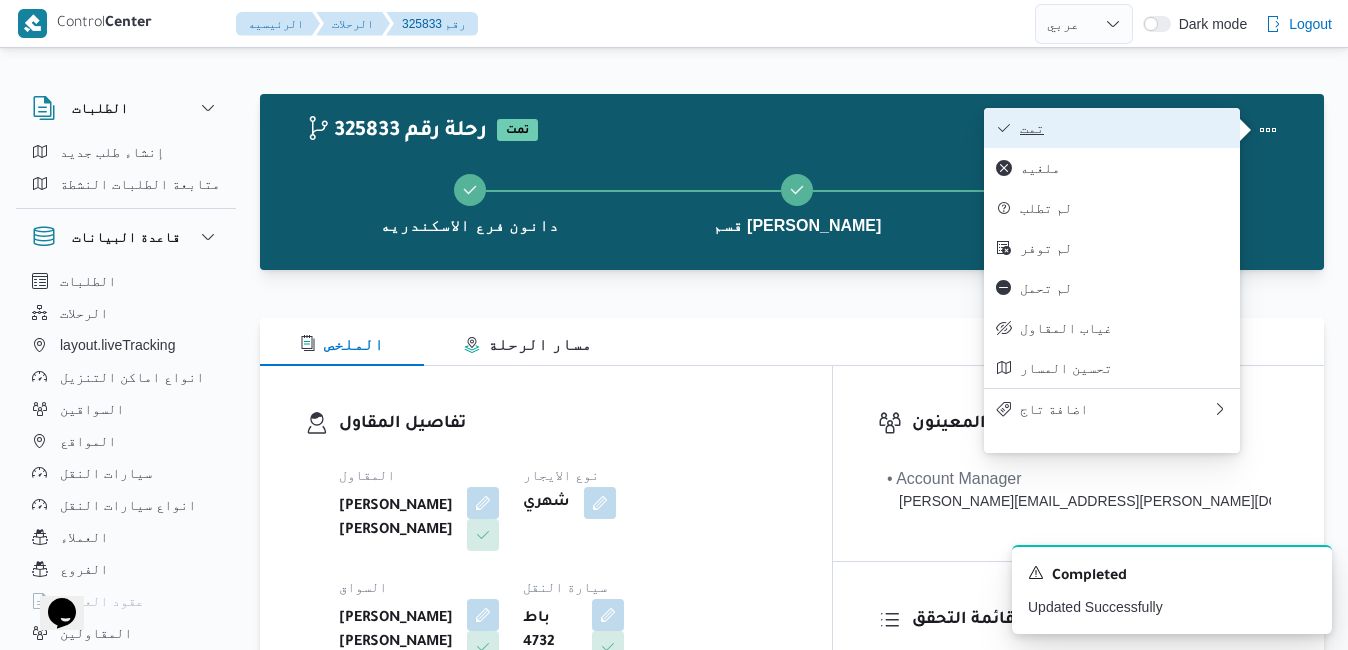click on "تمت" at bounding box center (1112, 128) 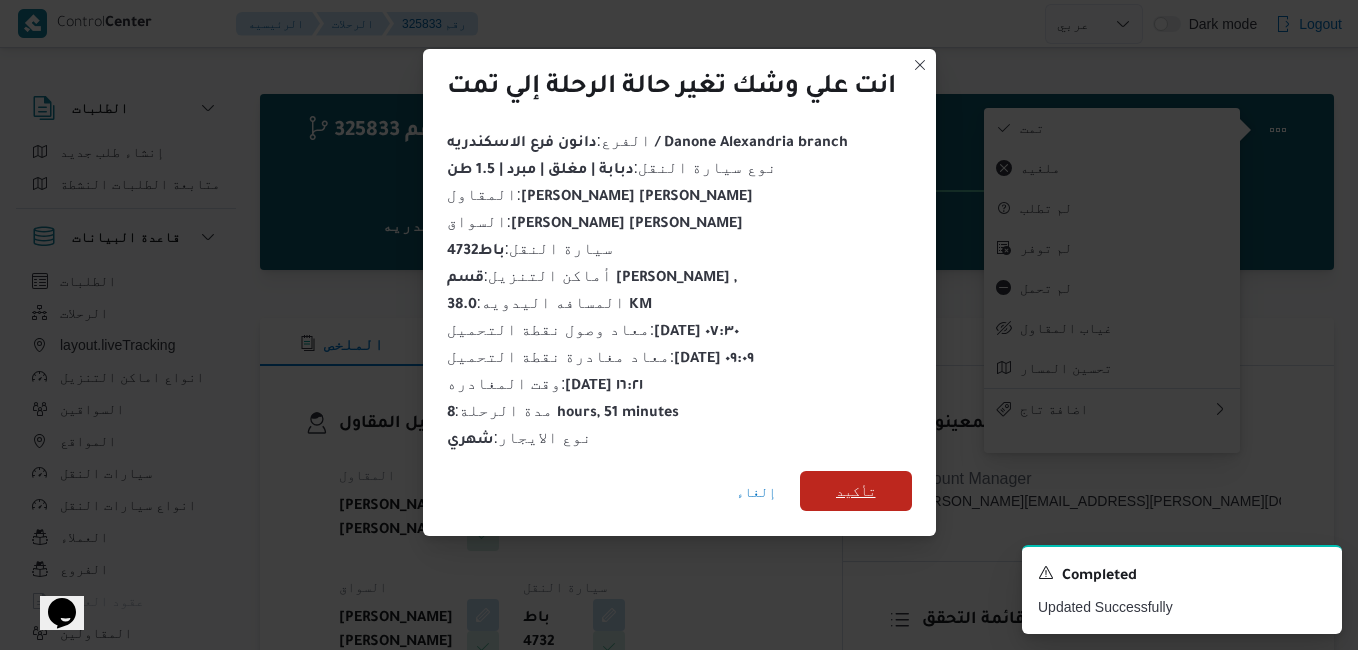 click on "تأكيد" at bounding box center [856, 491] 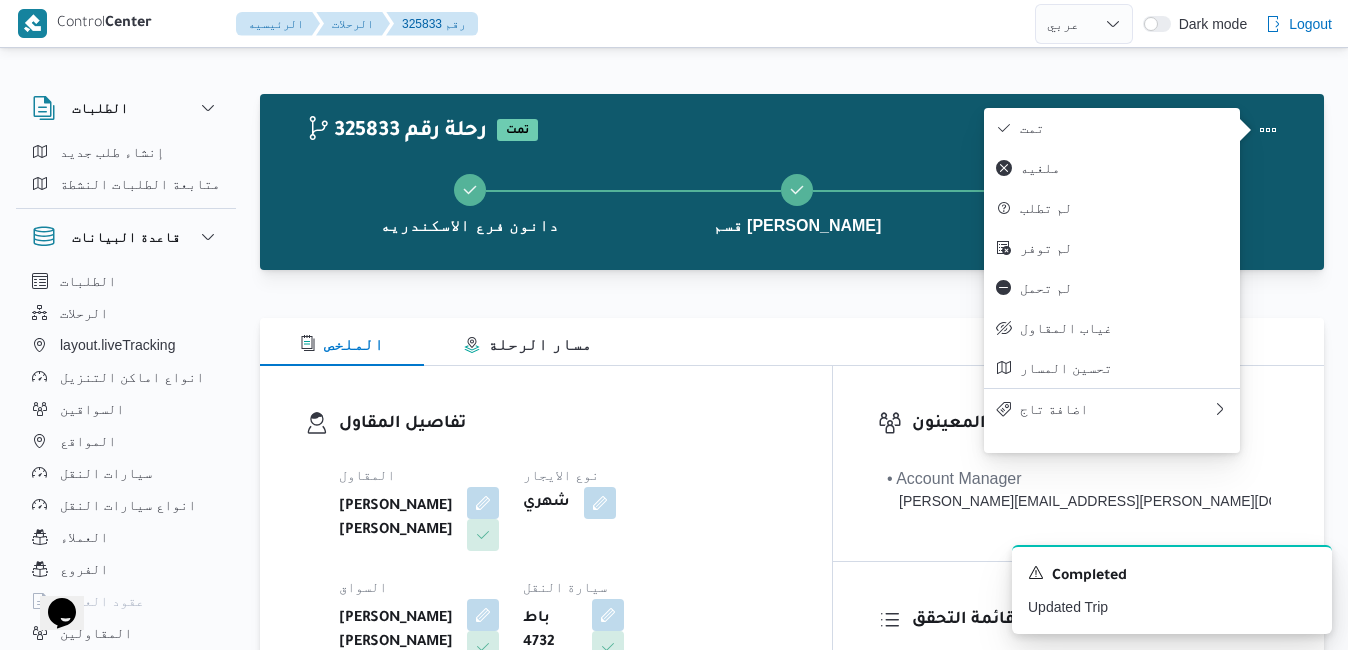 click on "تفاصيل المقاول" at bounding box center (563, 424) 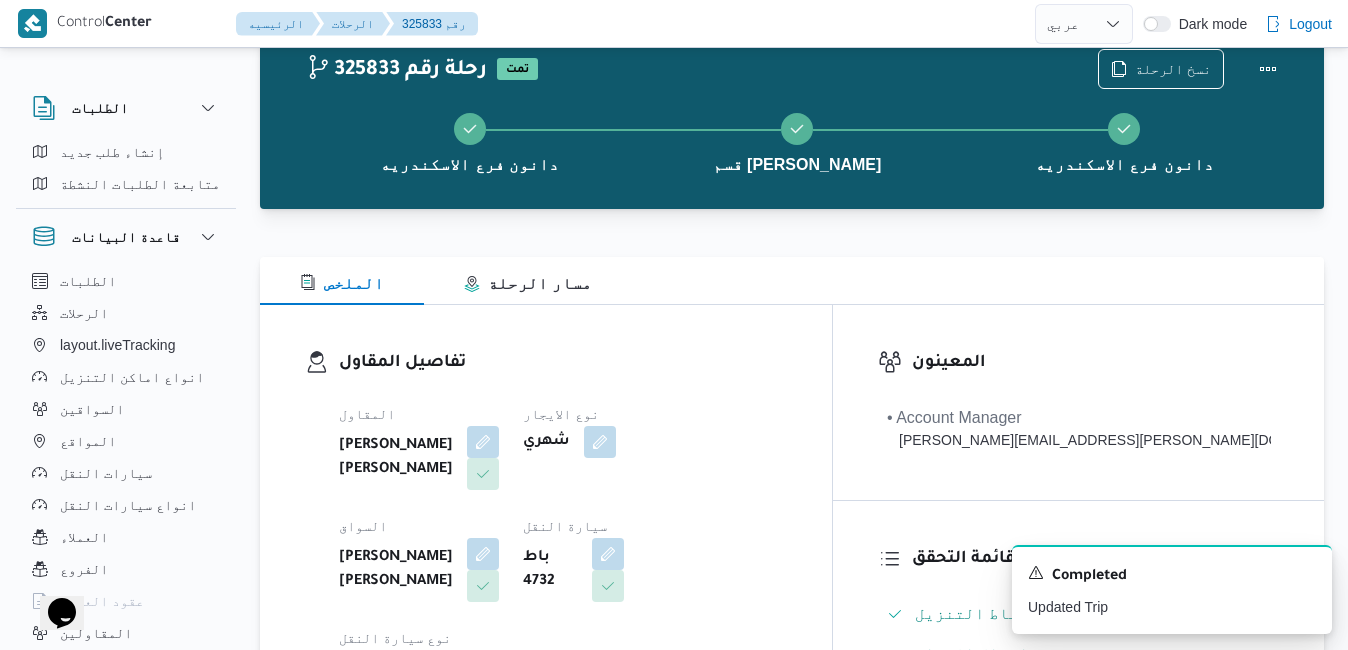 scroll, scrollTop: 0, scrollLeft: 0, axis: both 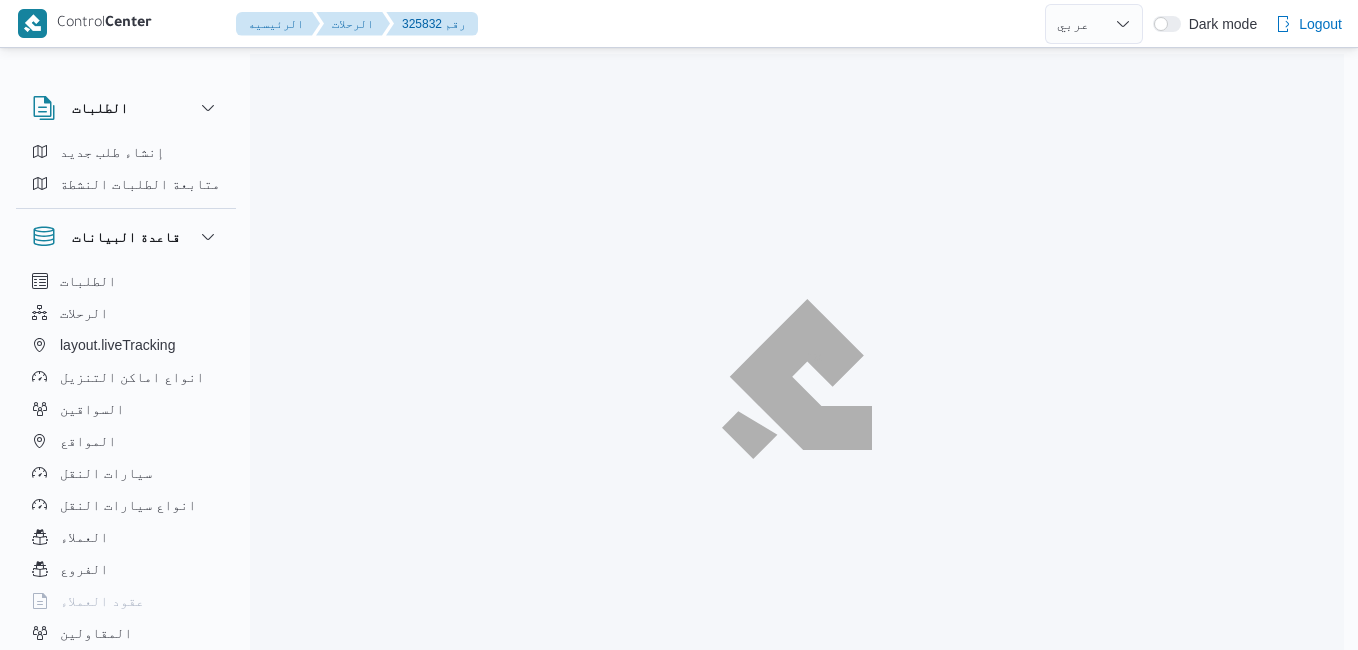 select on "ar" 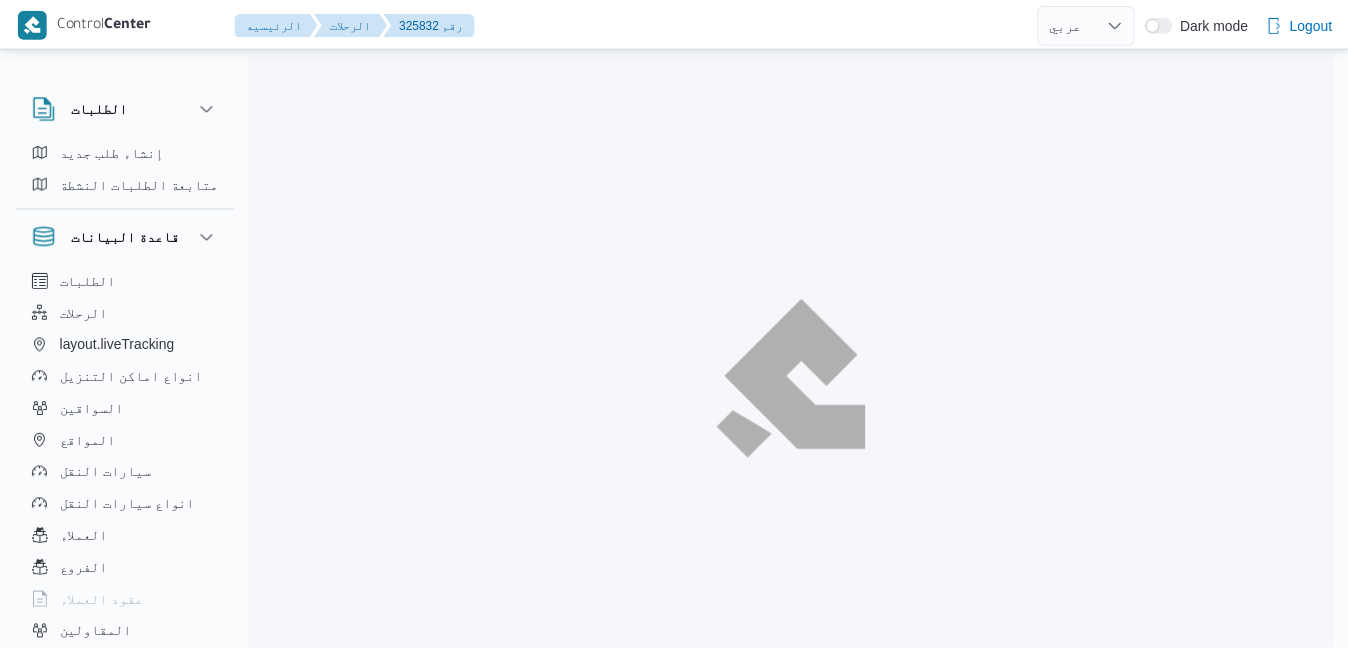 scroll, scrollTop: 0, scrollLeft: 0, axis: both 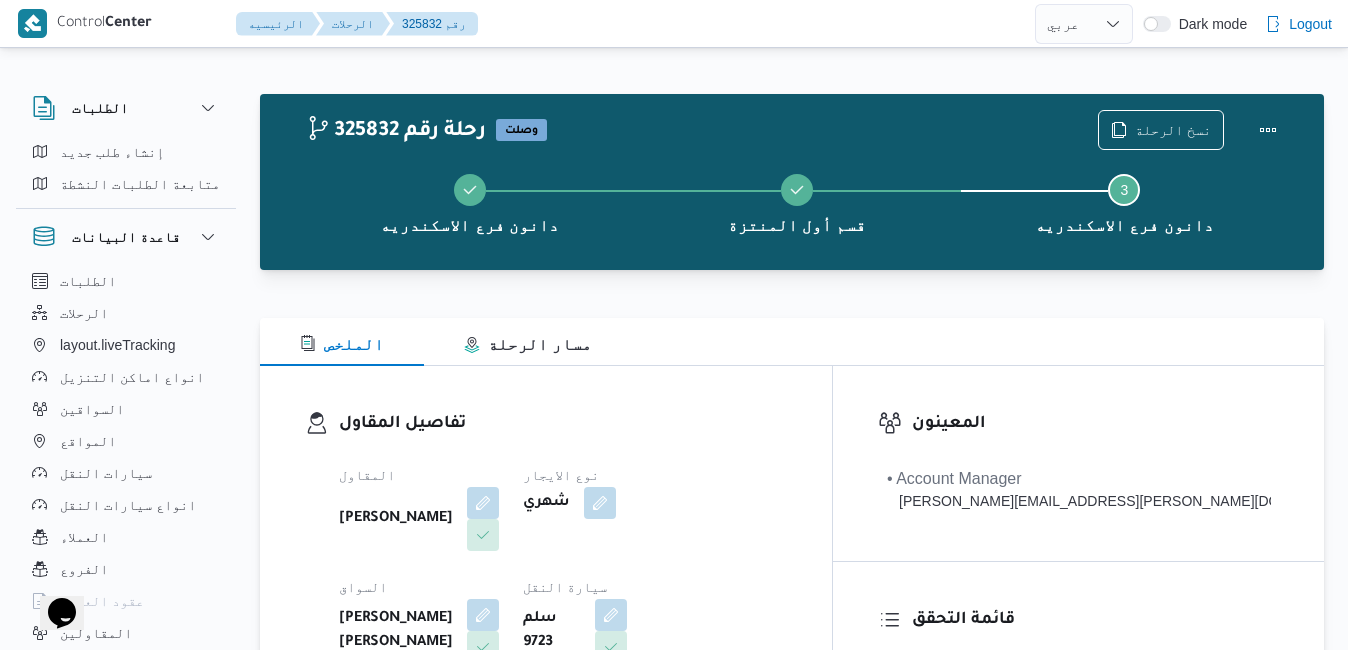 click on "تفاصيل المقاول المقاول [PERSON_NAME] الشرقاوي نوع الايجار شهري السواق [PERSON_NAME] [PERSON_NAME] سيارة النقل سلم 9723 نوع سيارة النقل دبابة | مغلق | مبرد | 1.5 طن" at bounding box center [563, 597] 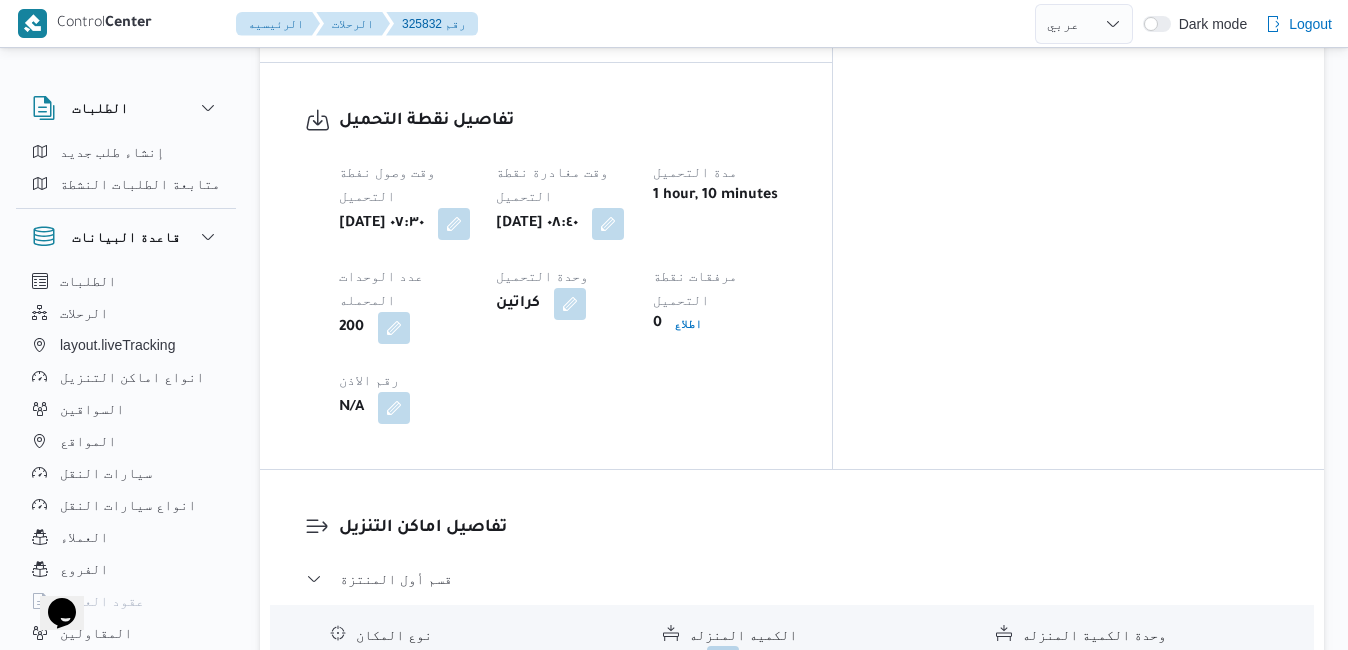 scroll, scrollTop: 1680, scrollLeft: 0, axis: vertical 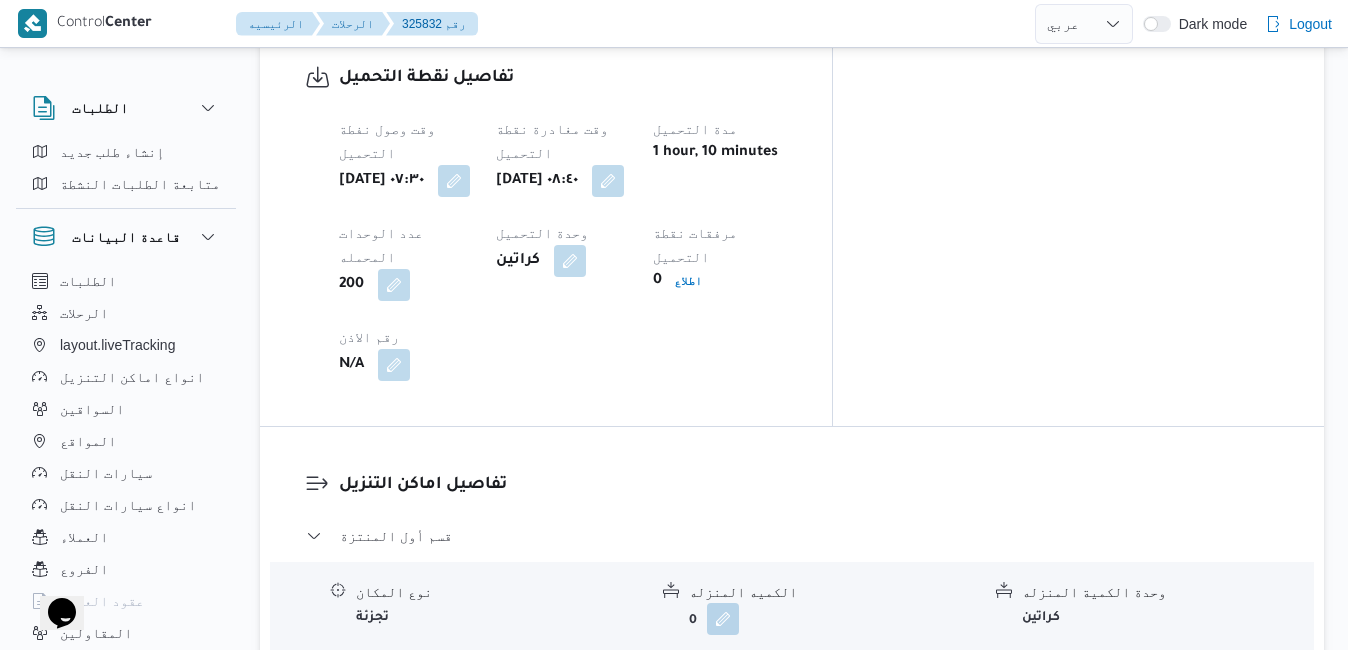 click on "قسم أول المنتزة نوع المكان تجزئة الكميه المنزله 0 وحدة الكمية المنزله كراتين مدة التنزيل 6 hours, 30 minutes وقت الوصول [DATE] ٠٩:١٠ وقت المغادره [DATE] ١٥:٤٠ صورة الاذن 0 اطلاع رقم الاذن N/A ملاحظات N/A قسم مينا البصل -
دانون فرع الاسكندريه  نوع المكان مصانع و مخازن الكميه المنزله 0 وحدة الكمية المنزله كراتين مدة التنزيل N/A وقت الوصول [DATE] ١٦:١٢ وقت المغادره N/A صورة الاذن 0 اطلاع رقم الاذن N/A ملاحظات N/A عدل تفاصيل نقاط التنزيل" at bounding box center (792, 712) 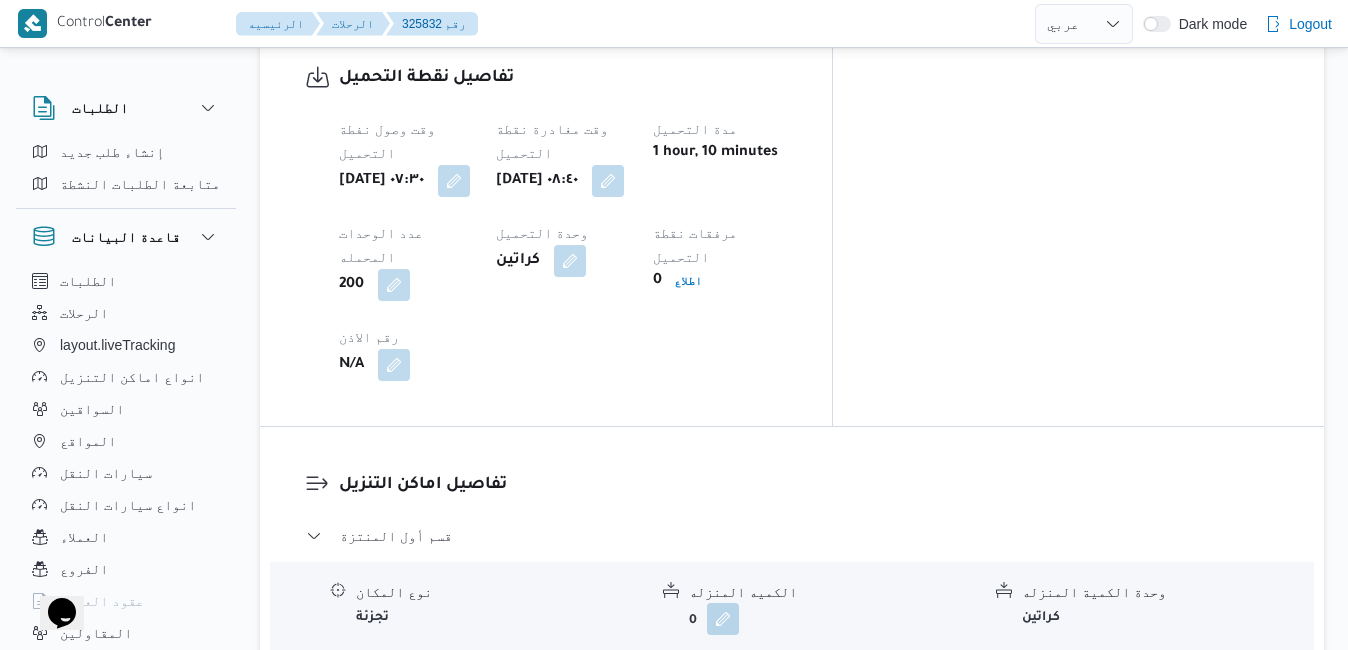 scroll, scrollTop: 1720, scrollLeft: 0, axis: vertical 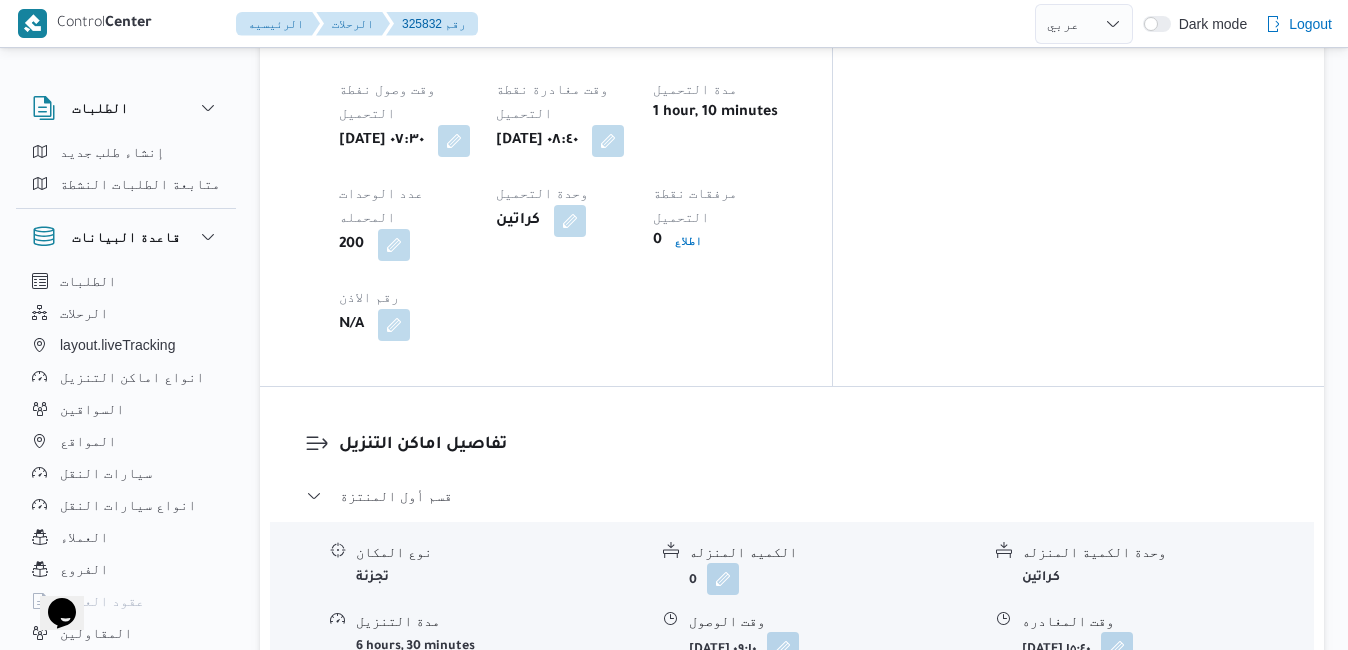 click on "قسم مينا البصل -
دانون فرع الاسكندريه" at bounding box center [792, 780] 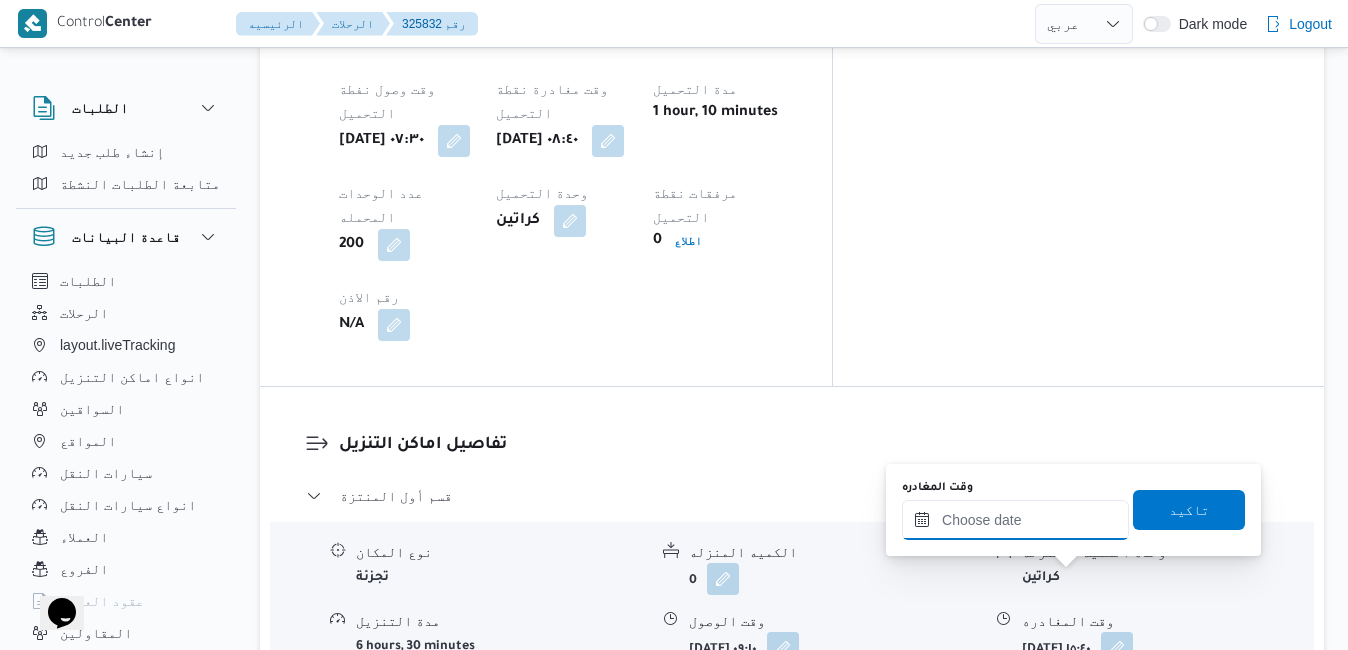 click on "وقت المغادره" at bounding box center (1015, 520) 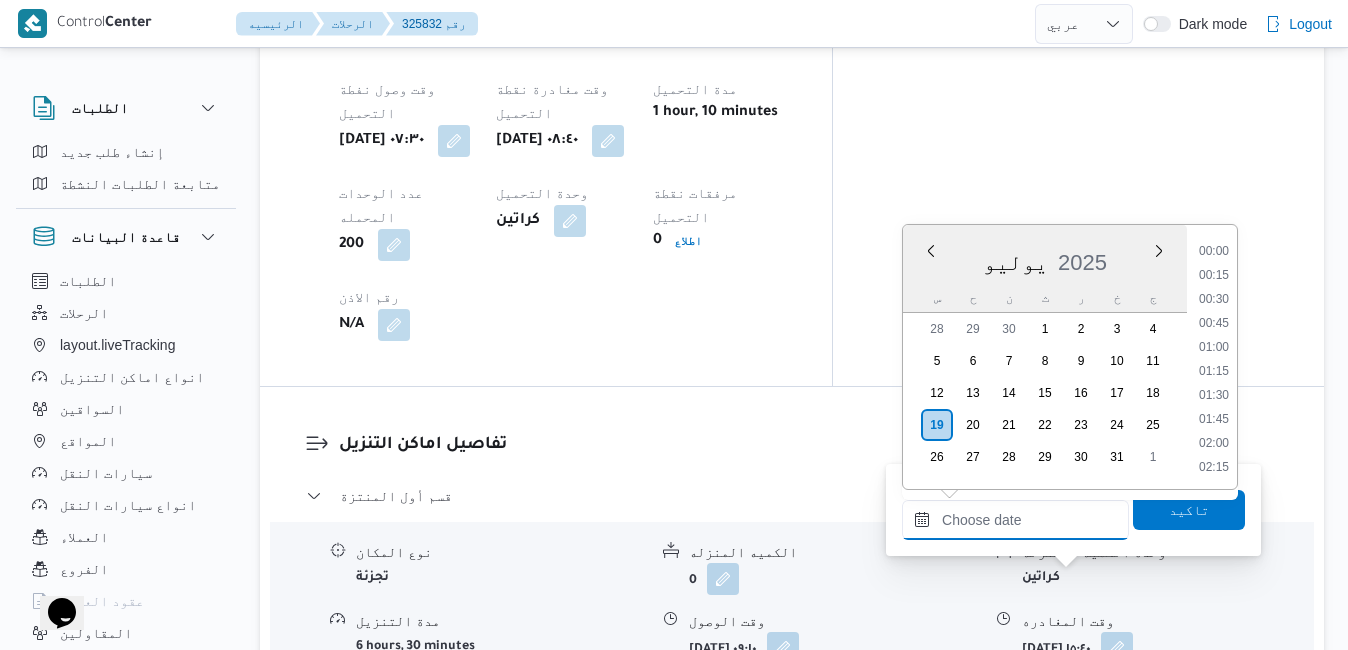 scroll, scrollTop: 1582, scrollLeft: 0, axis: vertical 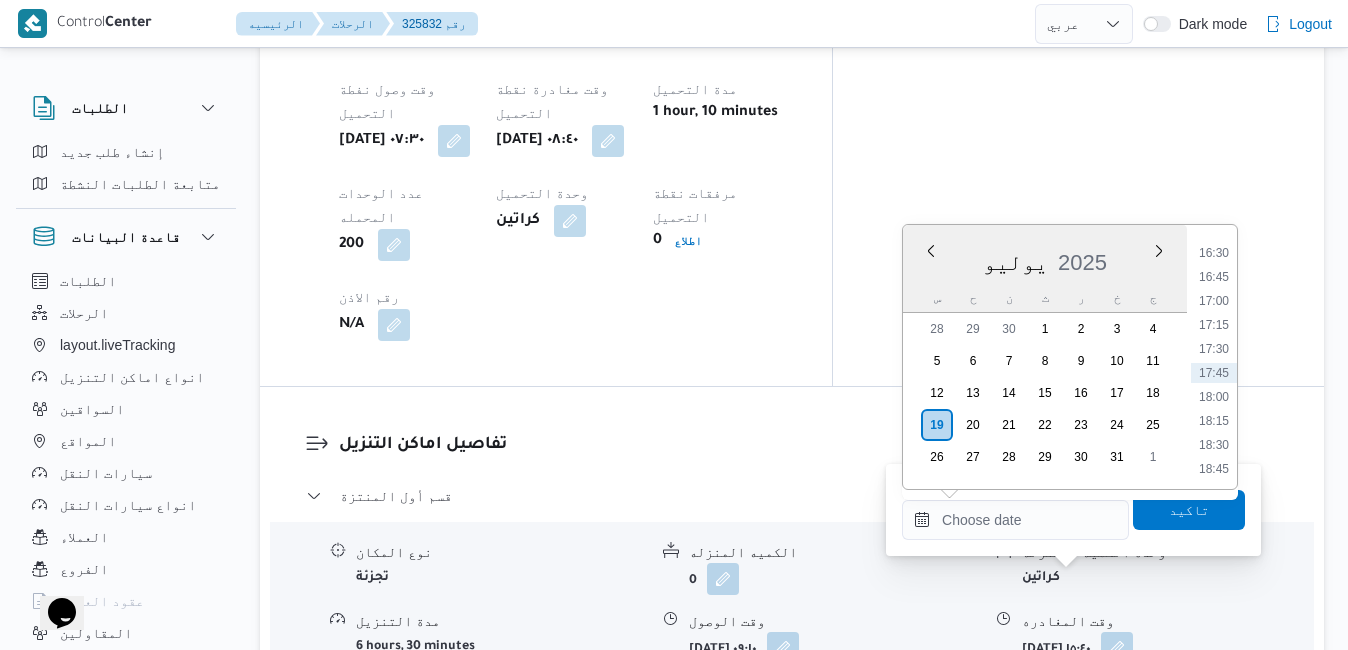 click on "يوليو 2025" at bounding box center (1045, 258) 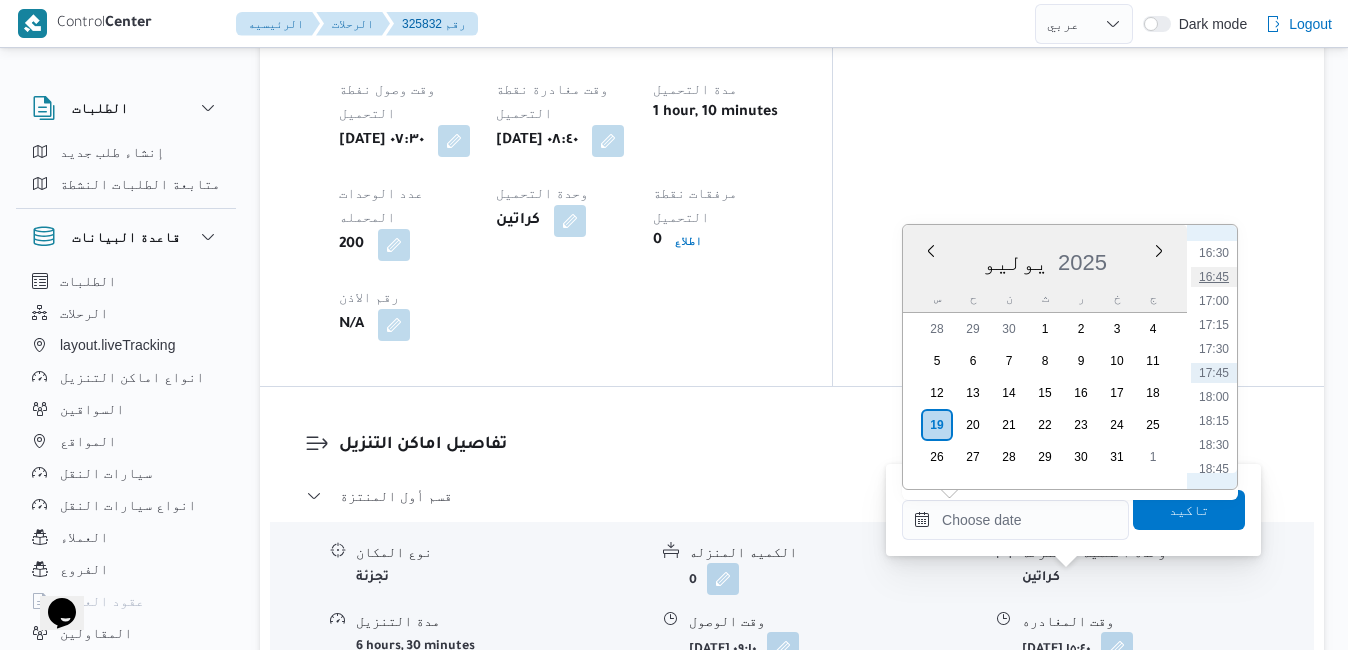 click on "16:45" at bounding box center (1214, 277) 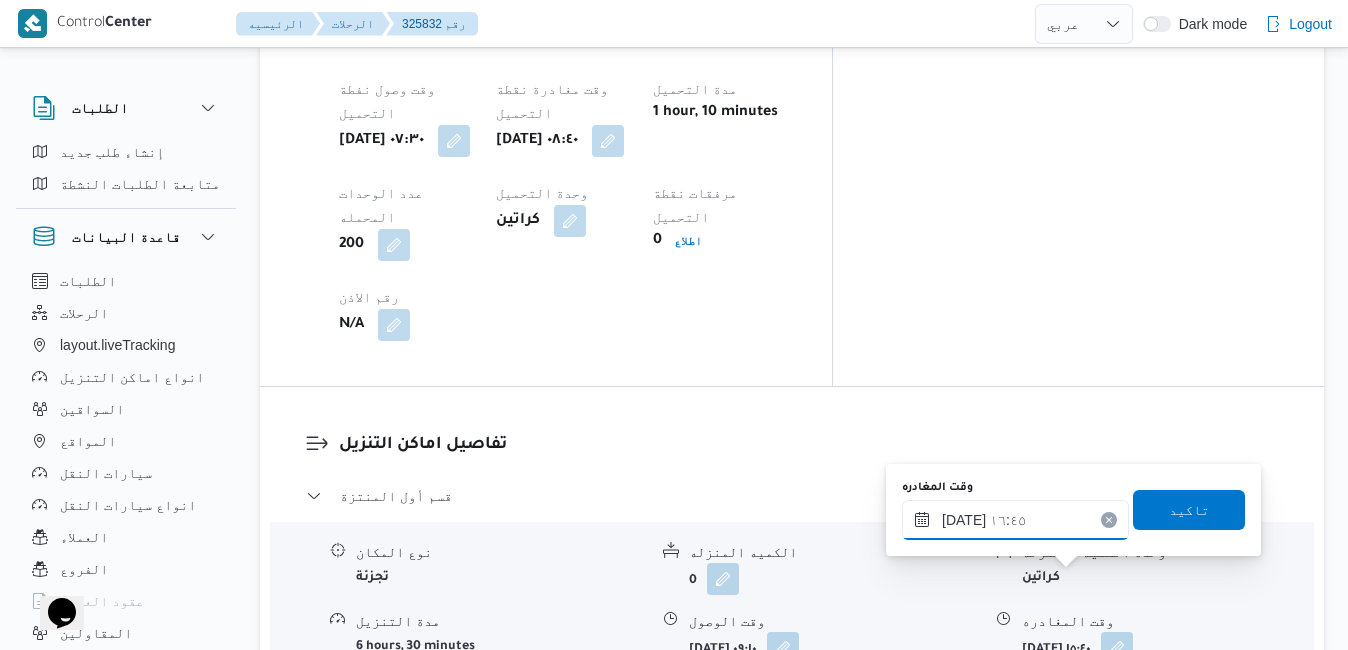 click on "[DATE] ١٦:٤٥" at bounding box center [1015, 520] 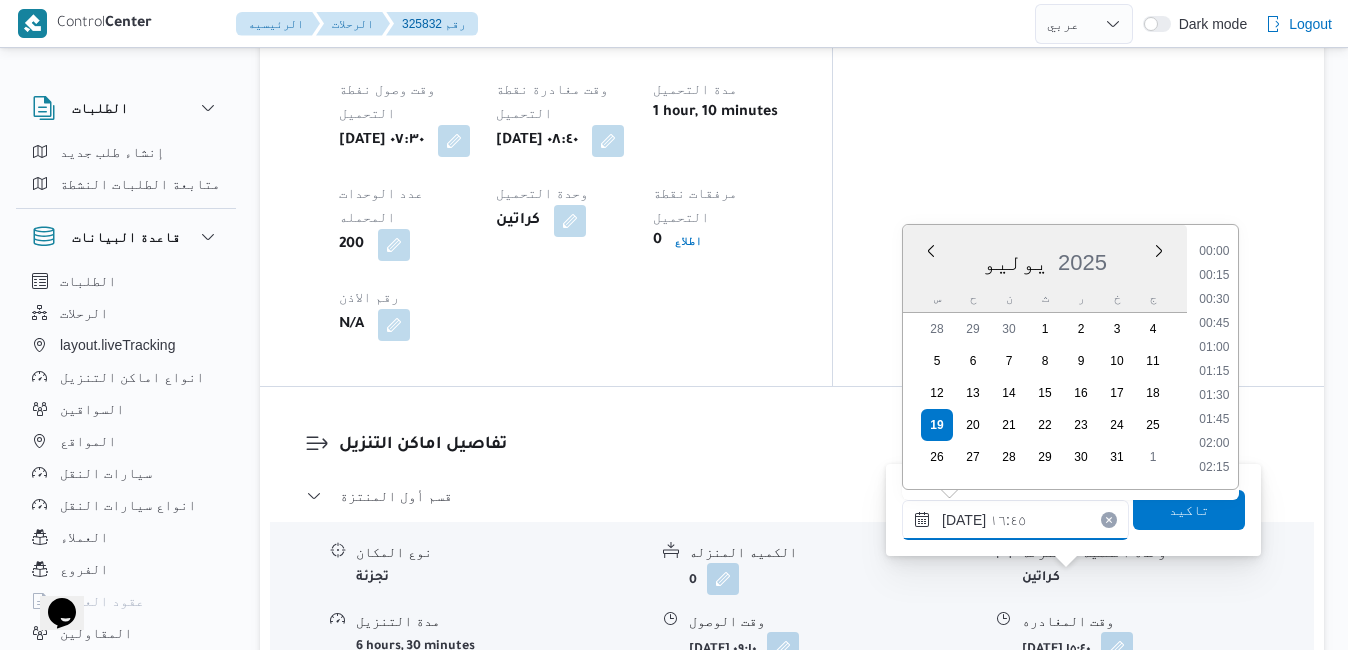 scroll, scrollTop: 1486, scrollLeft: 0, axis: vertical 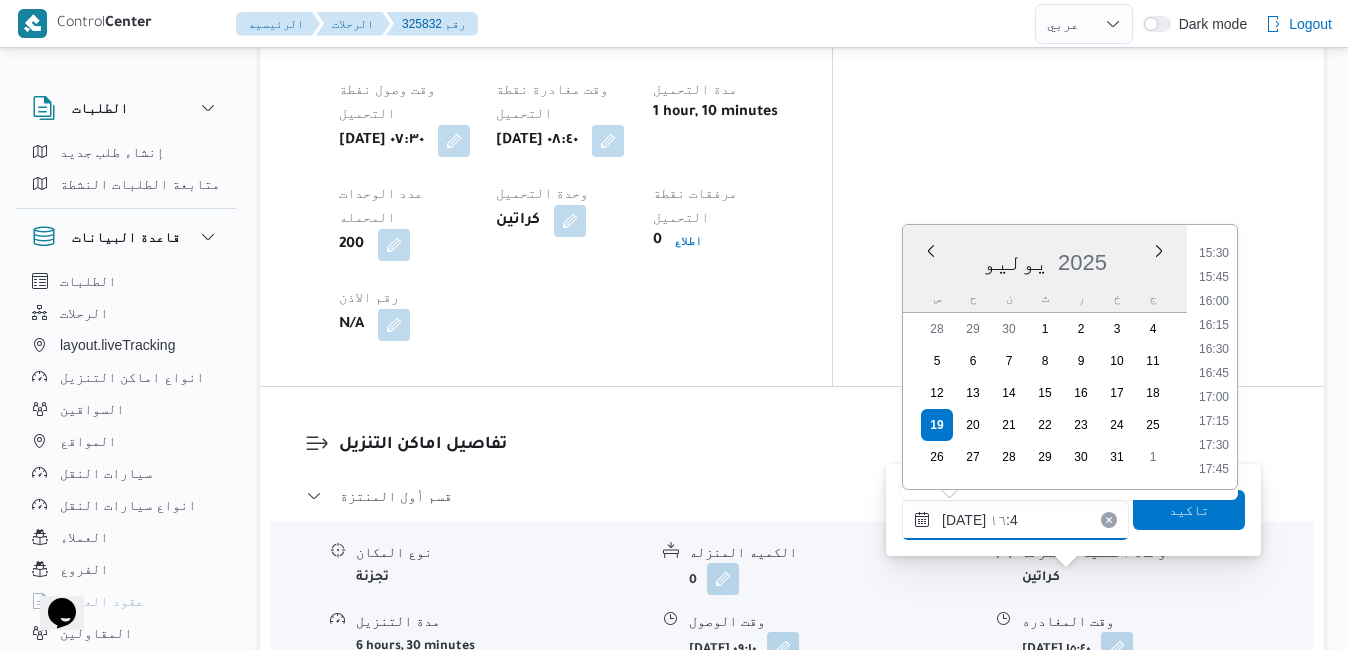 type on "[DATE] ١٦:40" 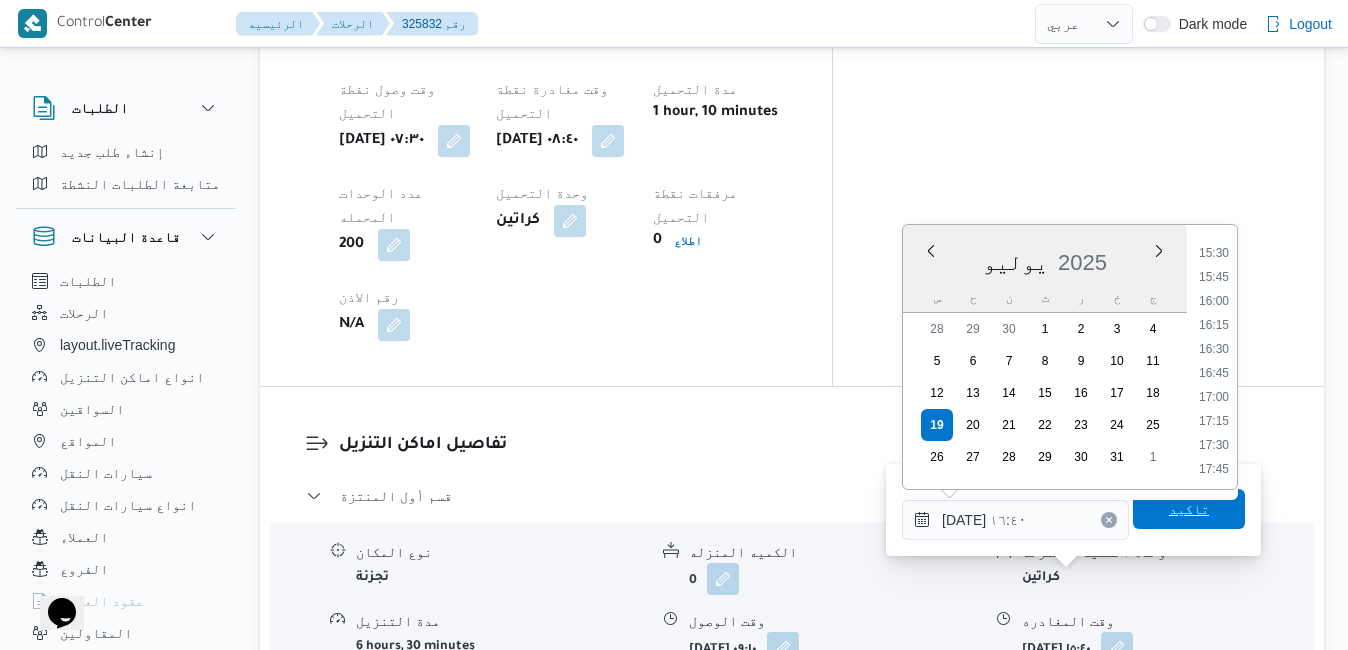 click on "تاكيد" at bounding box center [1189, 509] 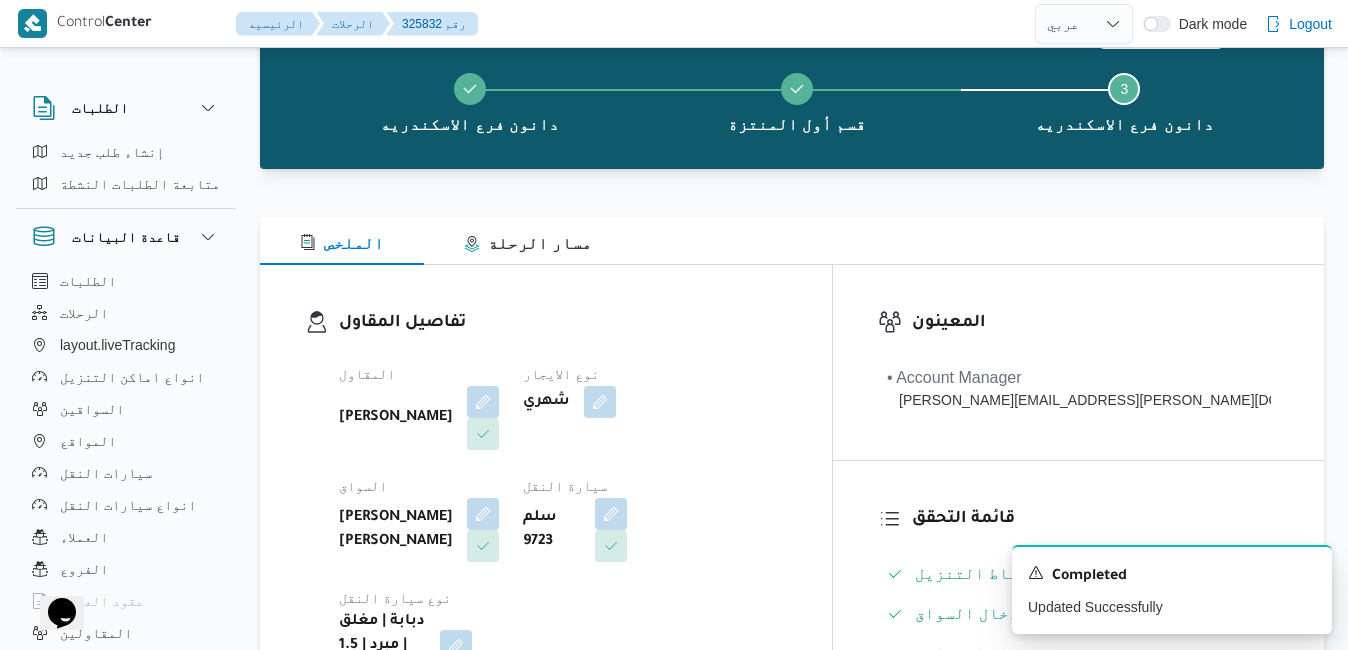 scroll, scrollTop: 0, scrollLeft: 0, axis: both 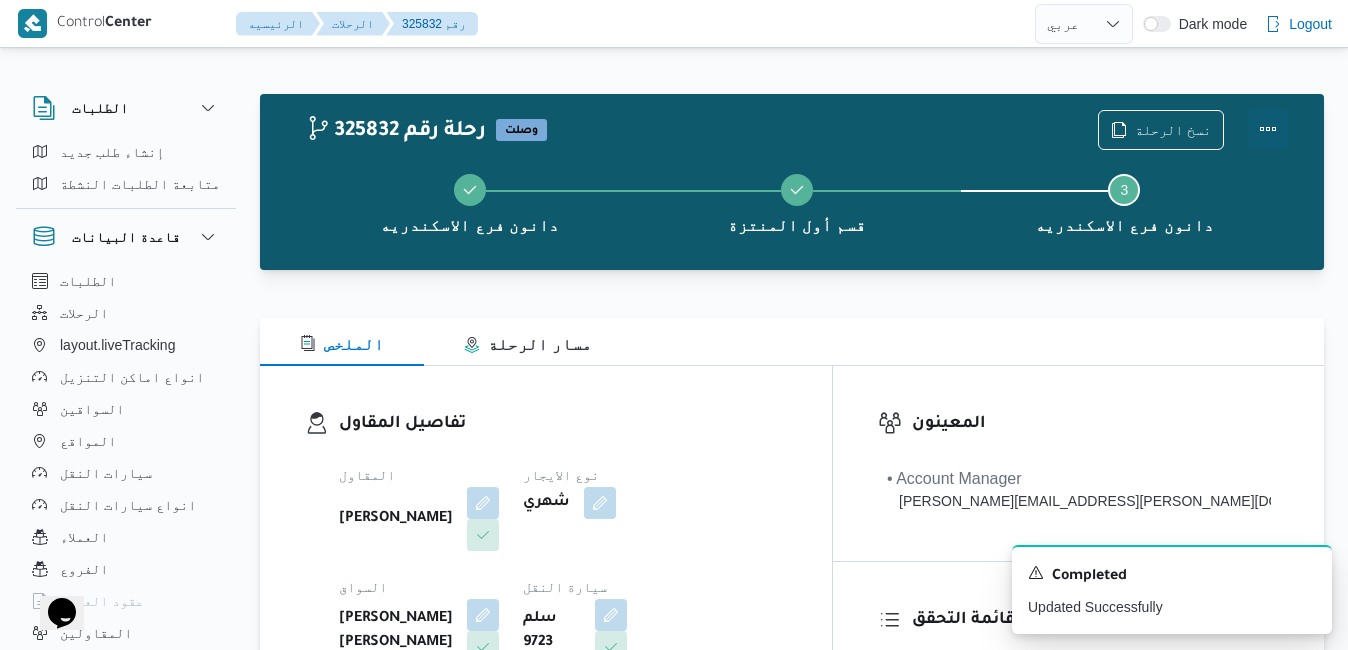 click at bounding box center [1268, 129] 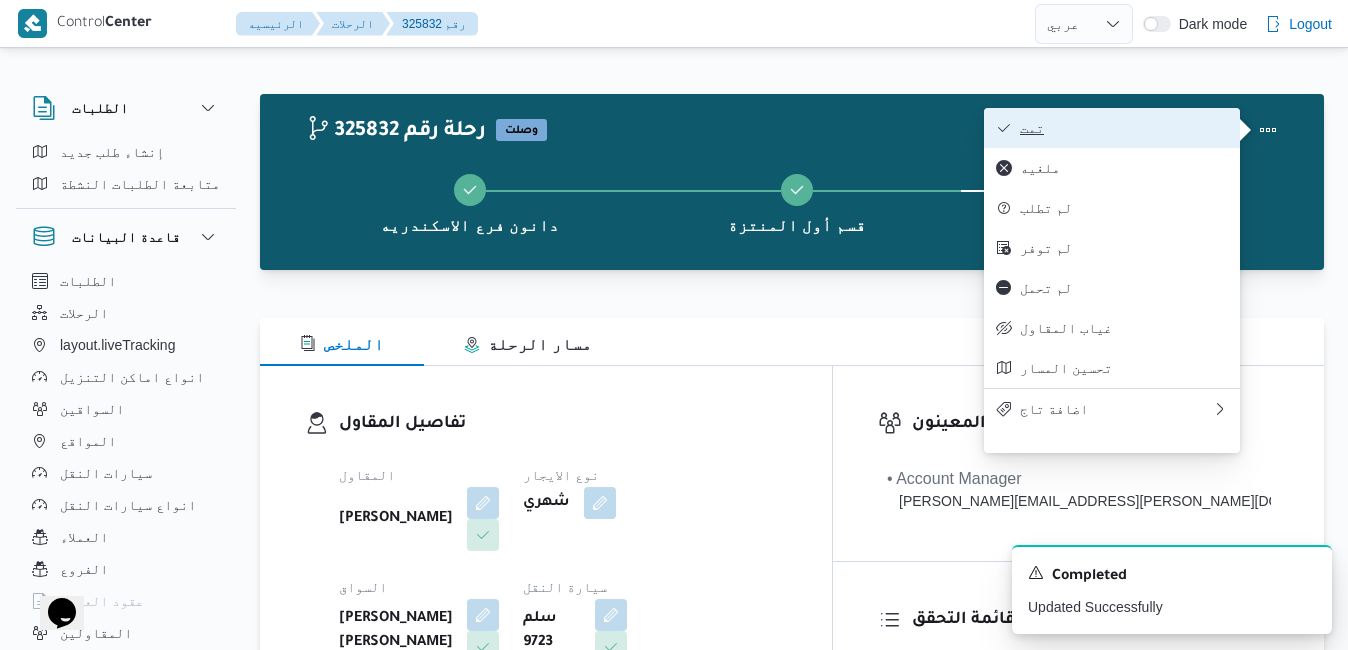 click on "تمت" at bounding box center [1124, 128] 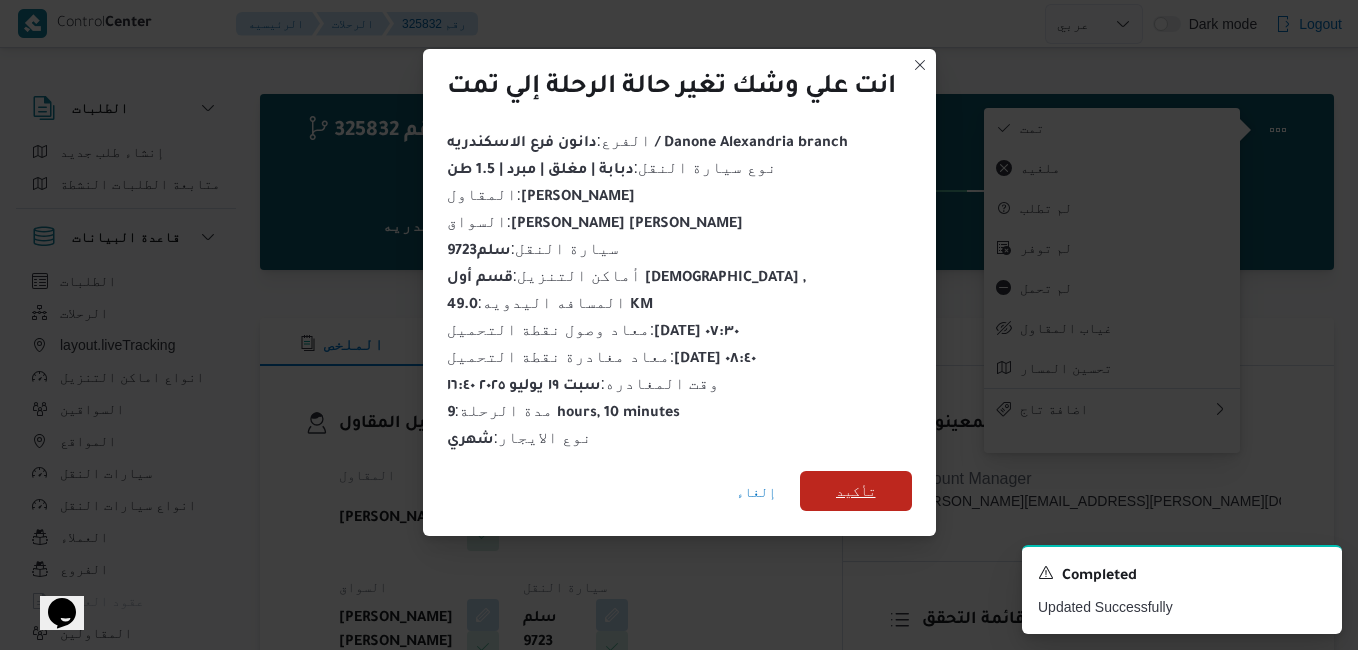 click on "تأكيد" at bounding box center [856, 491] 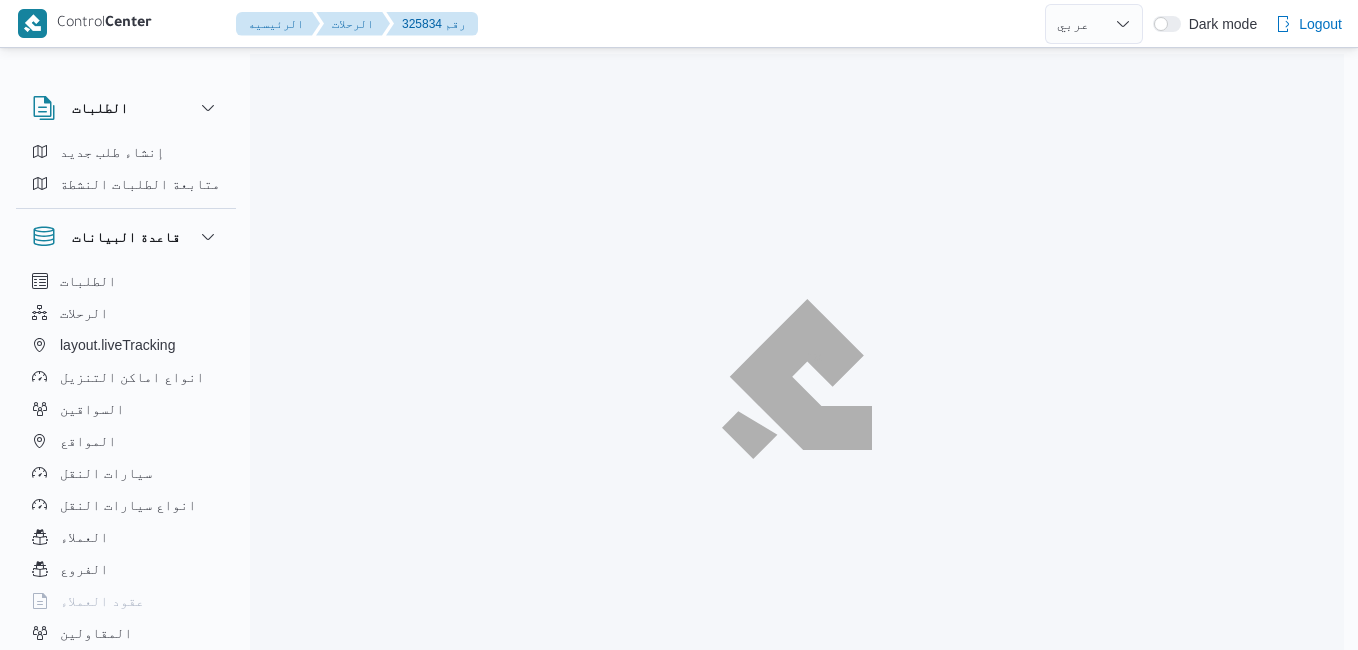 select on "ar" 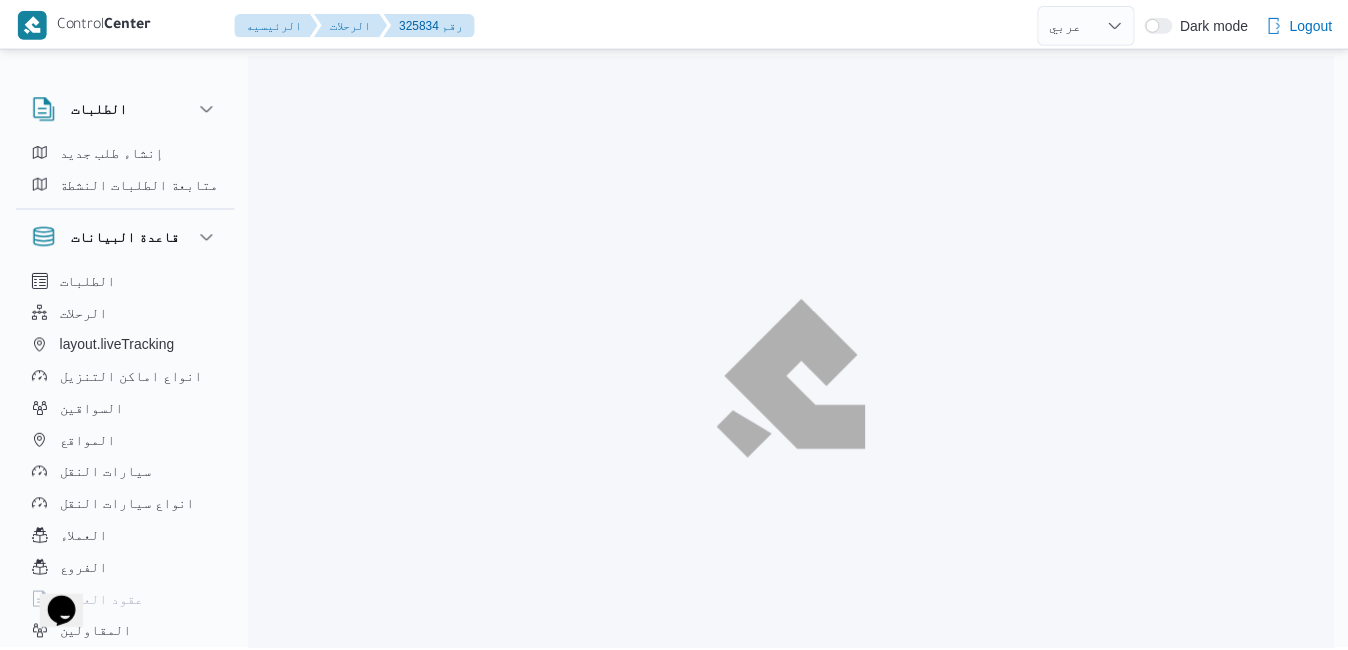 scroll, scrollTop: 0, scrollLeft: 0, axis: both 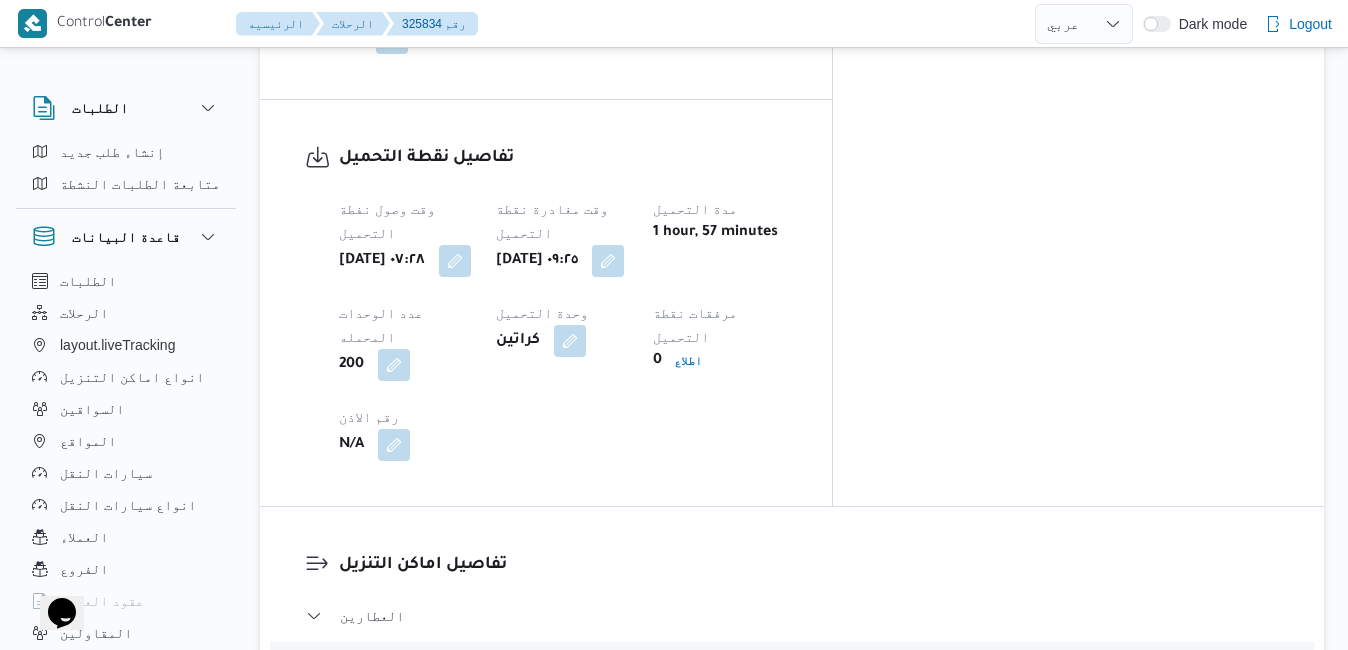 click at bounding box center [846, 767] 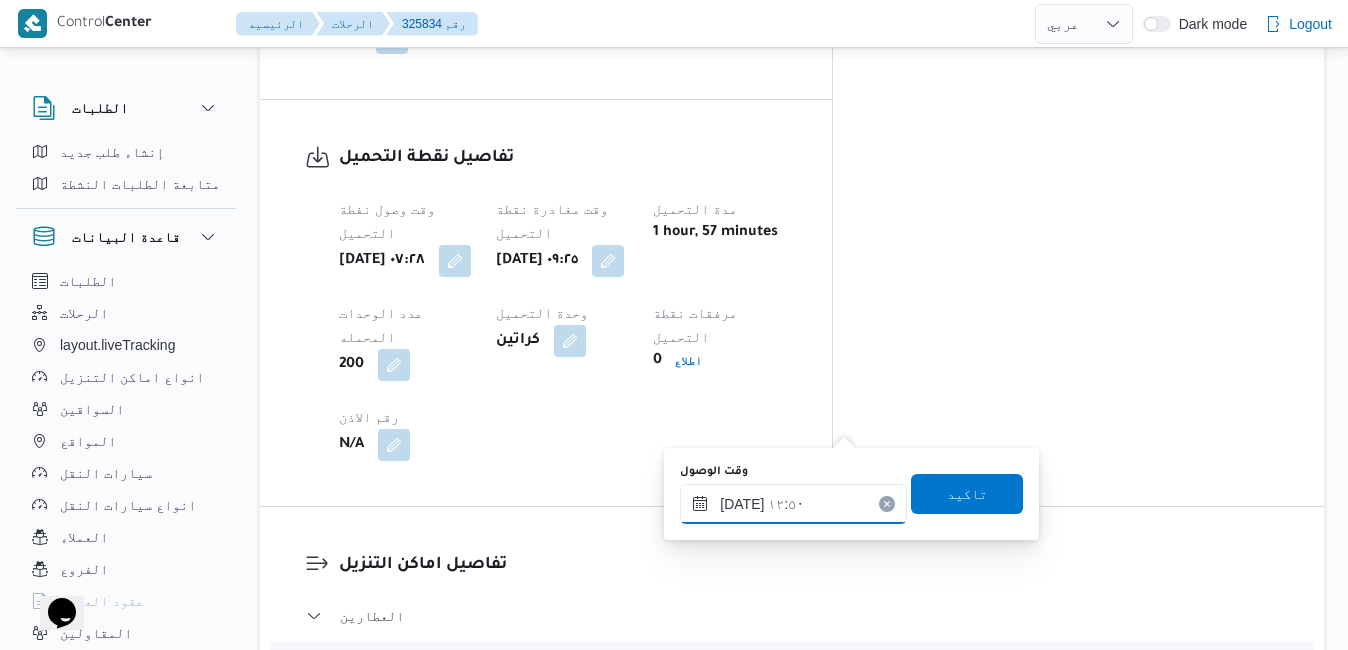 click on "١٩/٠٧/٢٠٢٥ ١٢:٥٠" at bounding box center [793, 504] 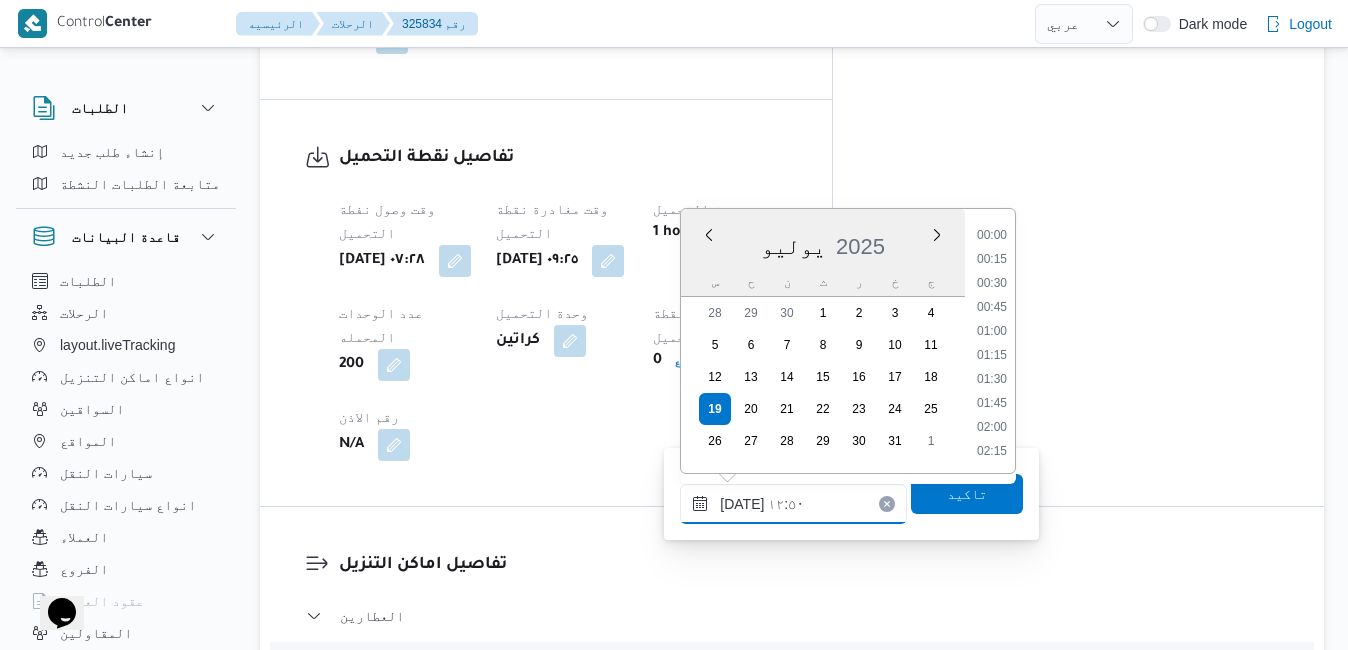 scroll, scrollTop: 1102, scrollLeft: 0, axis: vertical 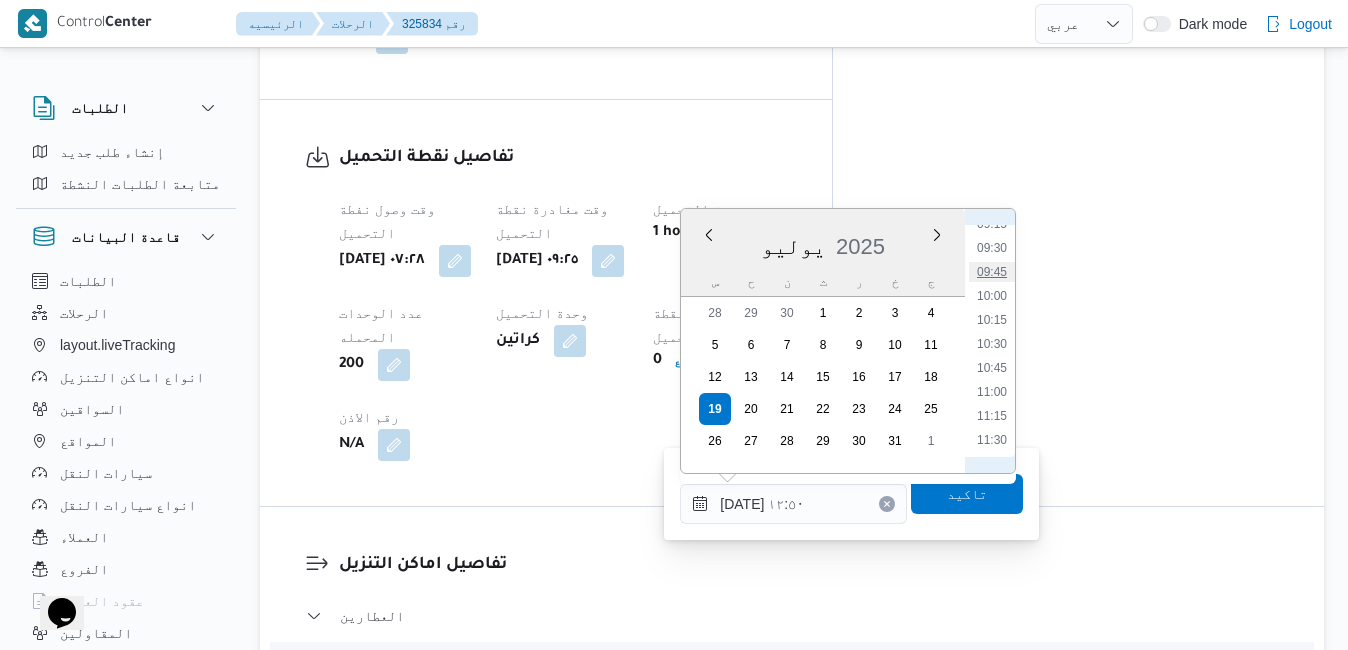 click on "09:45" at bounding box center (992, 272) 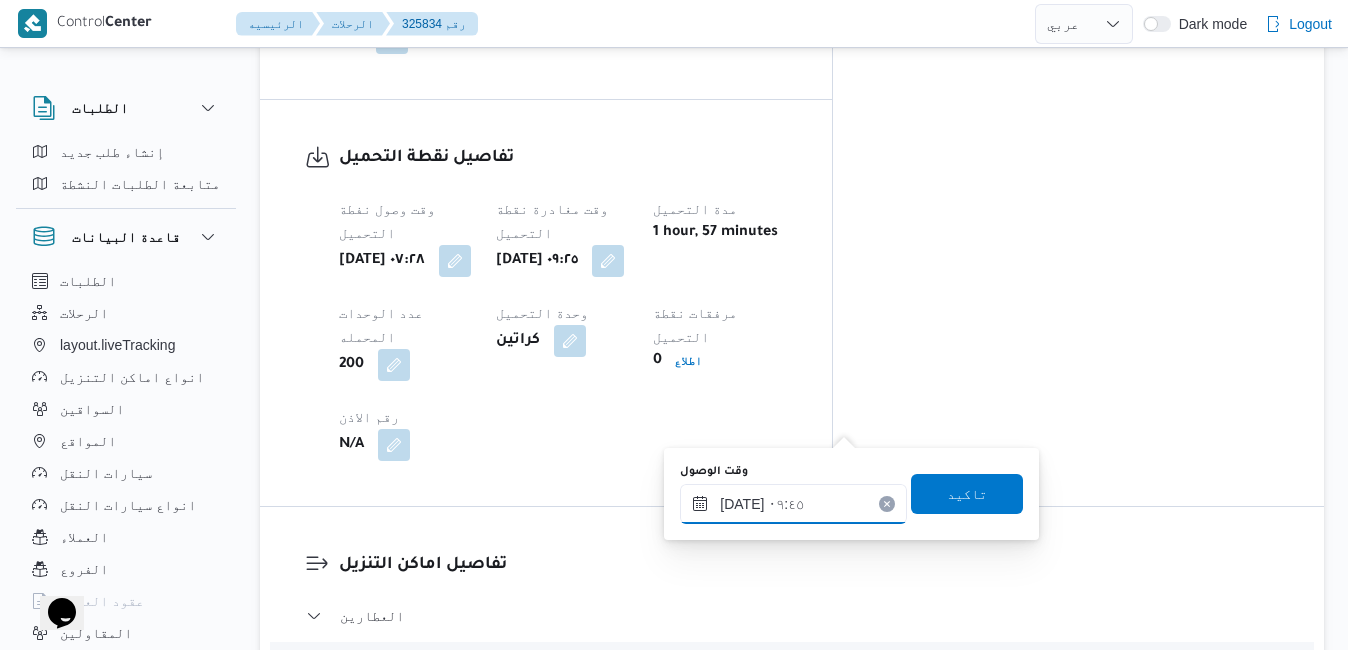 click on "١٩/٠٧/٢٠٢٥ ٠٩:٤٥" at bounding box center (793, 504) 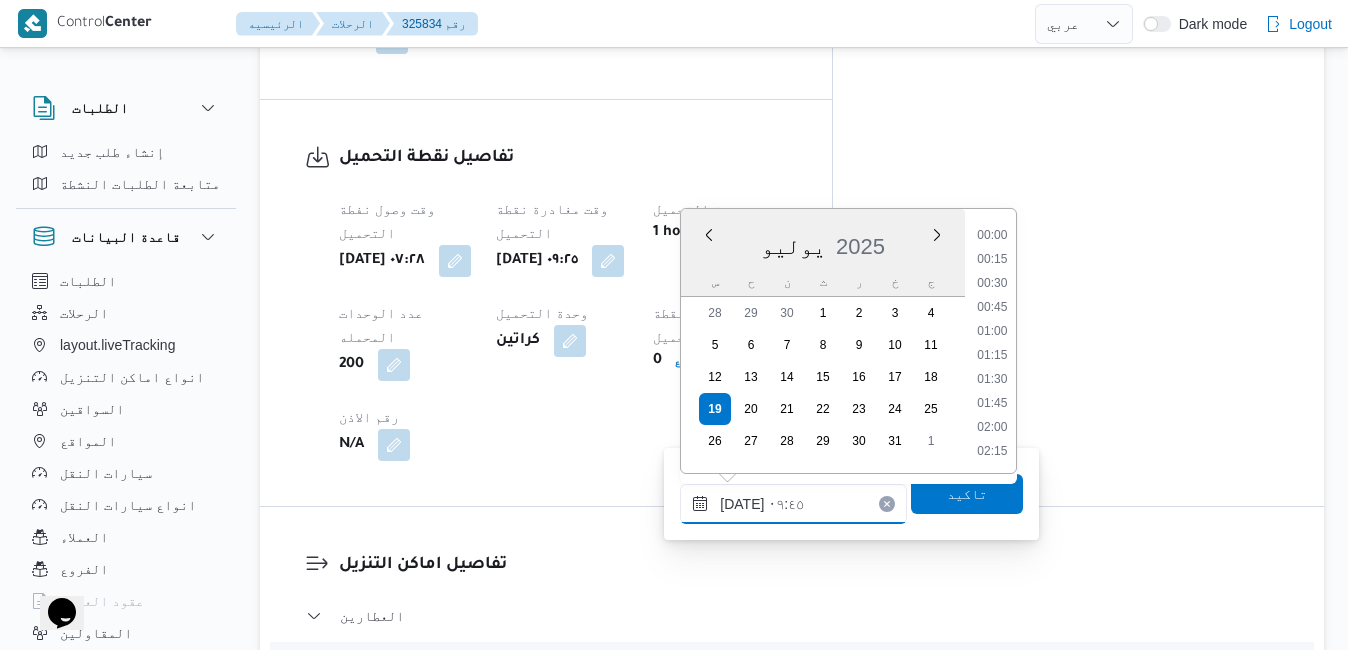 click on "١٩/٠٧/٢٠٢٥ ٠٩:٤٥" at bounding box center [793, 504] 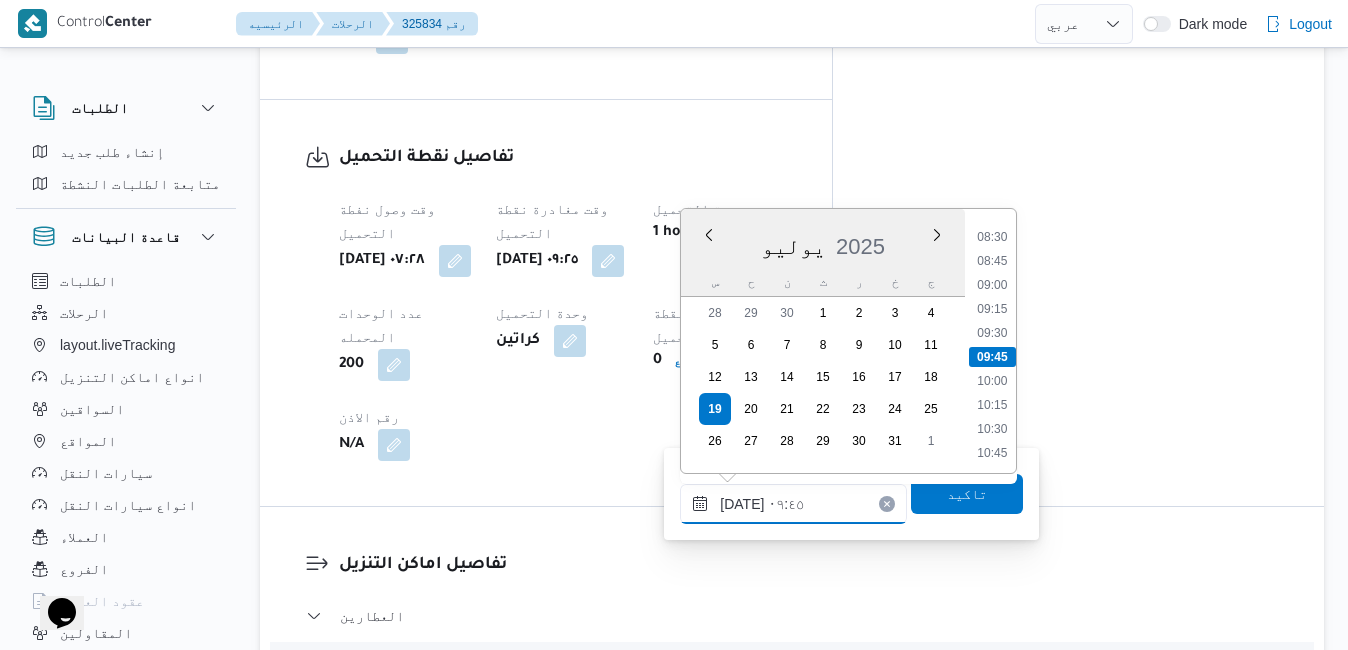 click on "١٩/٠٧/٢٠٢٥ ٠٩:٤٥" at bounding box center (793, 504) 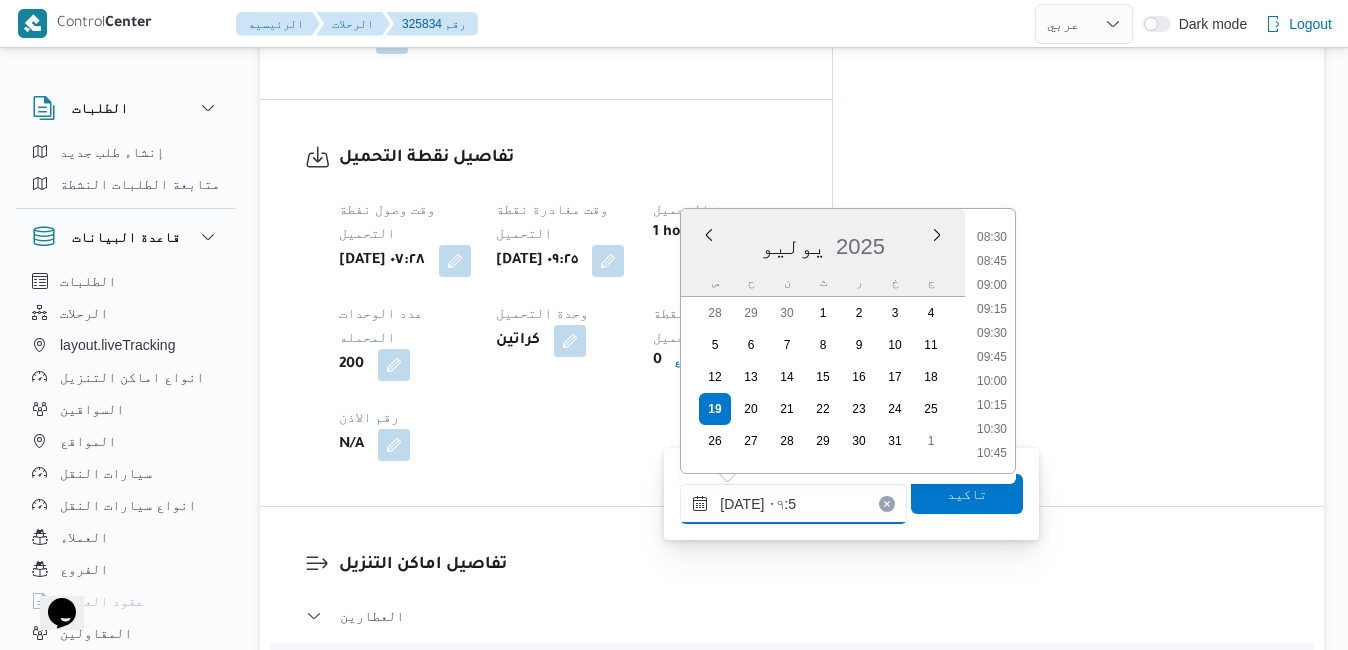 type on "١٩/٠٧/٢٠٢٥ ٠٩:55" 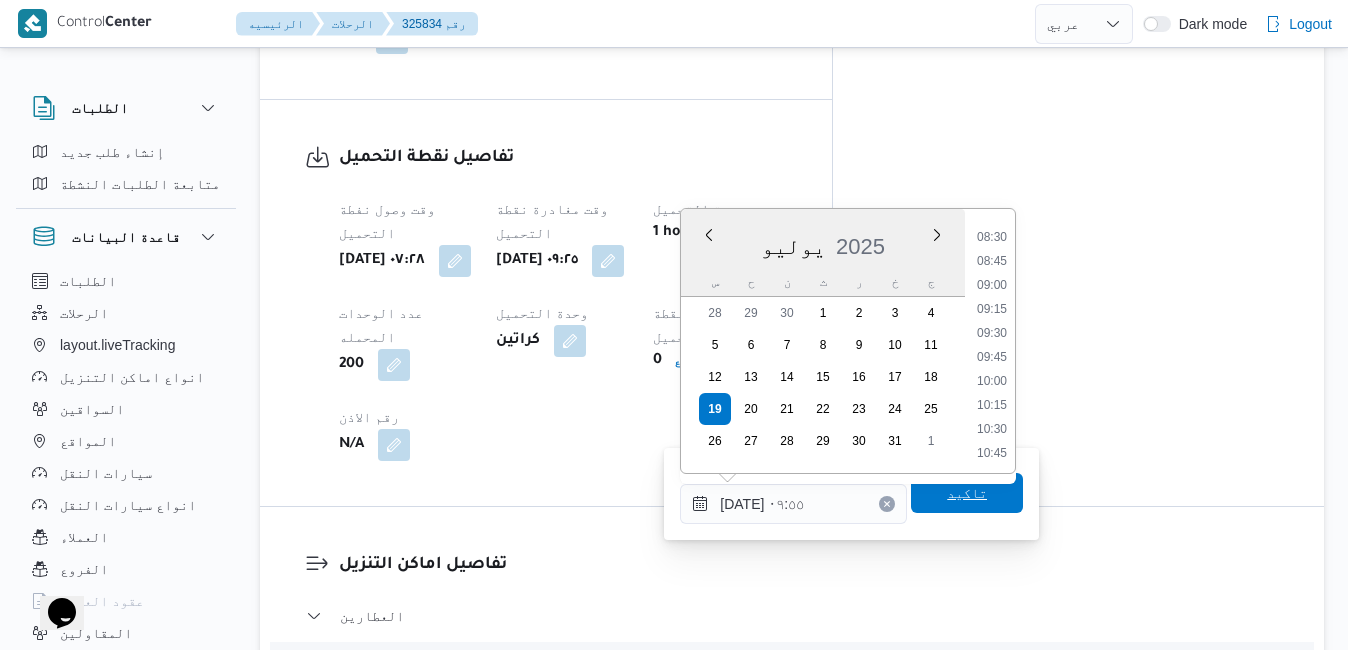 click on "تاكيد" at bounding box center (967, 493) 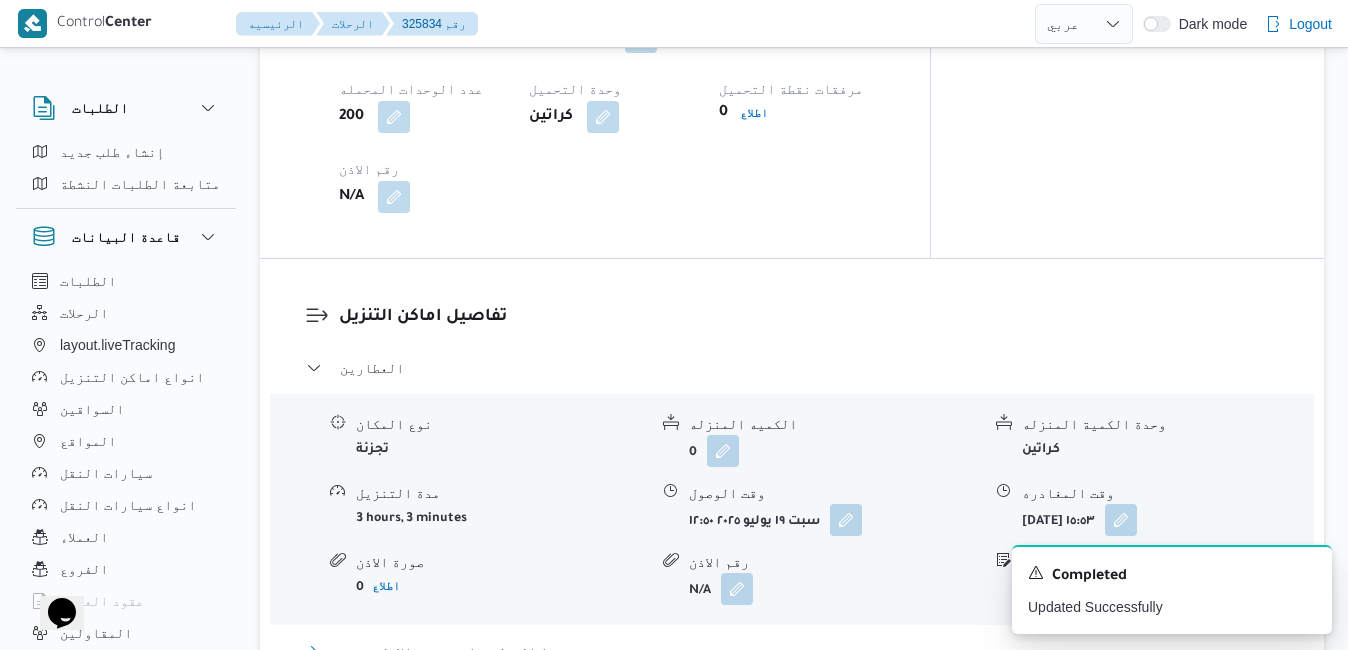 click on "قسم مينا البصل -
دانون فرع الاسكندريه" at bounding box center [792, 652] 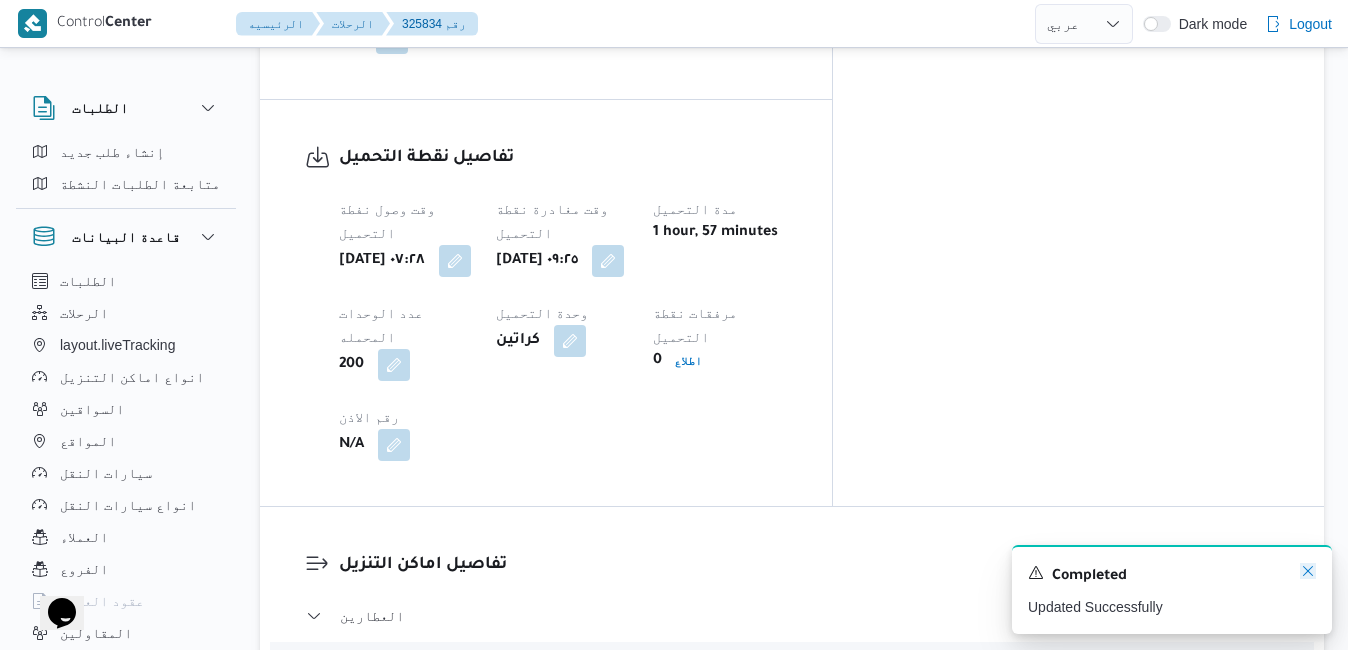 click 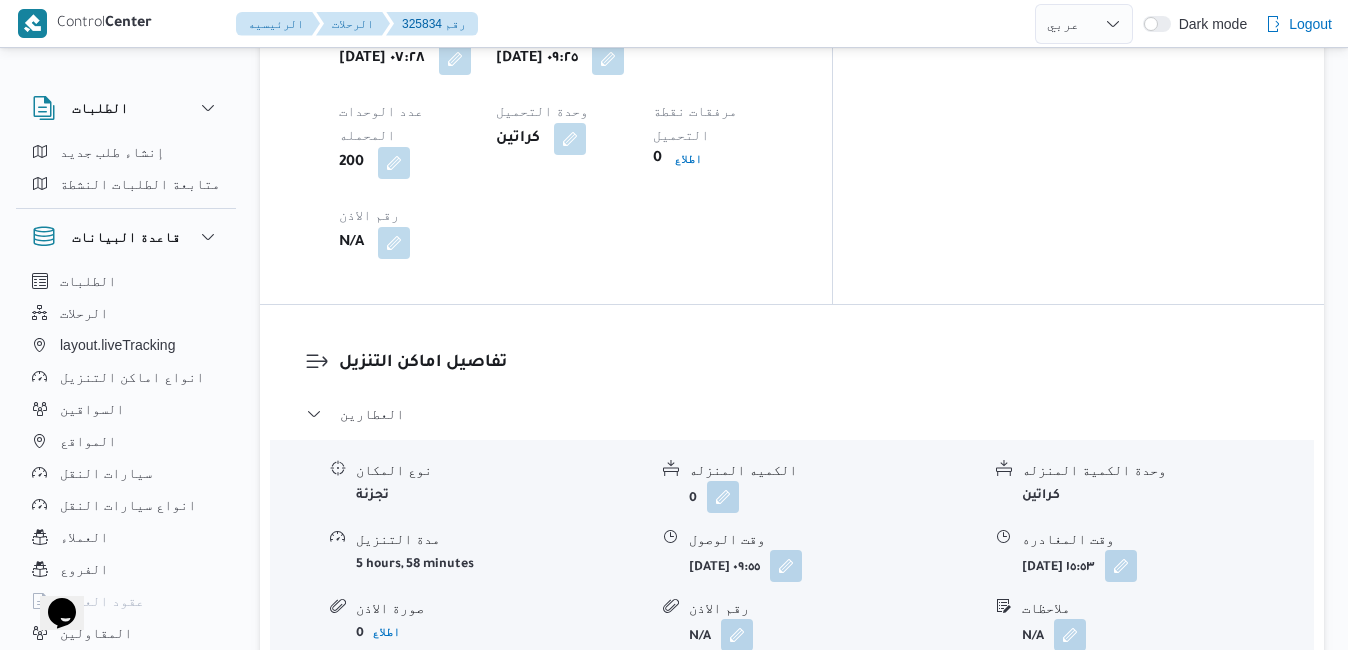 scroll, scrollTop: 1800, scrollLeft: 0, axis: vertical 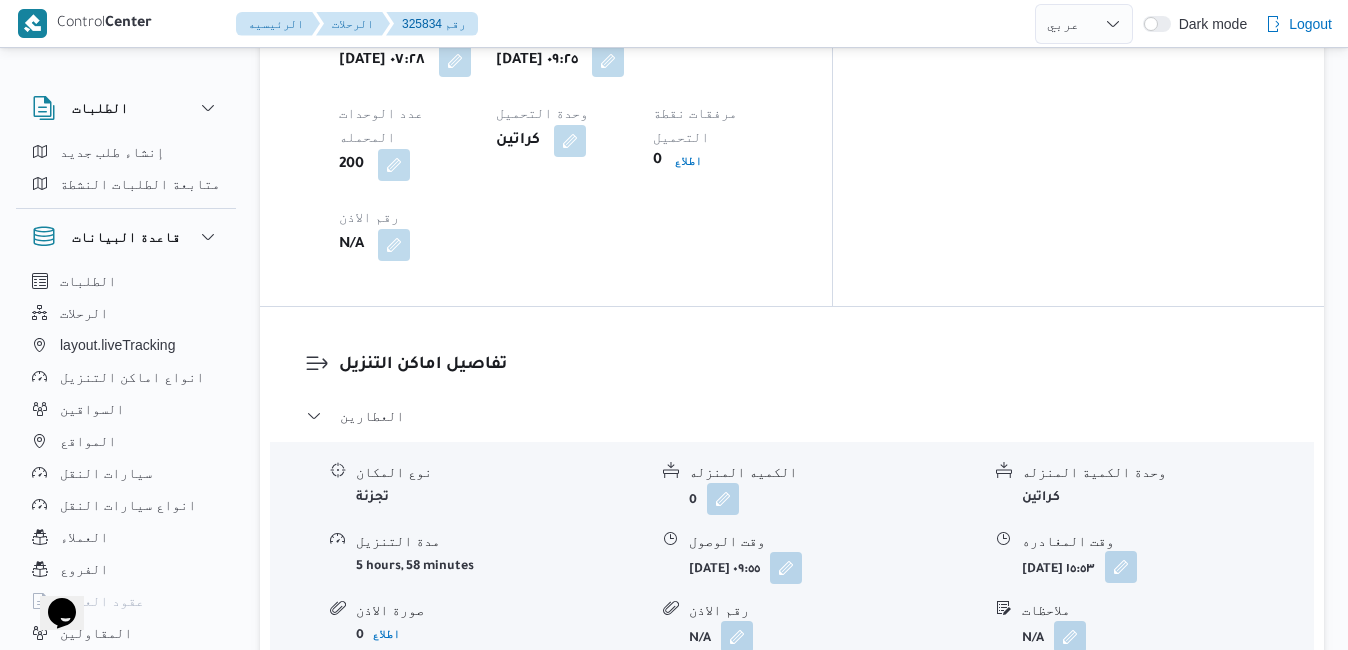 click at bounding box center (1121, 567) 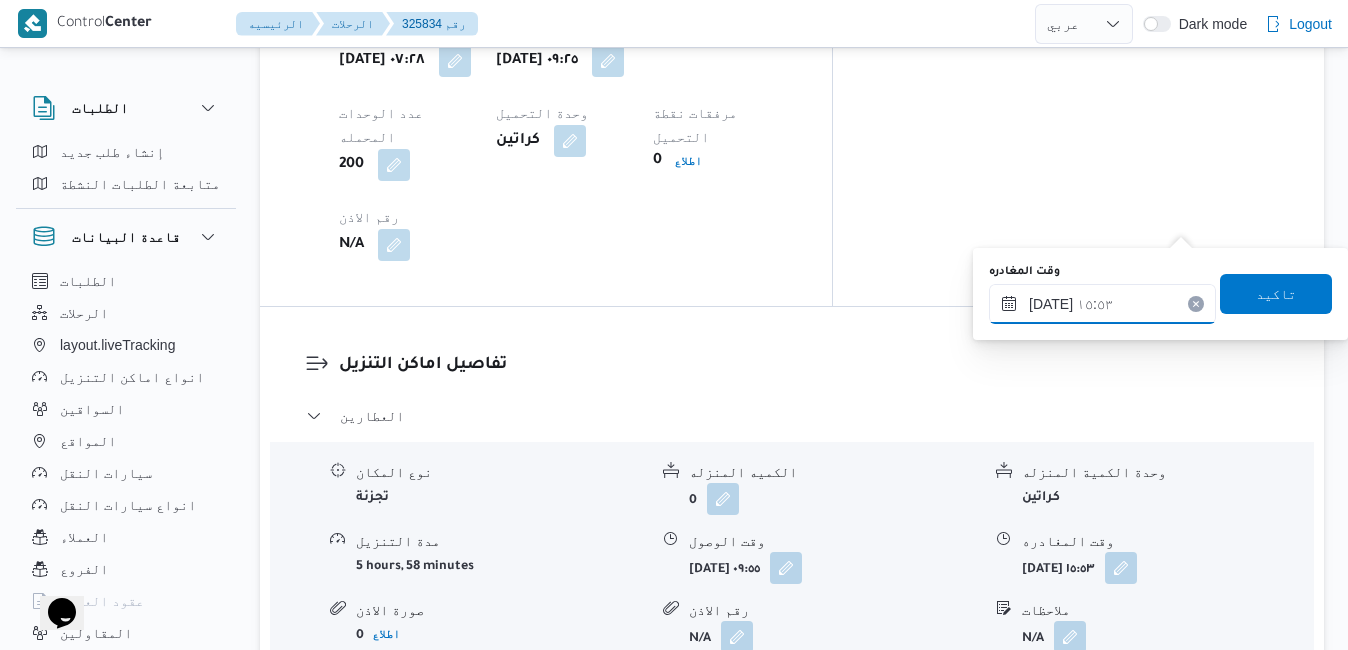 click on "١٩/٠٧/٢٠٢٥ ١٥:٥٣" at bounding box center [1102, 304] 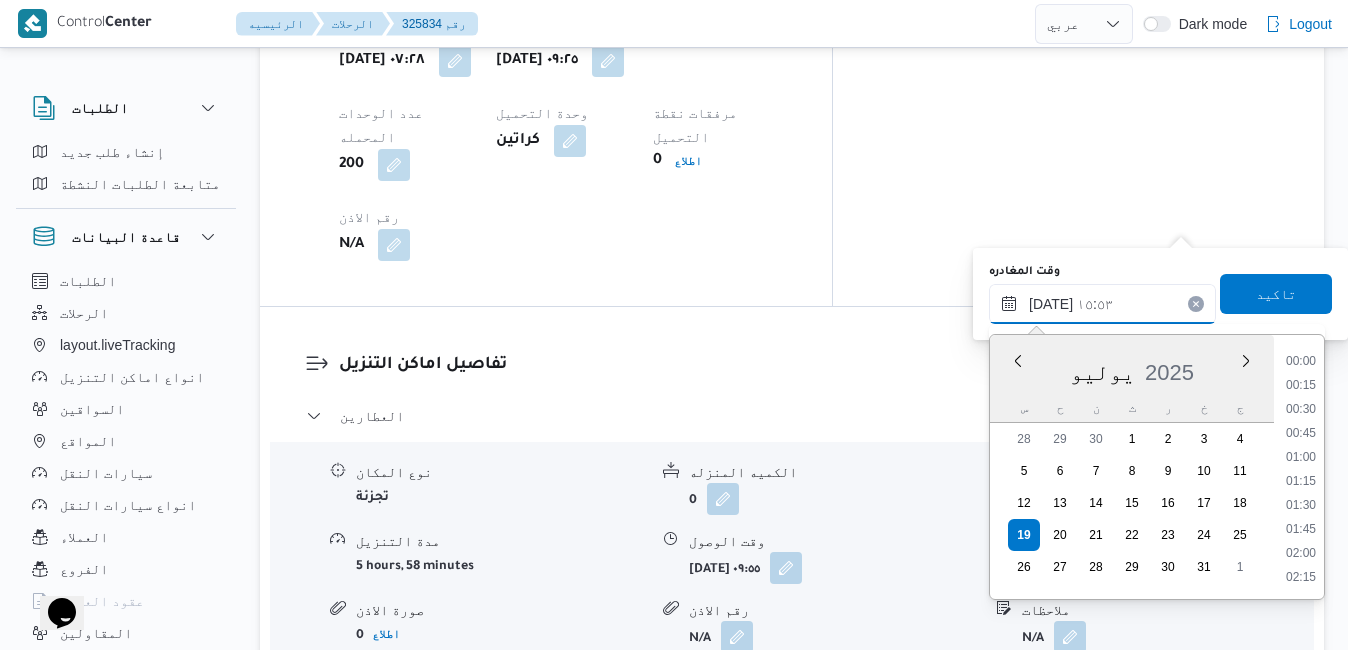 scroll, scrollTop: 1390, scrollLeft: 0, axis: vertical 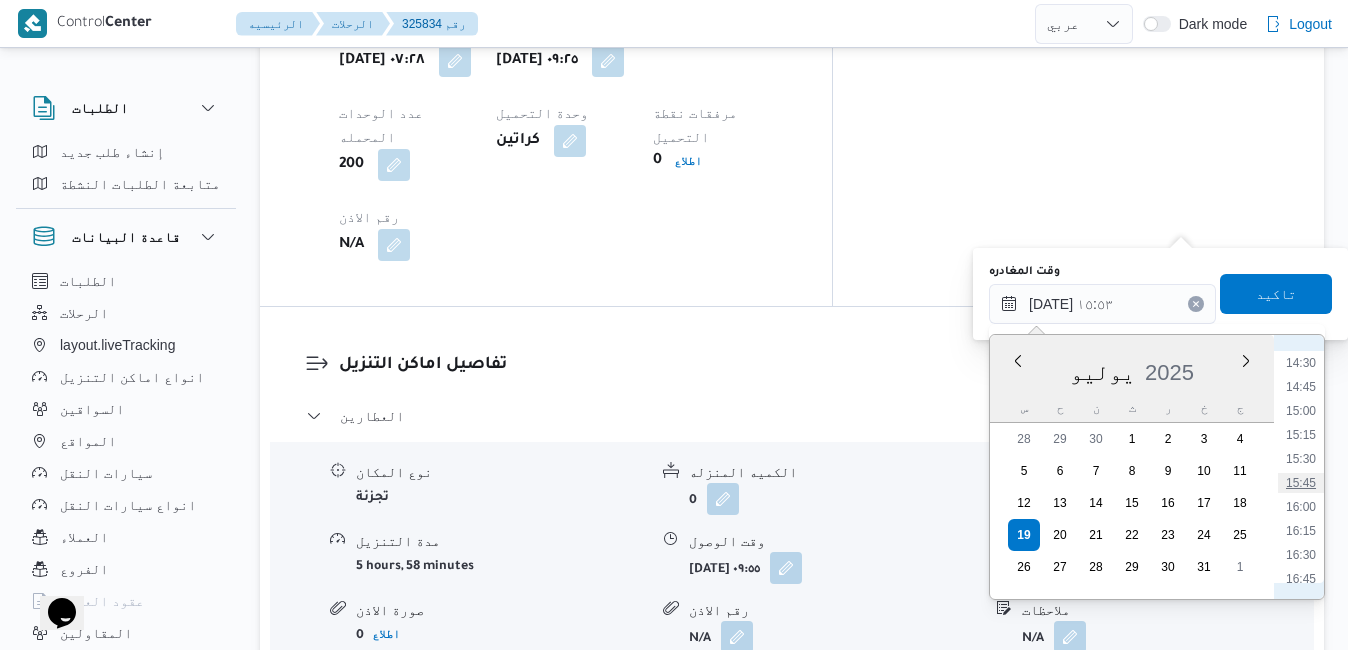 click on "15:45" at bounding box center [1301, 483] 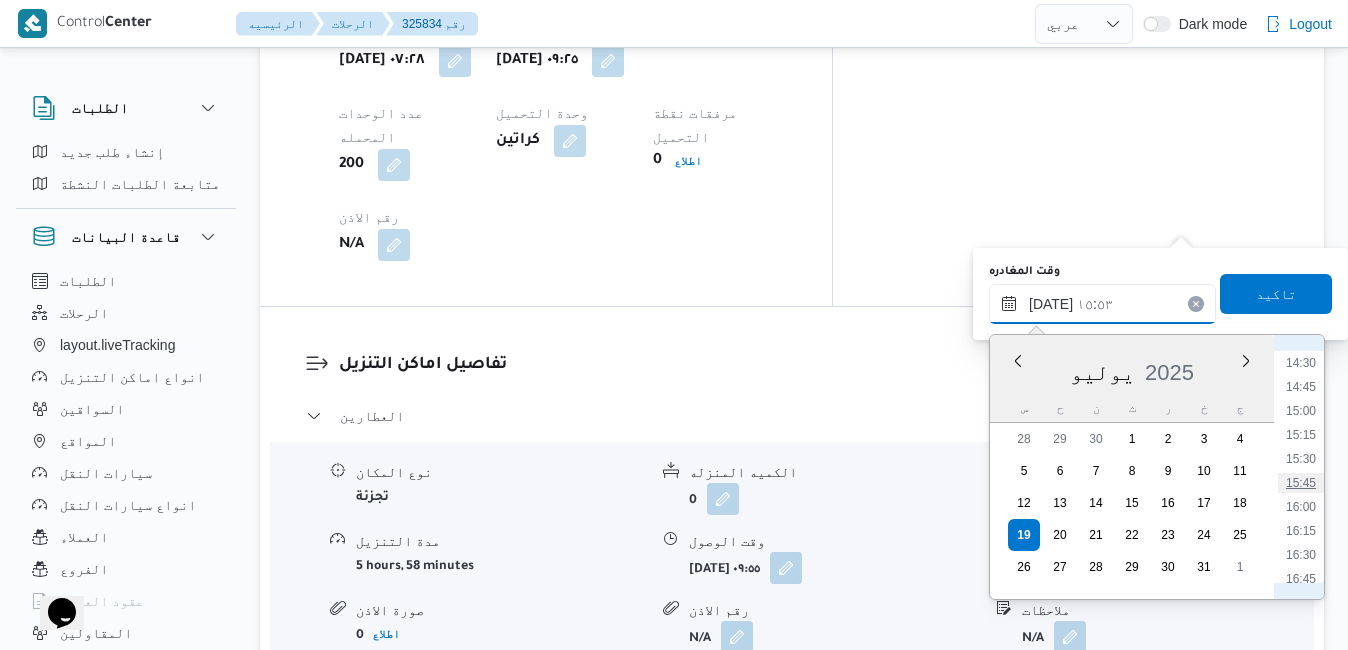 type on "[DATE] ١٥:٤٥" 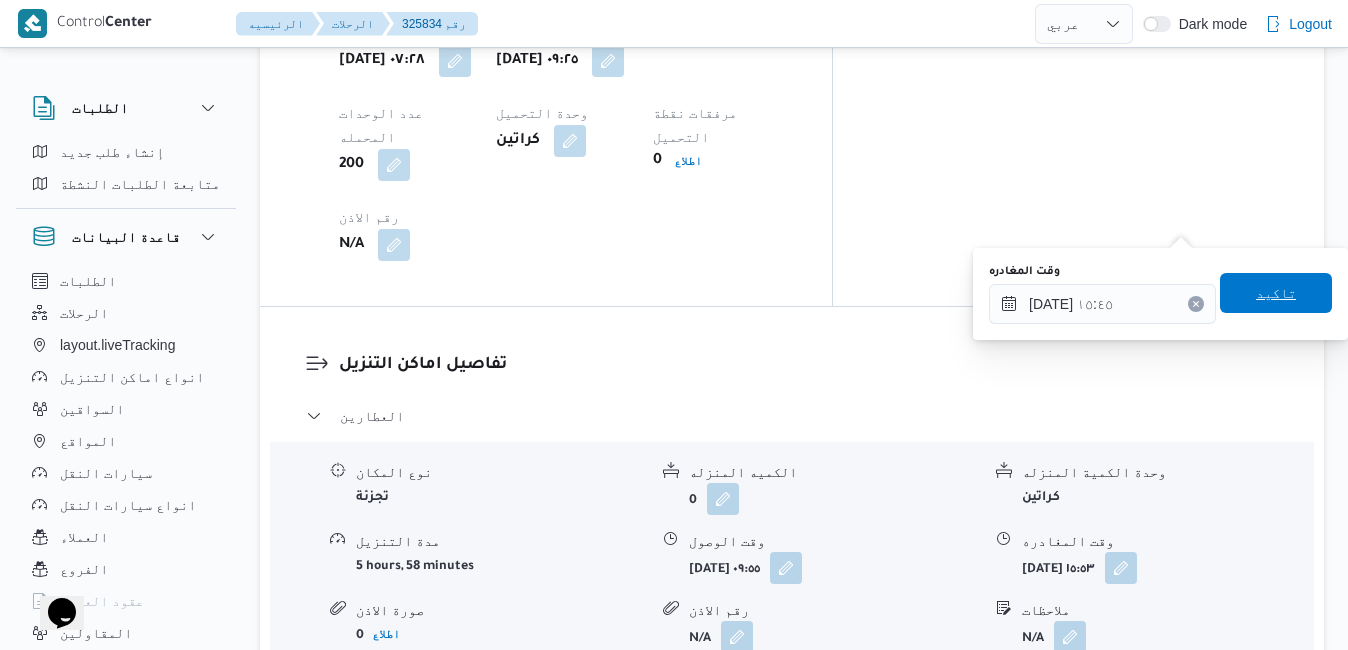 click on "تاكيد" at bounding box center [1276, 293] 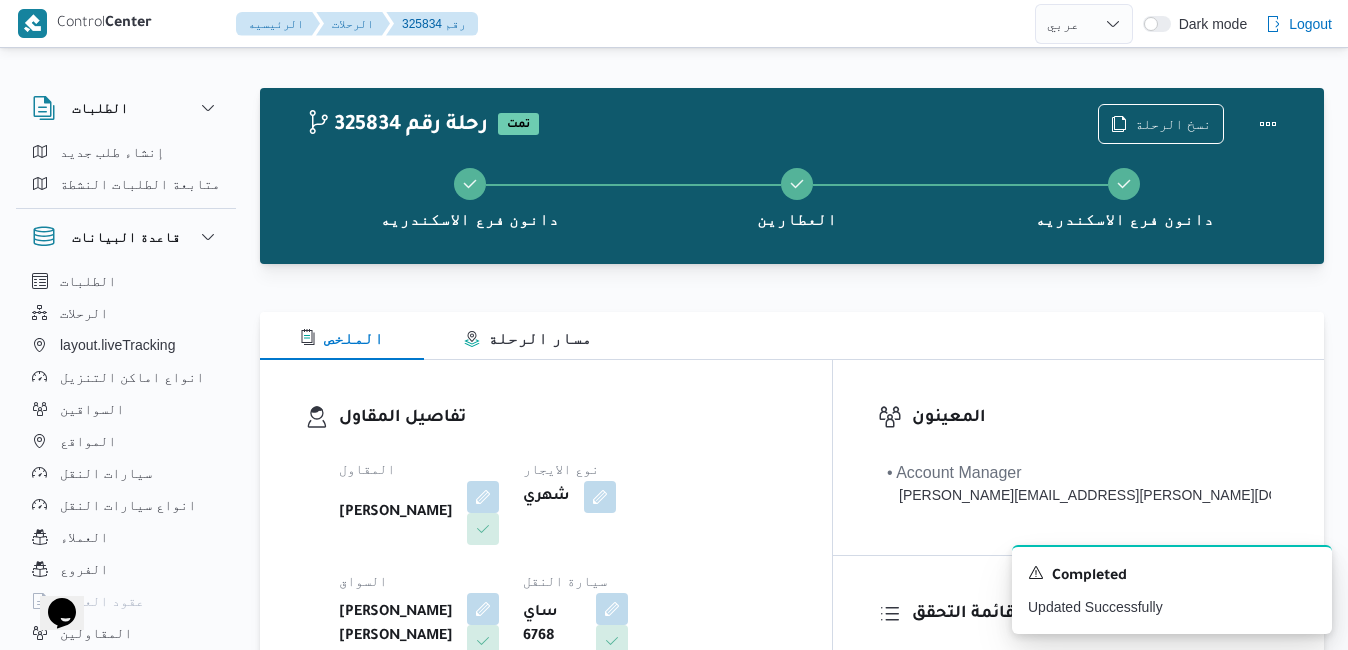 scroll, scrollTop: 0, scrollLeft: 0, axis: both 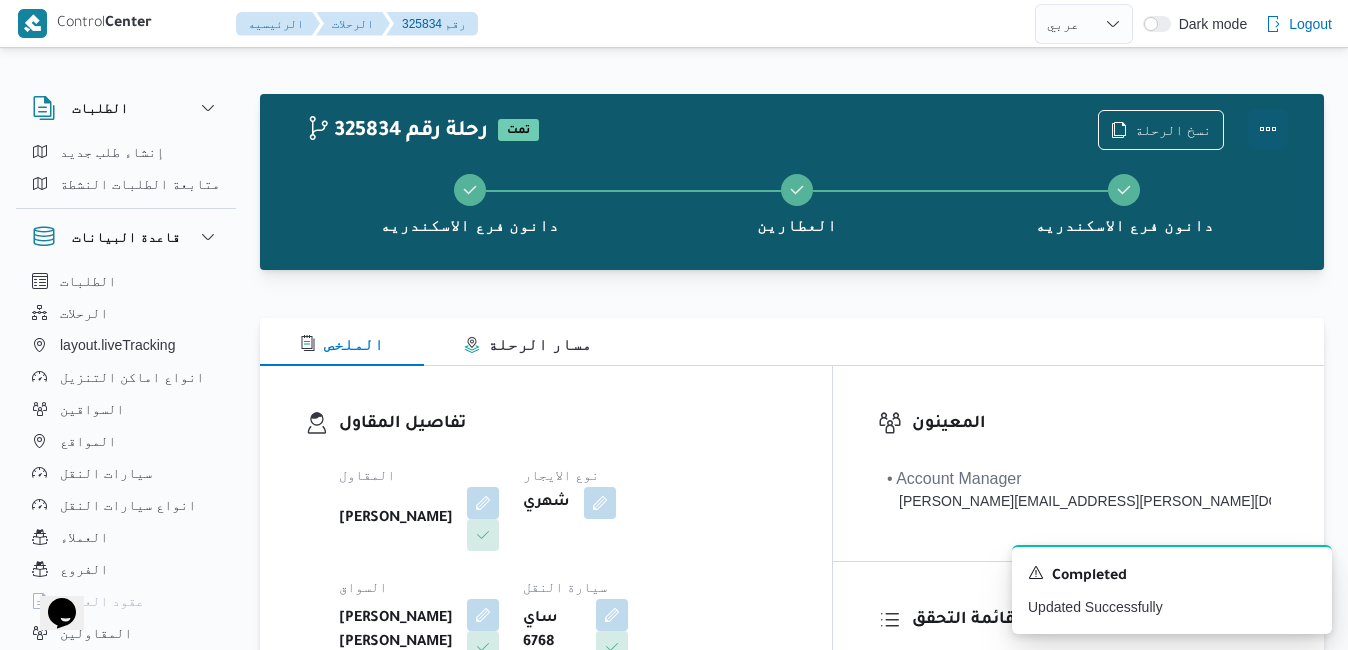 click at bounding box center (1268, 130) 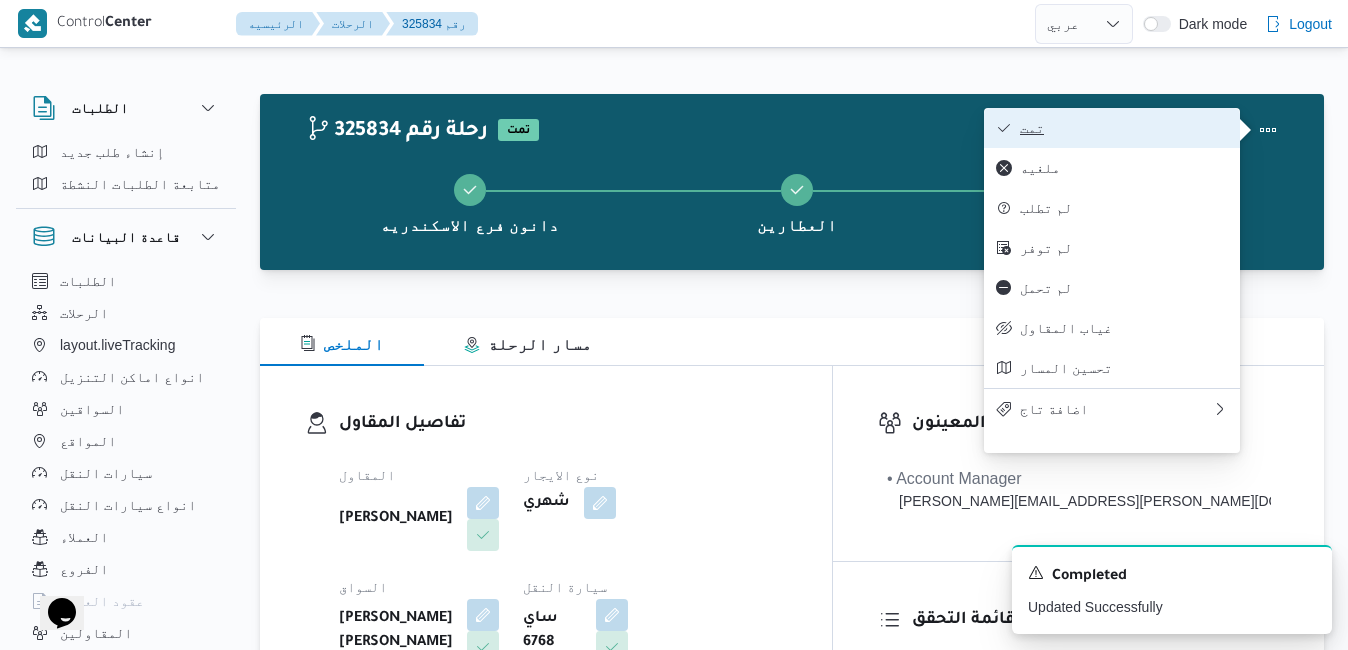 click on "تمت" at bounding box center (1124, 128) 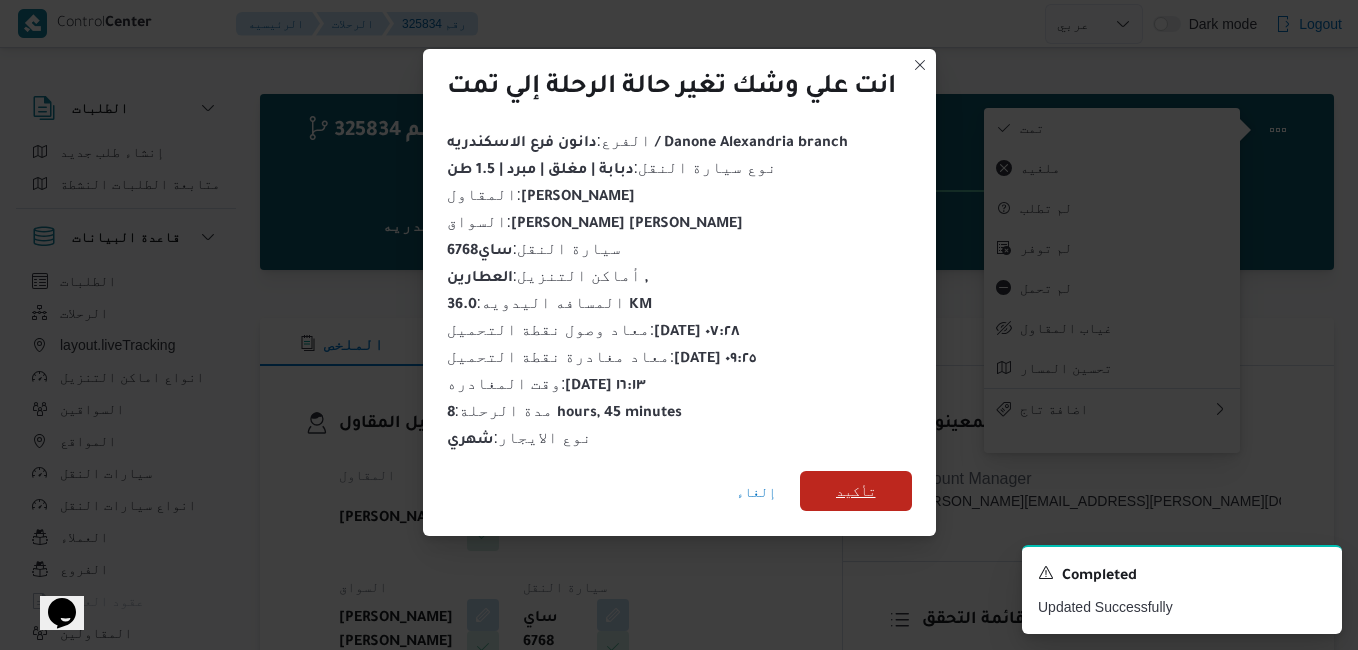 click on "تأكيد" at bounding box center (856, 491) 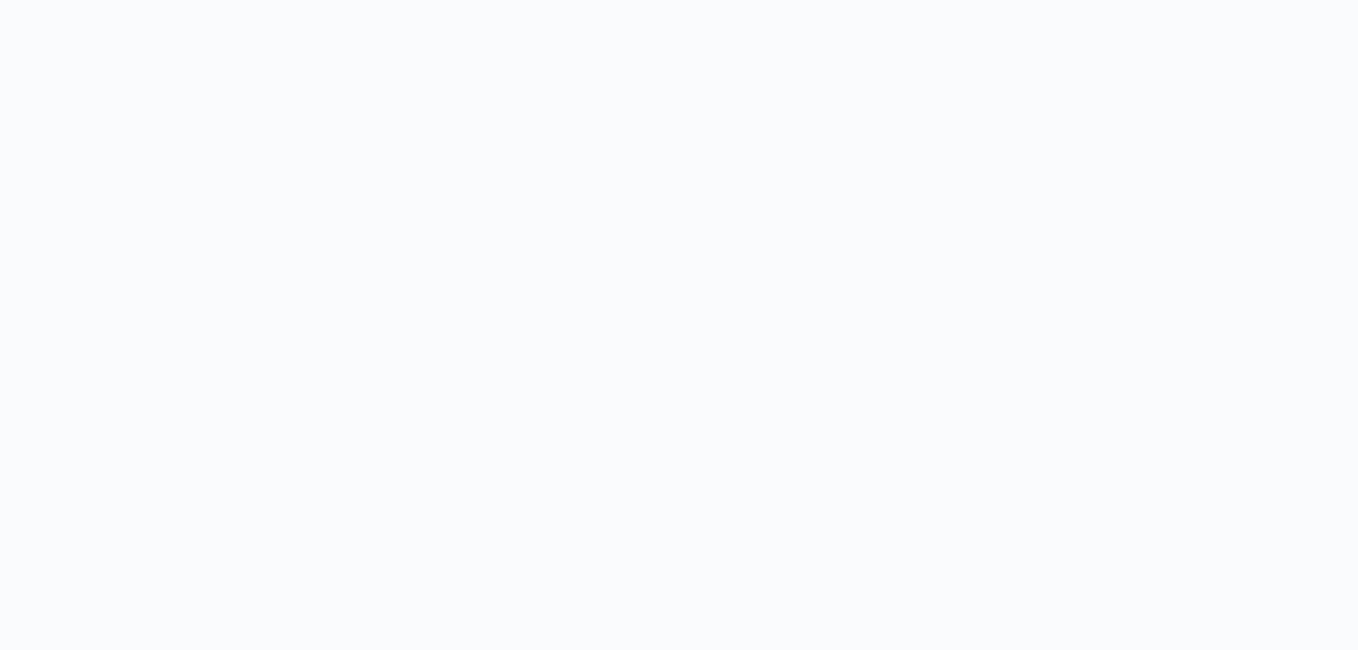 scroll, scrollTop: 0, scrollLeft: 0, axis: both 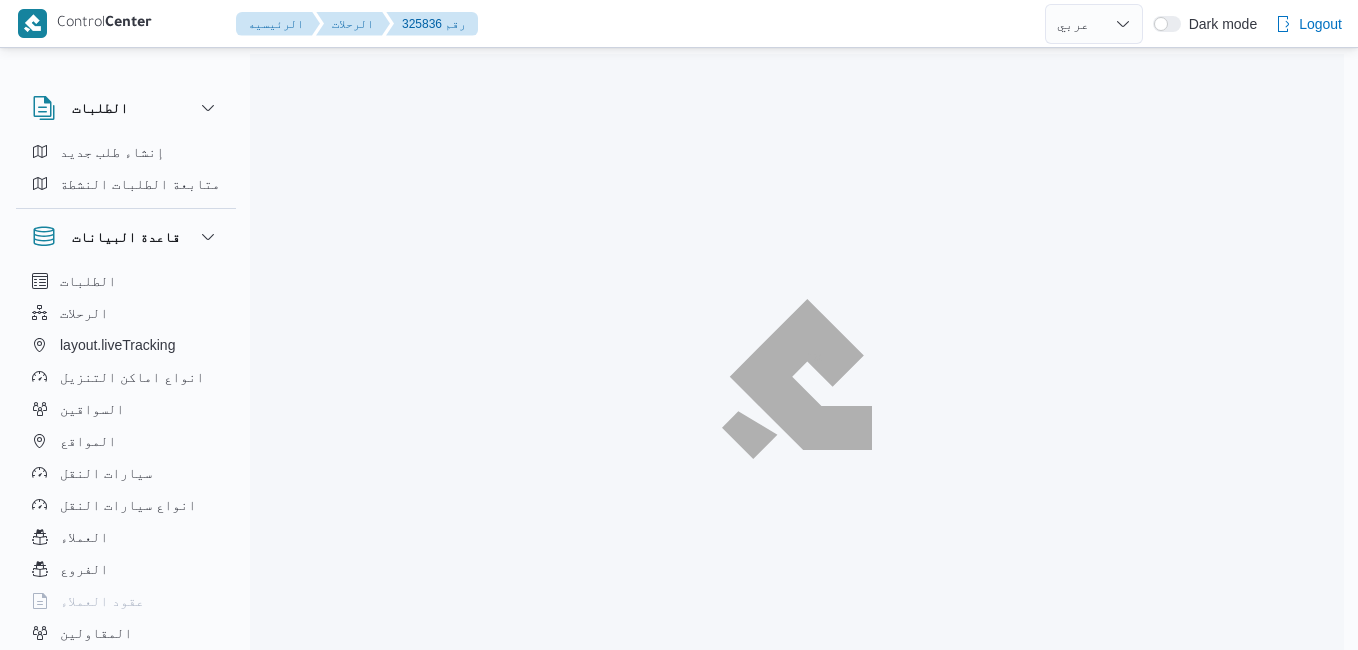 select on "ar" 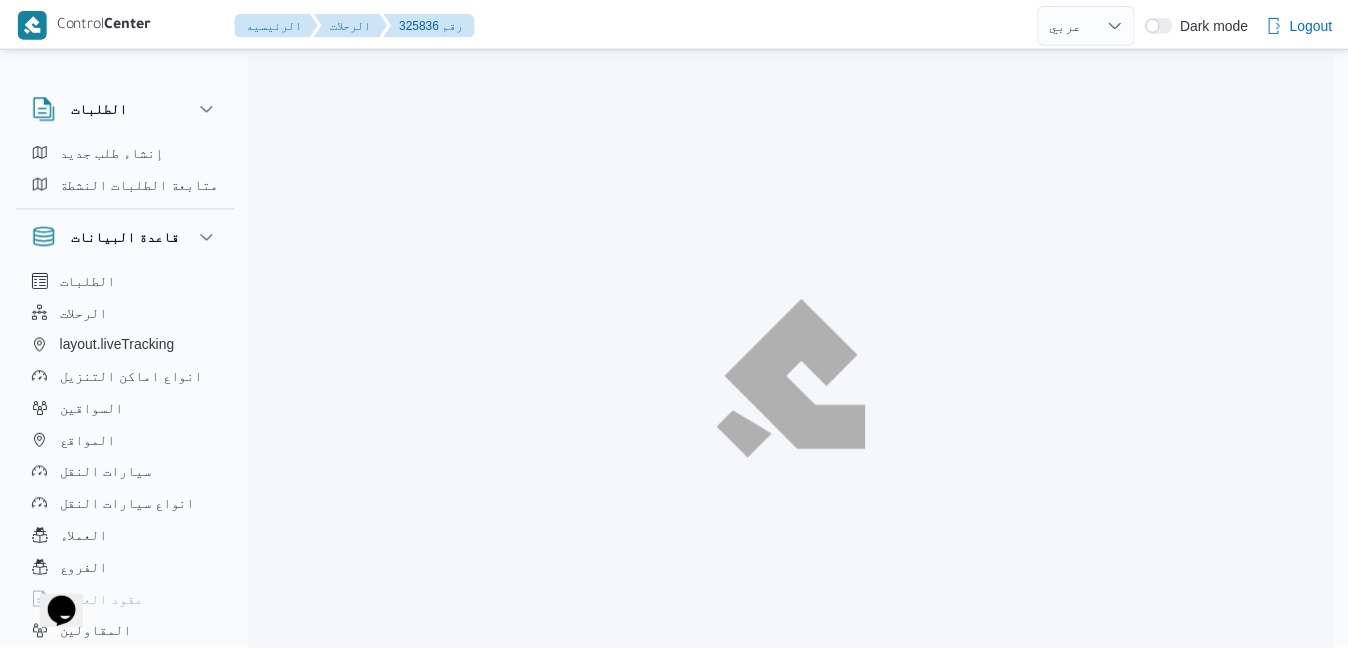 scroll, scrollTop: 0, scrollLeft: 0, axis: both 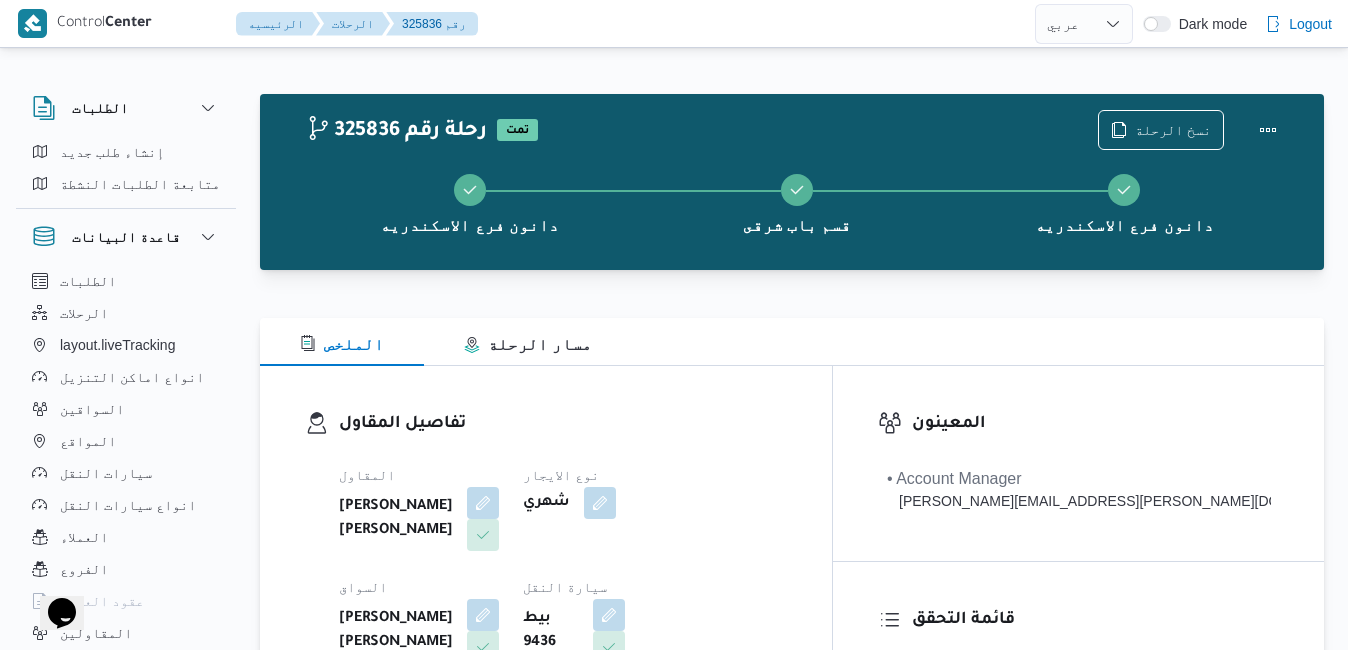 click on "المقاول عبدالحكيم عوض عامر محمد الفقي نوع الايجار شهري السواق حازم احمد الشعراوي موسى  سيارة النقل بيط 9436 نوع سيارة النقل دبابة | مغلق | مبرد | 1.5 طن" at bounding box center [563, 623] 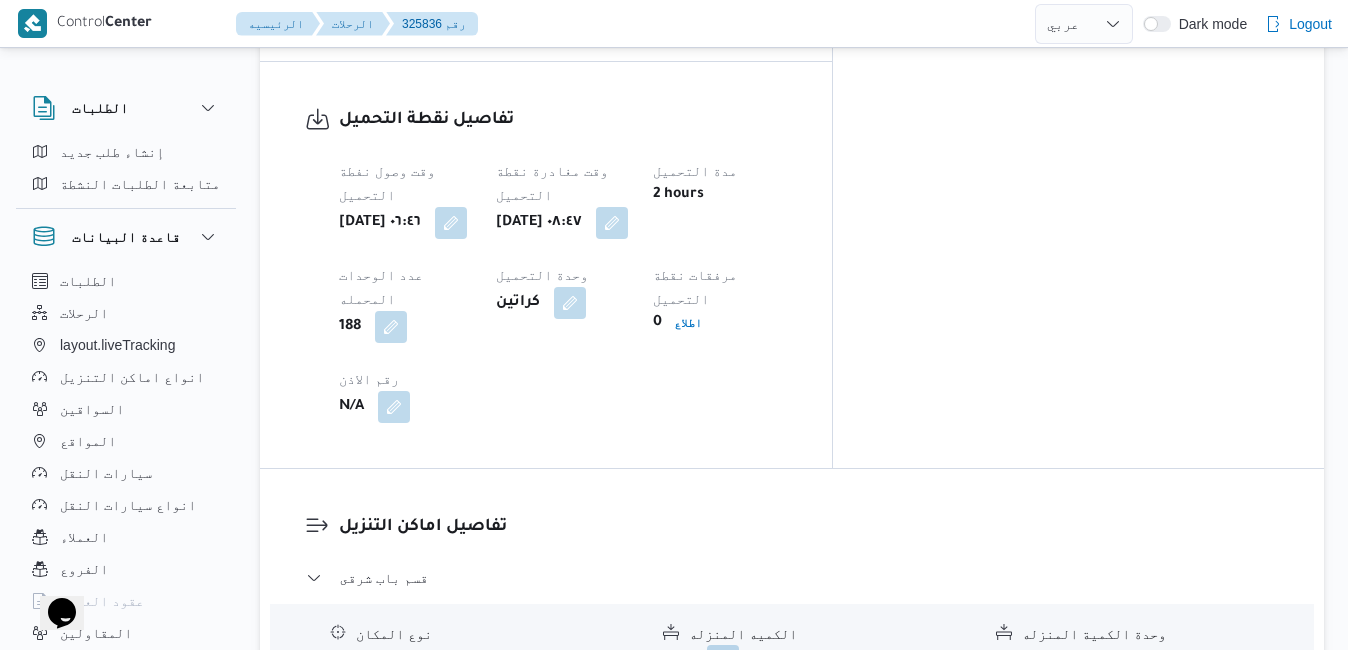 scroll, scrollTop: 1640, scrollLeft: 0, axis: vertical 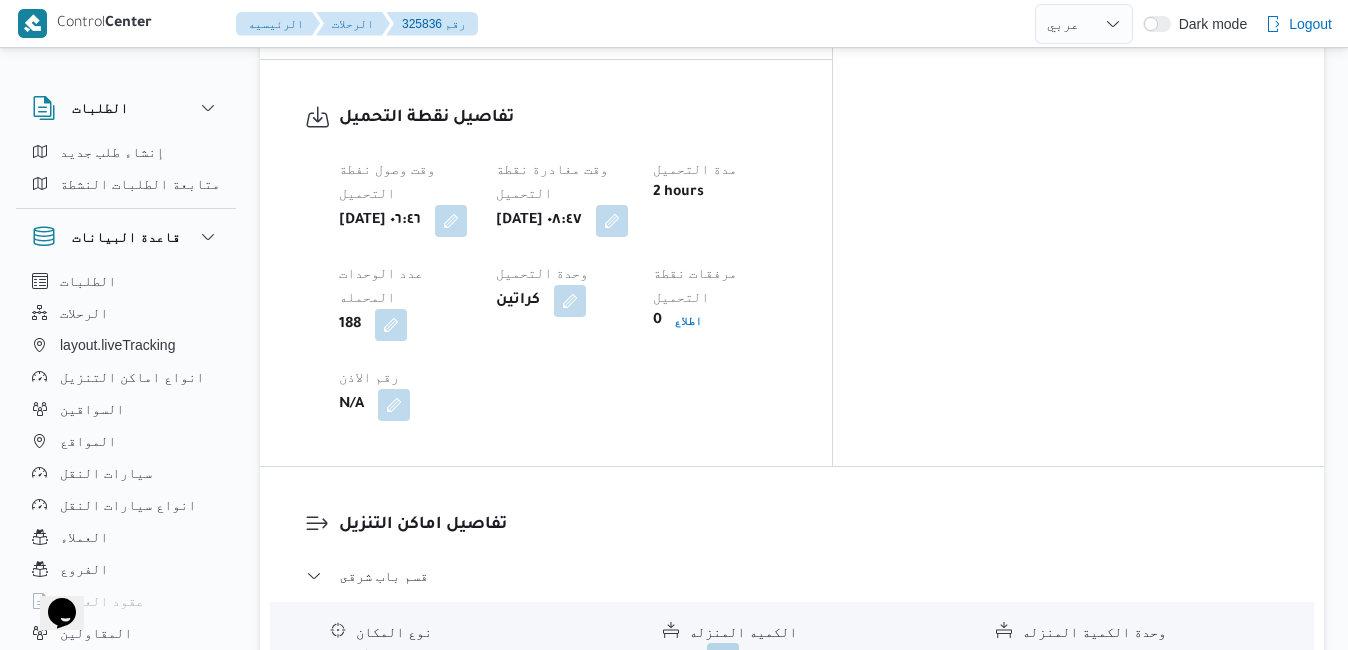click on "قسم مينا البصل -
دانون فرع الاسكندريه" at bounding box center (792, 860) 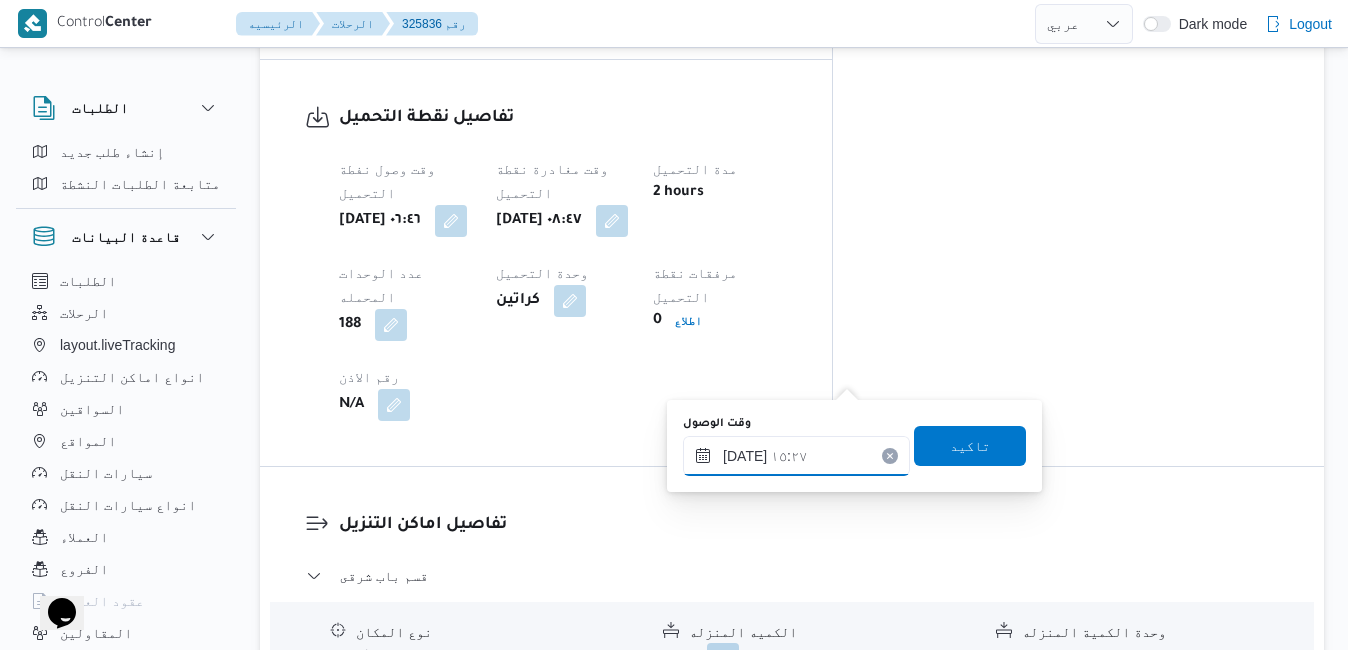 click on "١٩/٠٧/٢٠٢٥ ١٥:٢٧" at bounding box center [796, 456] 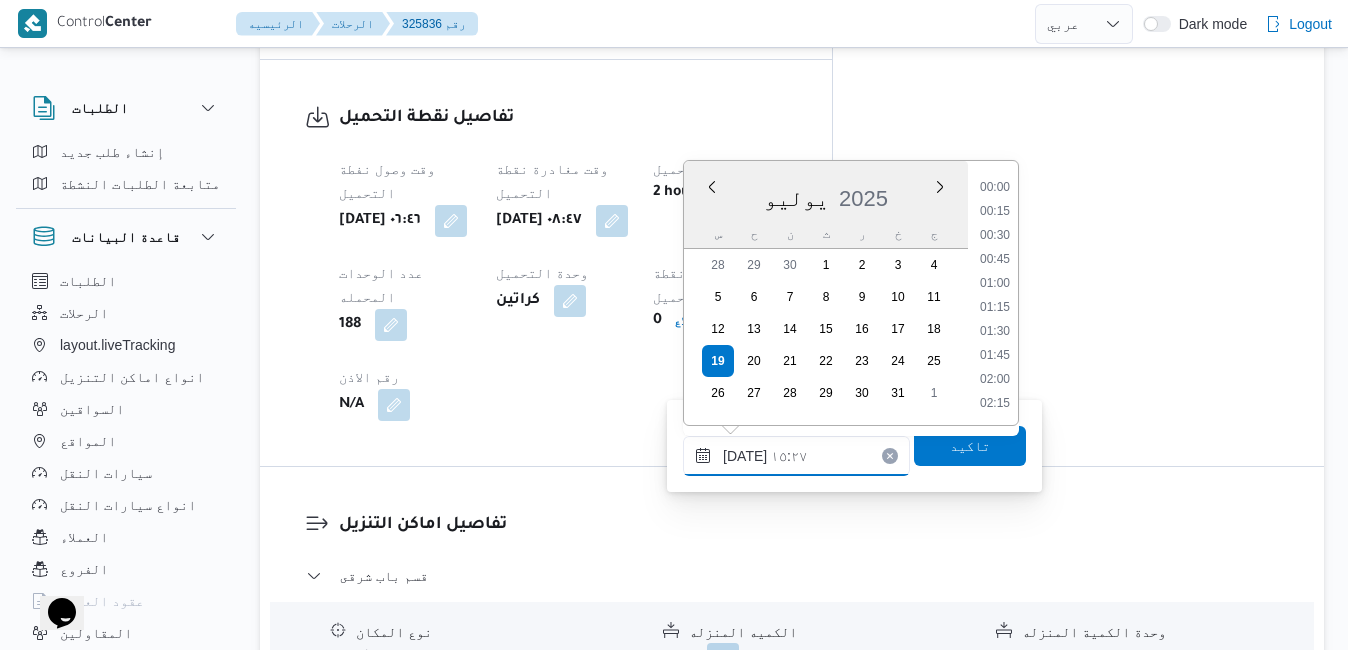 scroll, scrollTop: 1342, scrollLeft: 0, axis: vertical 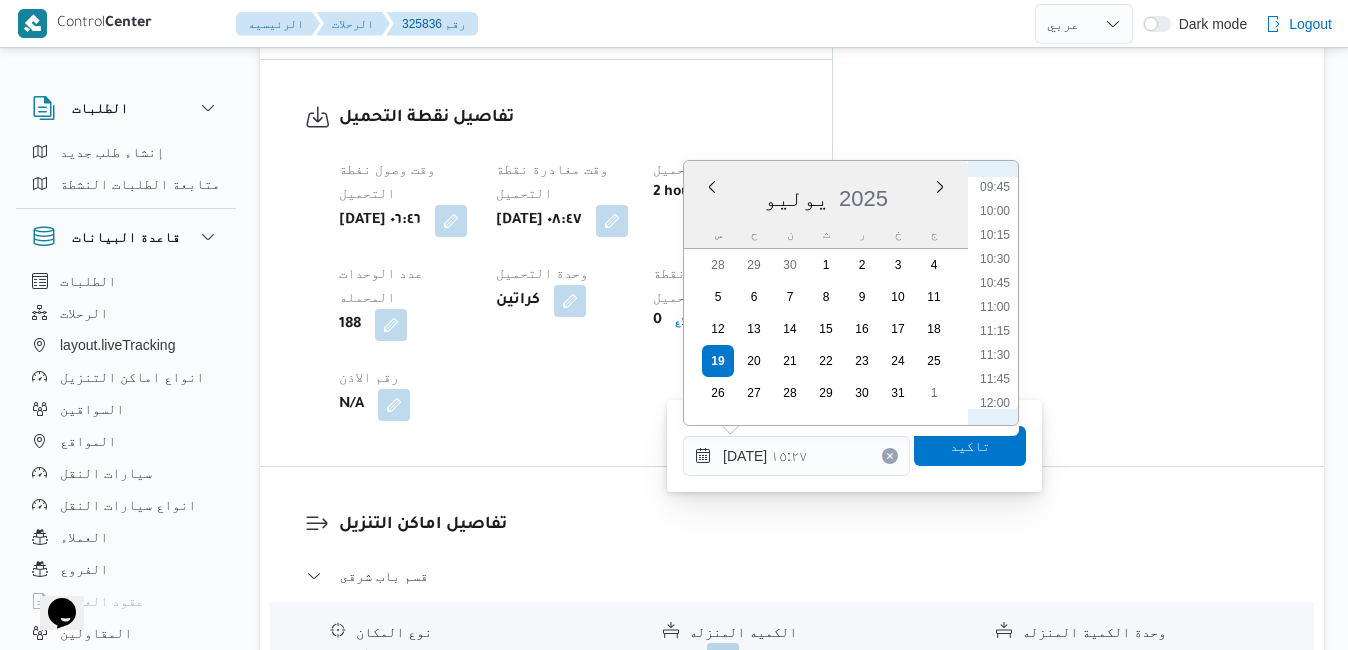 click on "وقت وصول نفطة التحميل سبت ١٩ يوليو ٢٠٢٥ ٠٦:٤٦ وقت مغادرة نقطة التحميل سبت ١٩ يوليو ٢٠٢٥ ٠٨:٤٧ مدة التحميل 2 hours عدد الوحدات المحمله 188 وحدة التحميل كراتين مرفقات نقطة التحميل 0 اطلاع رقم الاذن N/A" at bounding box center (563, 289) 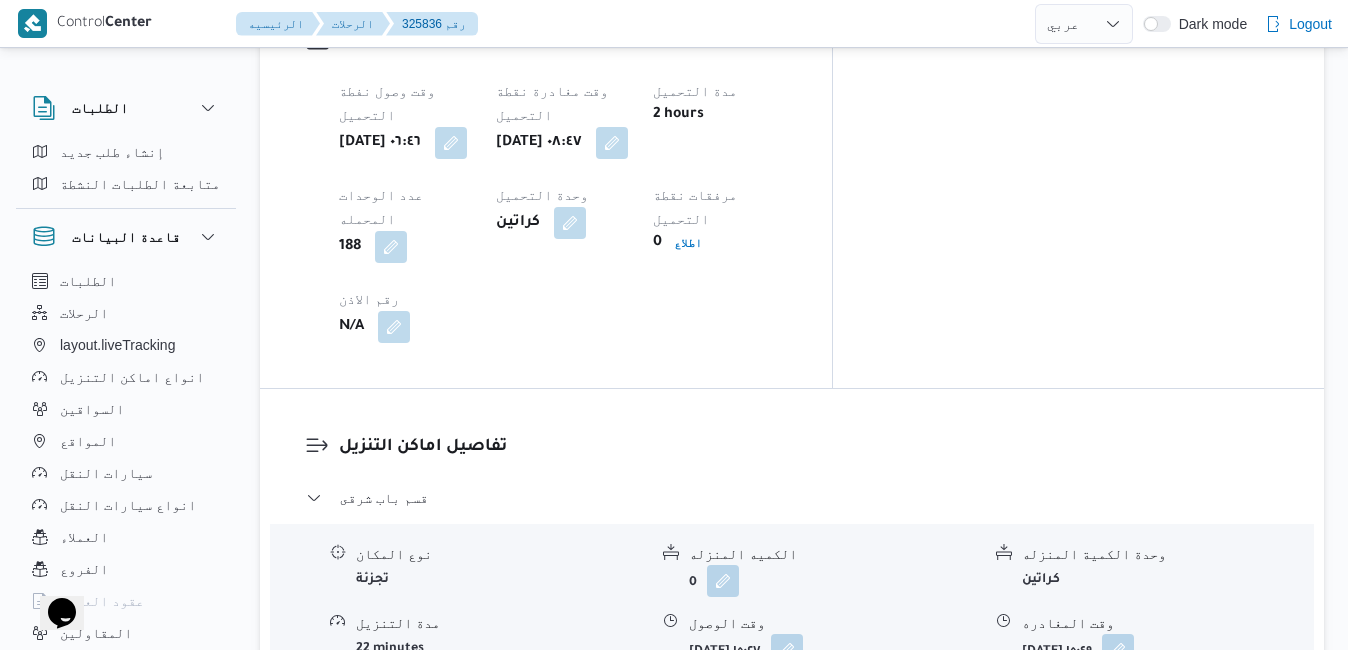 scroll, scrollTop: 1720, scrollLeft: 0, axis: vertical 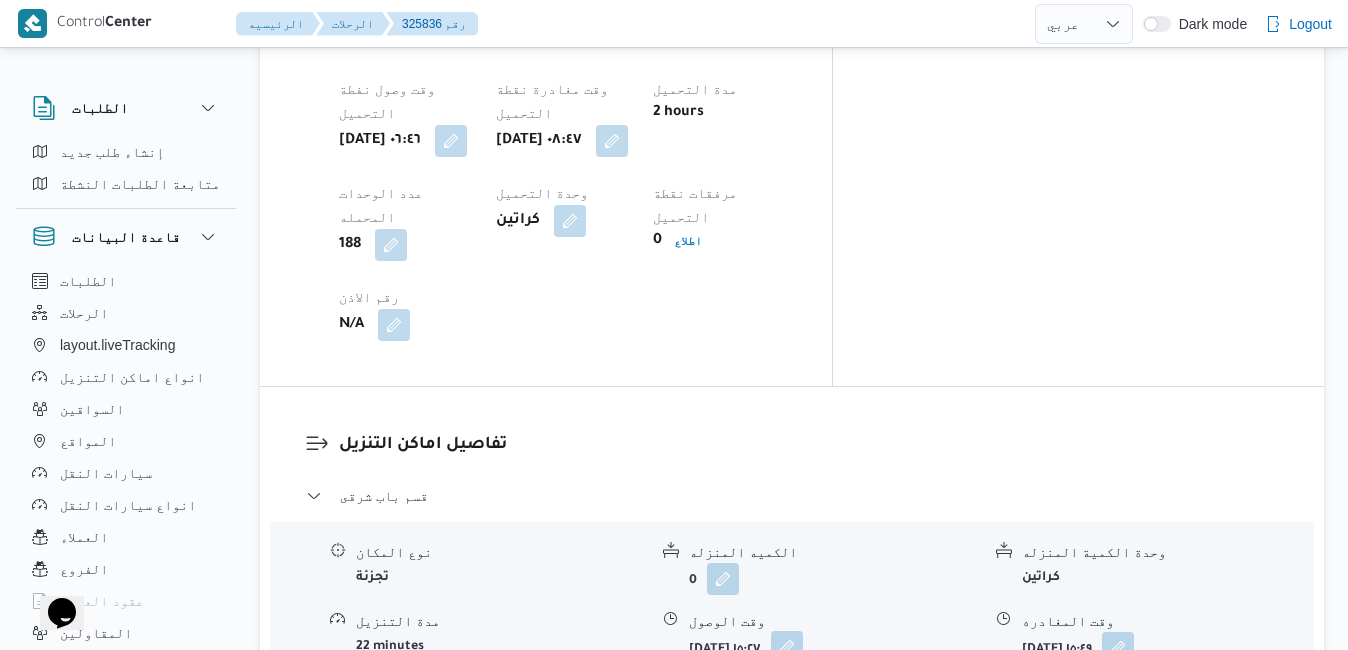 click at bounding box center [787, 647] 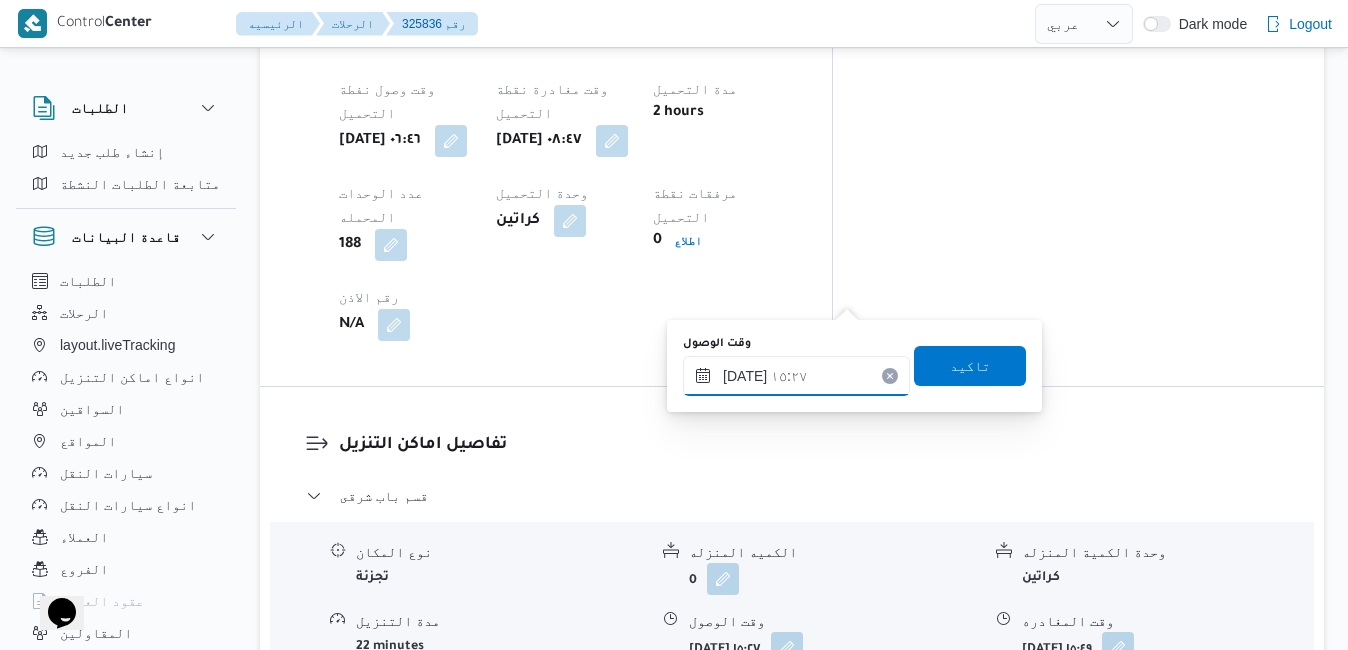 click on "١٩/٠٧/٢٠٢٥ ١٥:٢٧" at bounding box center (796, 376) 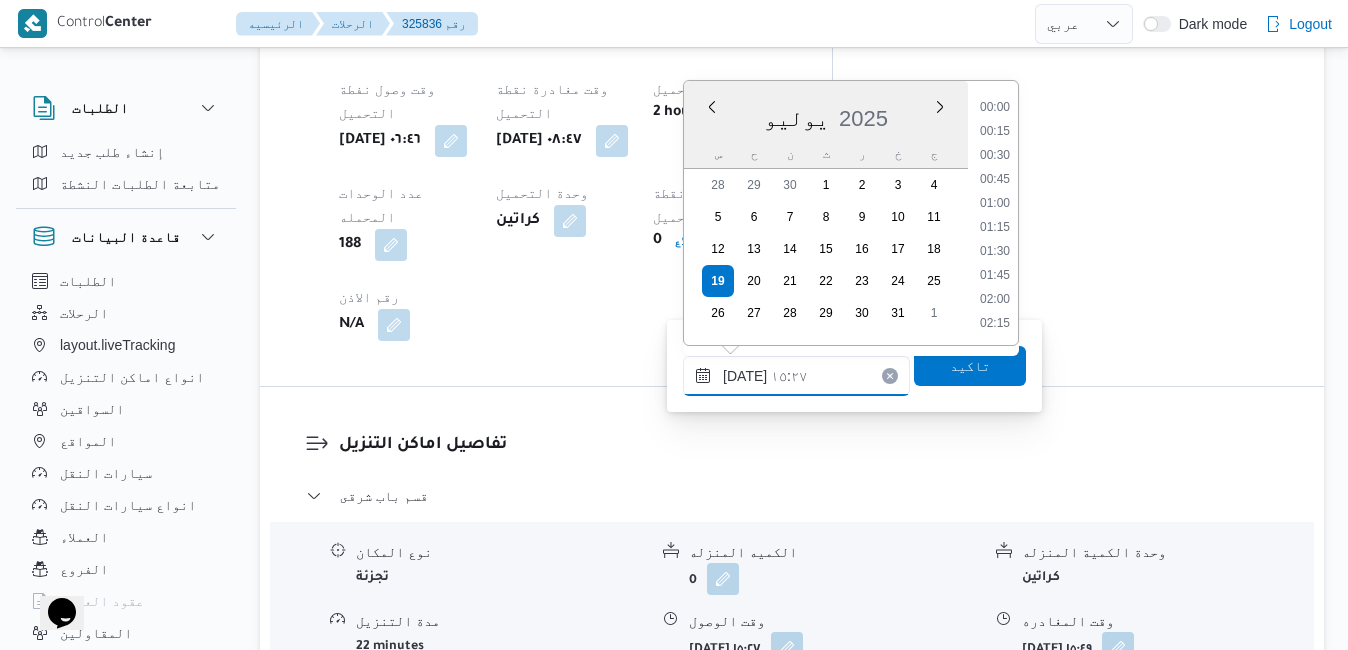 scroll, scrollTop: 1342, scrollLeft: 0, axis: vertical 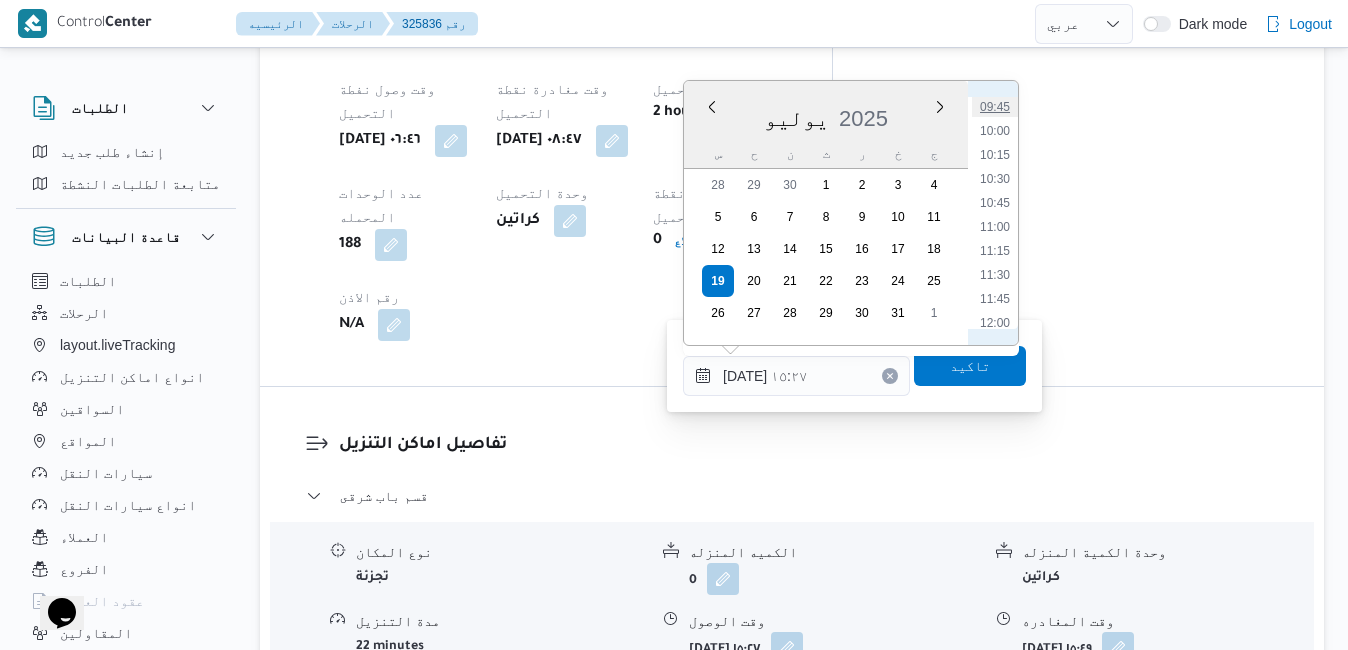 click on "09:45" at bounding box center [995, 107] 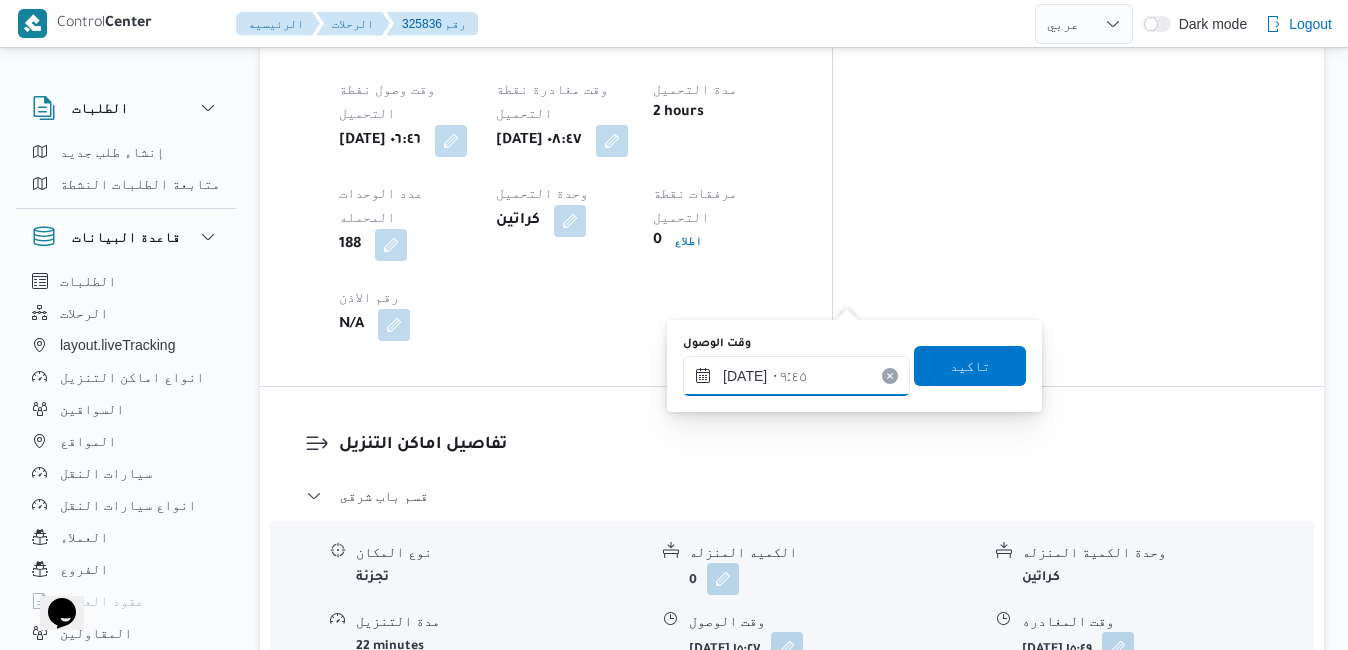 click on "١٩/٠٧/٢٠٢٥ ٠٩:٤٥" at bounding box center [796, 376] 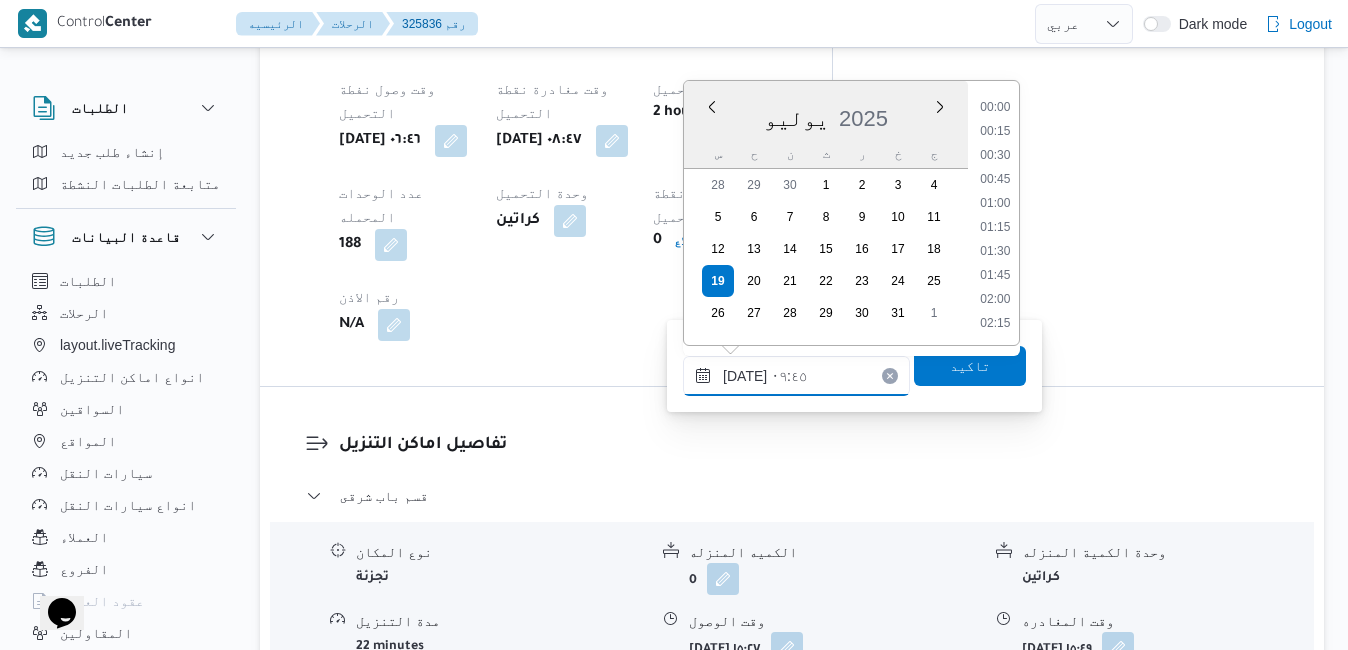 click on "١٩/٠٧/٢٠٢٥ ٠٩:٤٥" at bounding box center [796, 376] 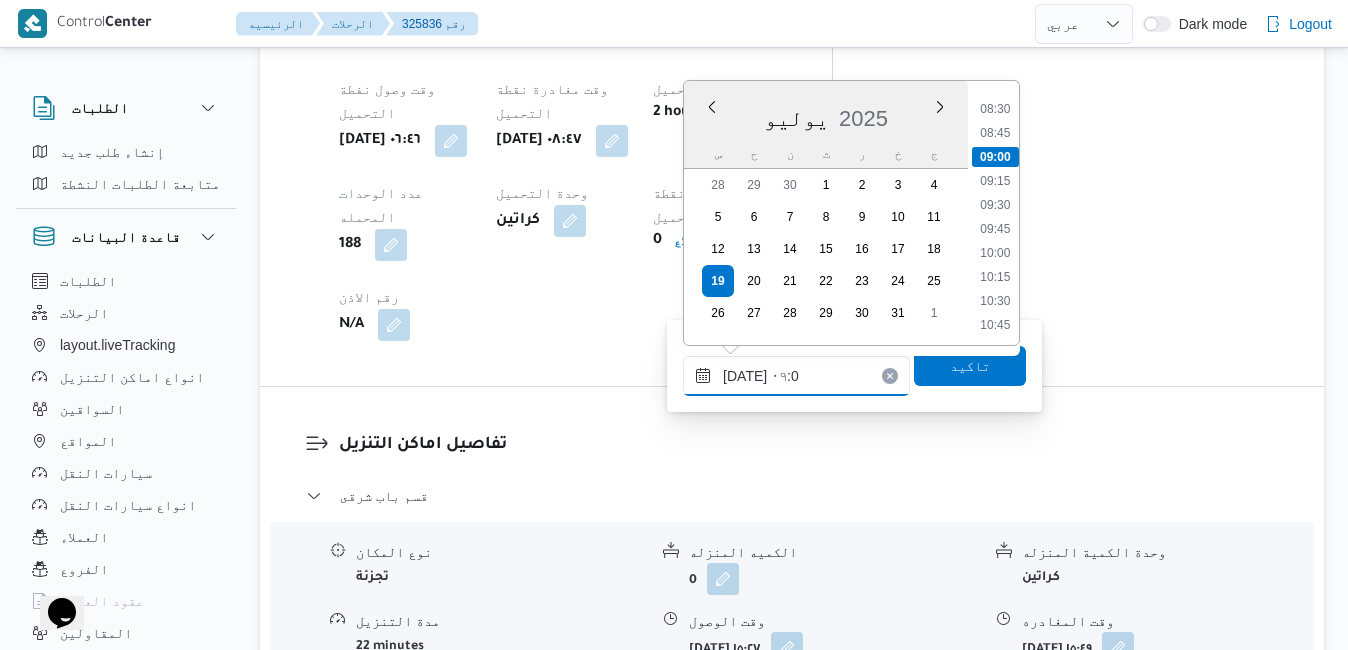 type on "١٩/٠٧/٢٠٢٥ ٠٩:05" 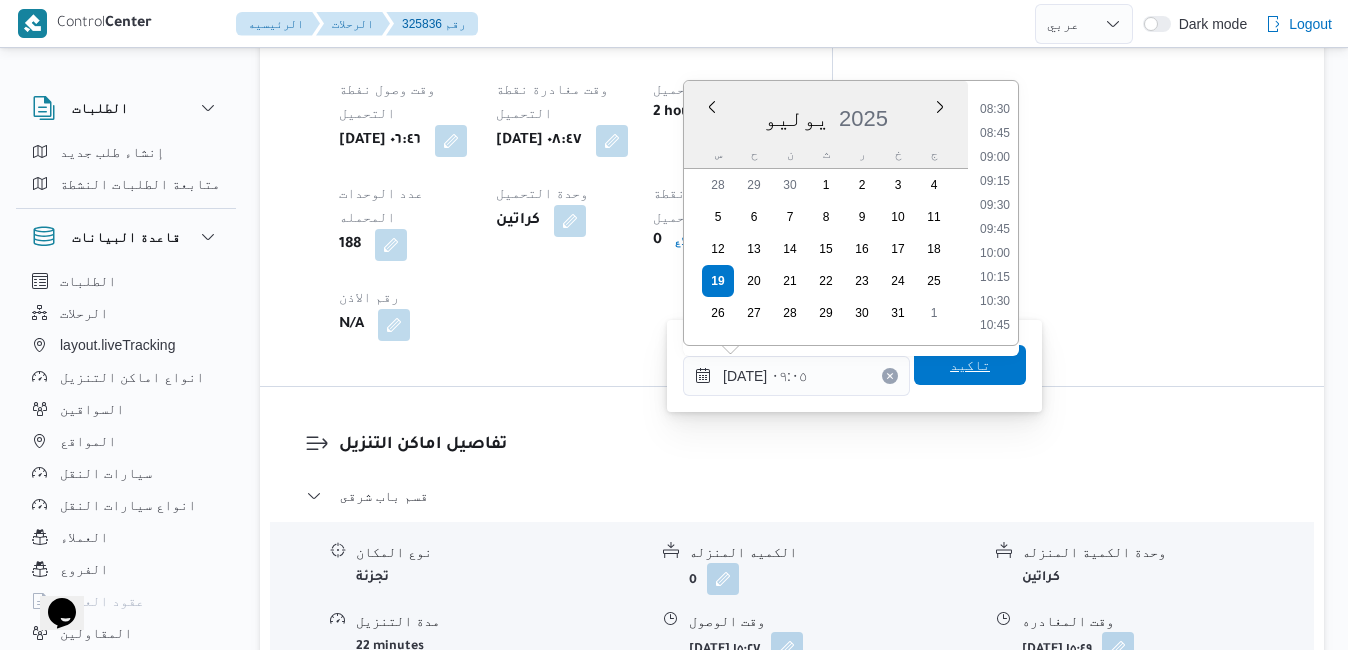 click on "تاكيد" at bounding box center [970, 365] 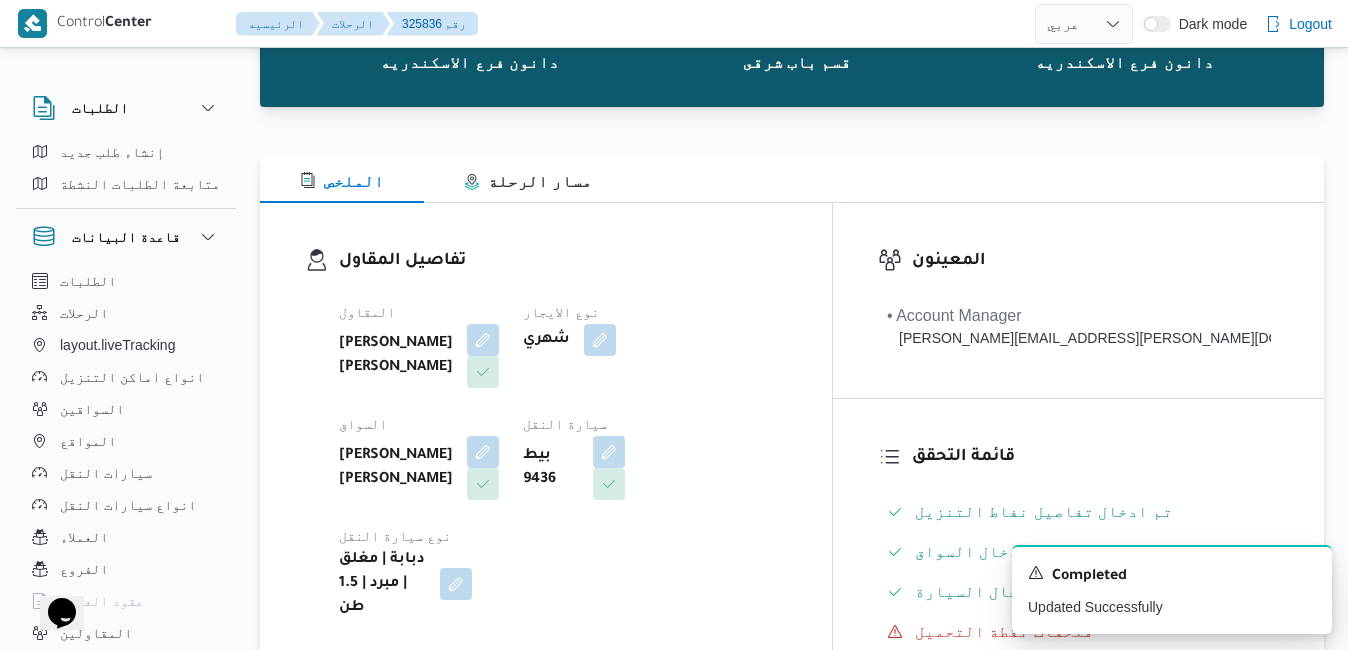 scroll, scrollTop: 80, scrollLeft: 0, axis: vertical 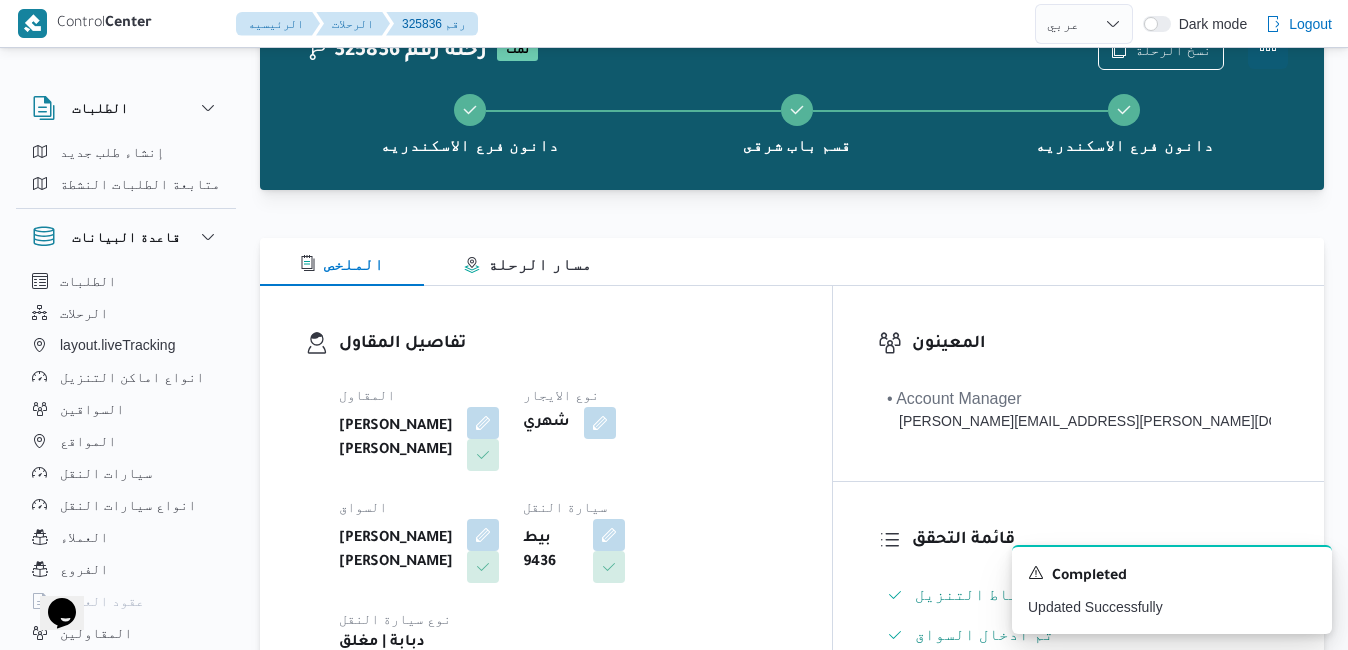 click at bounding box center (1268, 49) 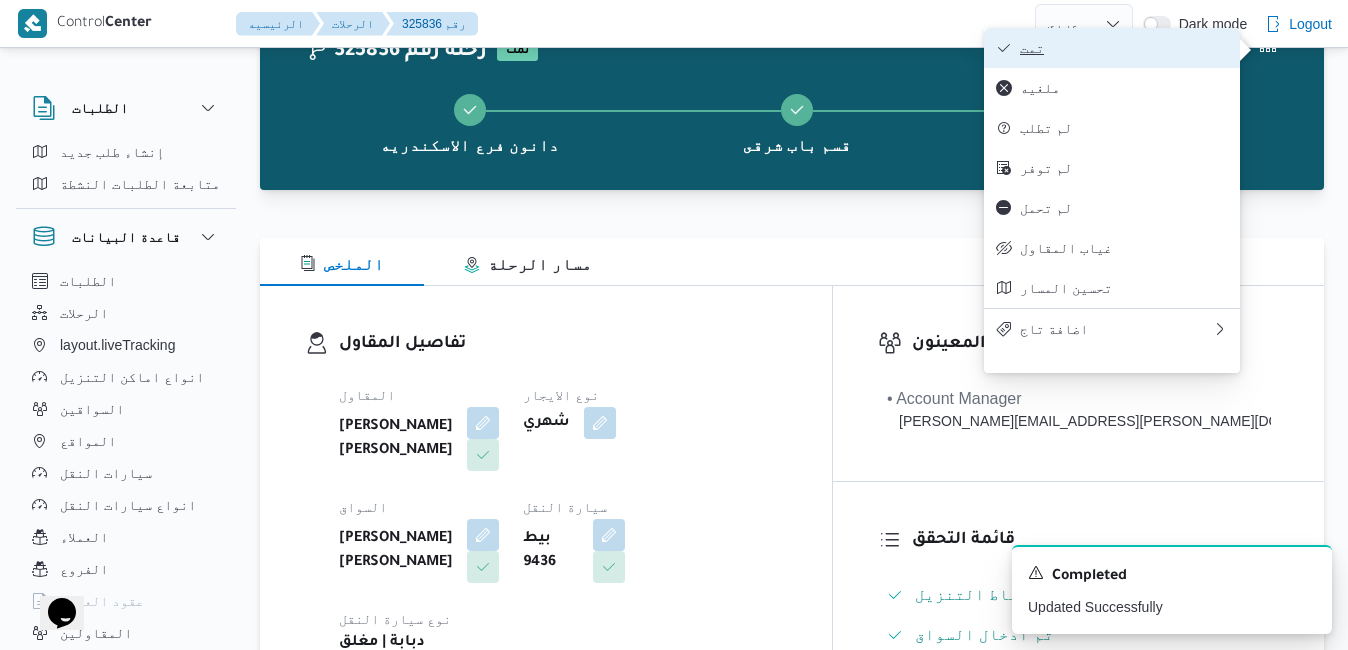 click on "تمت" at bounding box center (1112, 48) 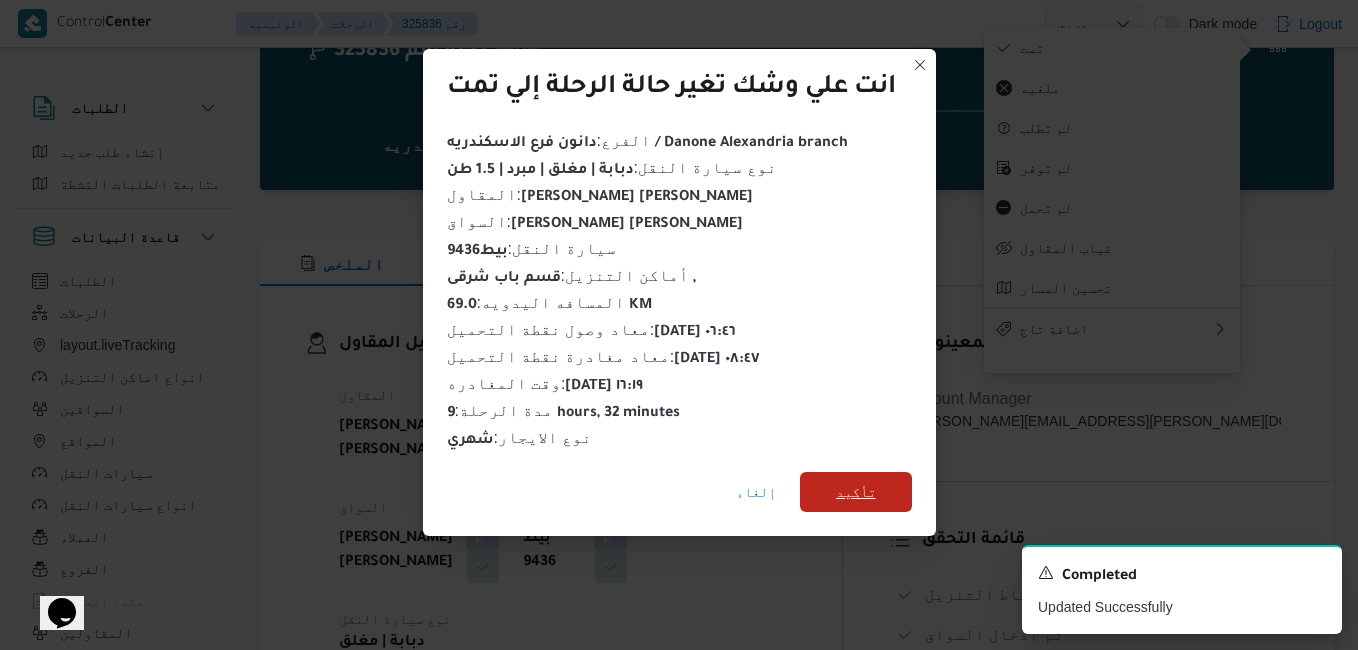 click on "تأكيد" at bounding box center (856, 492) 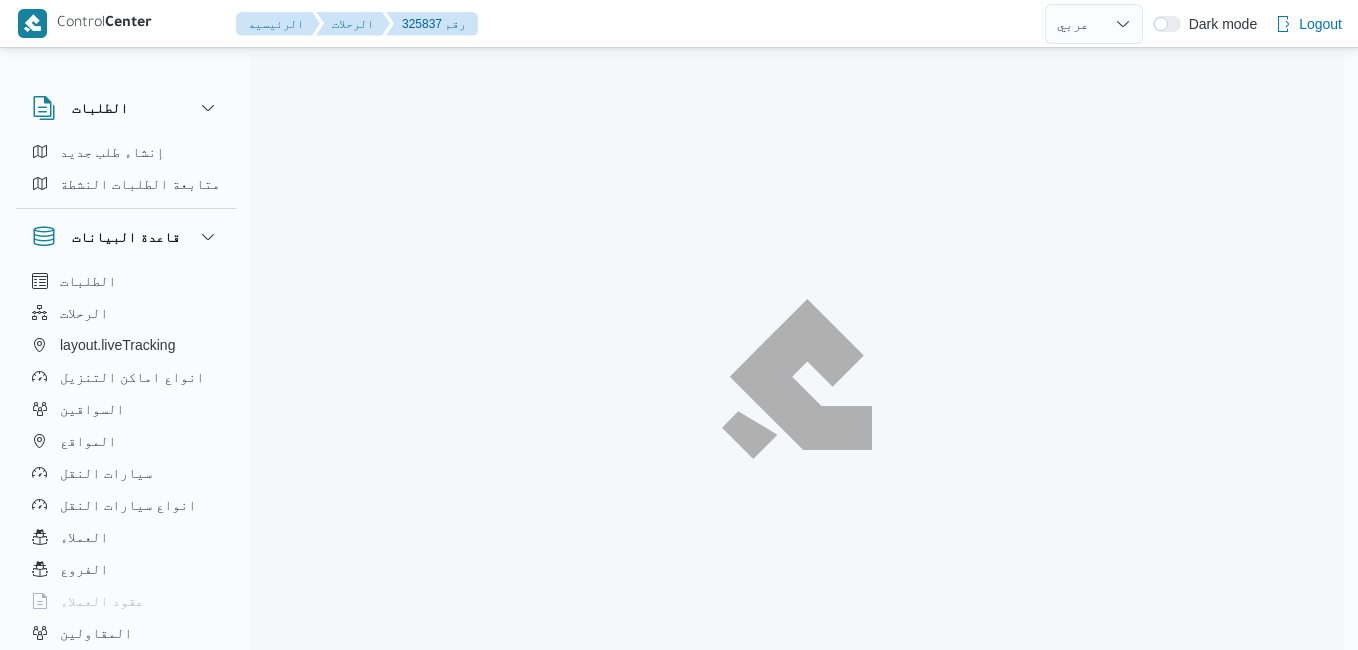 select on "ar" 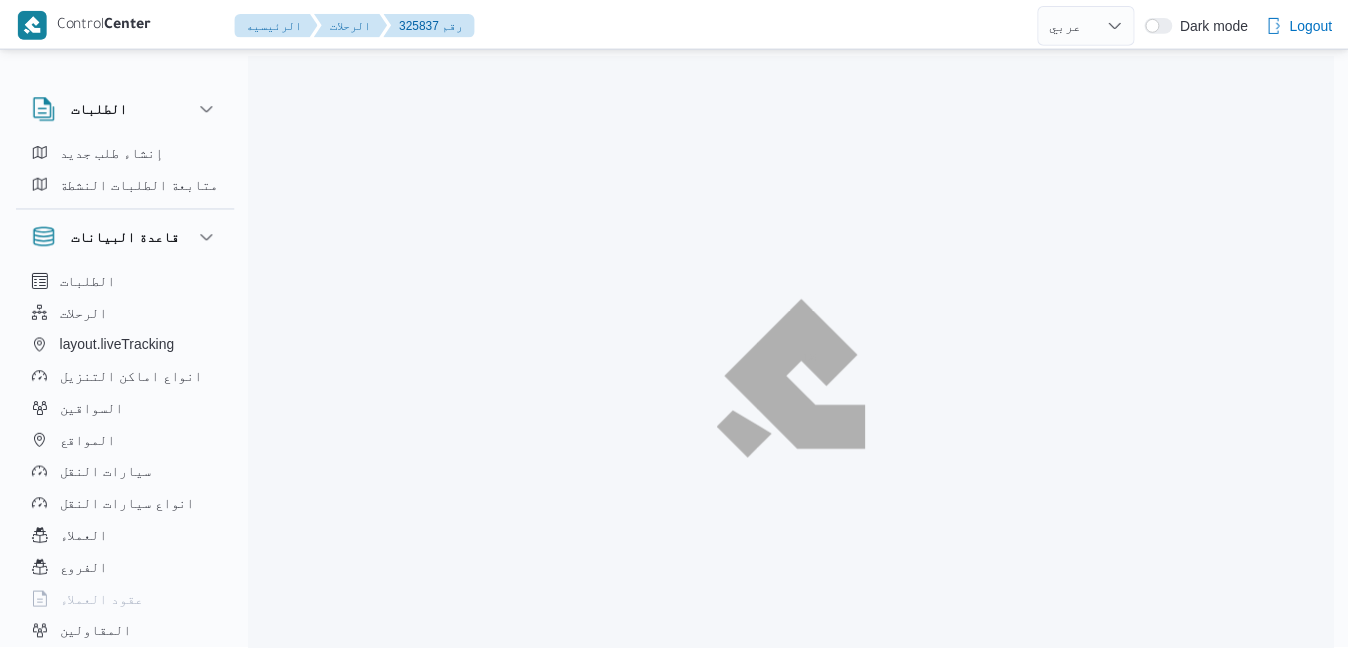 scroll, scrollTop: 0, scrollLeft: 0, axis: both 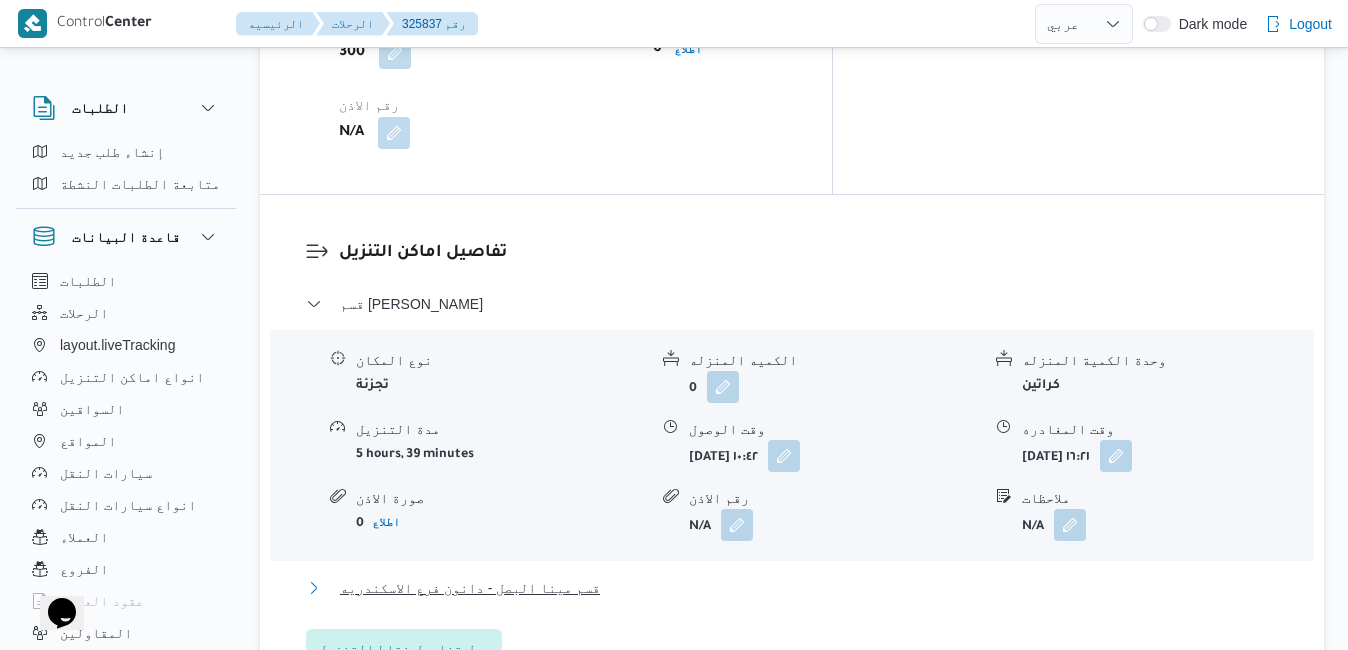 click on "قسم مينا البصل -
دانون فرع الاسكندريه" at bounding box center [792, 588] 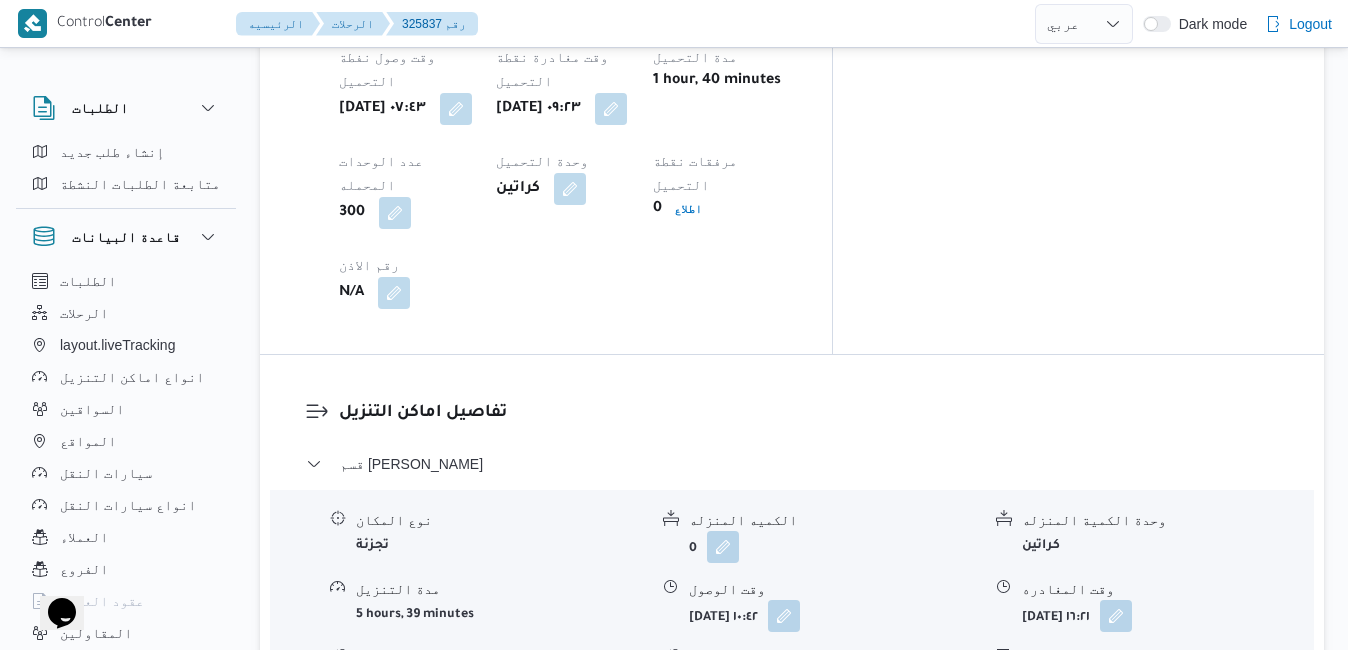 scroll, scrollTop: 1800, scrollLeft: 0, axis: vertical 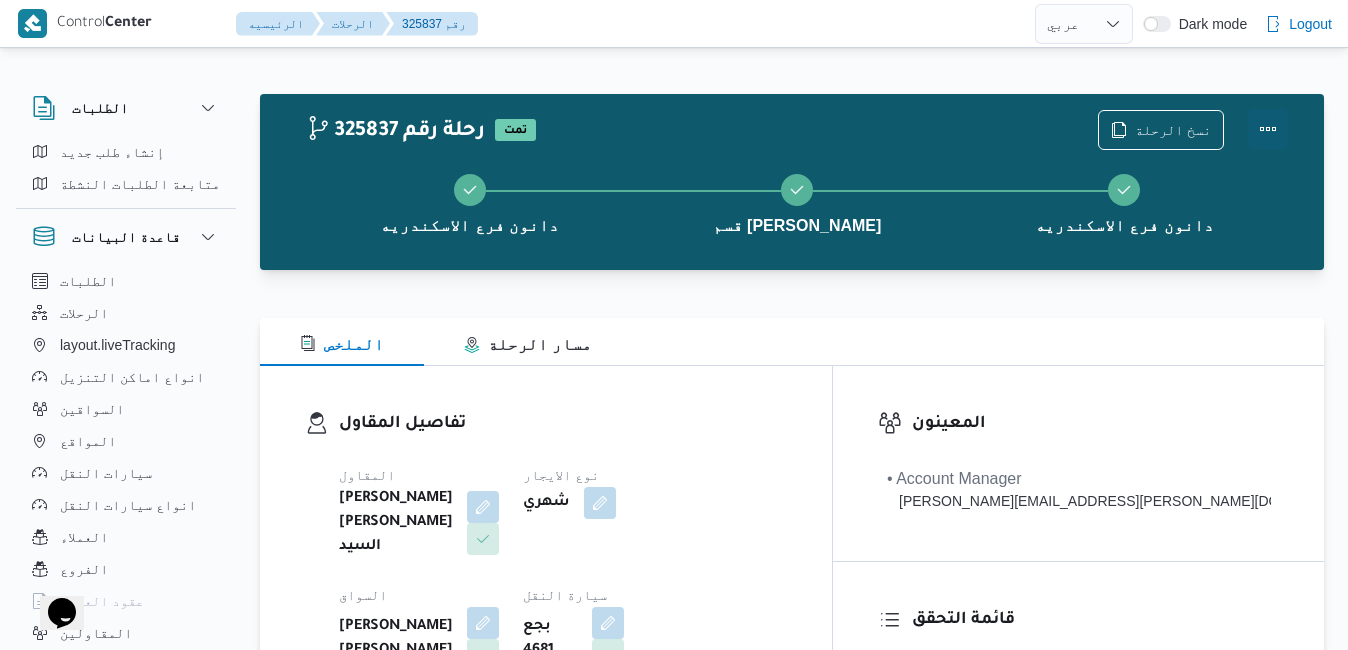click at bounding box center (1268, 129) 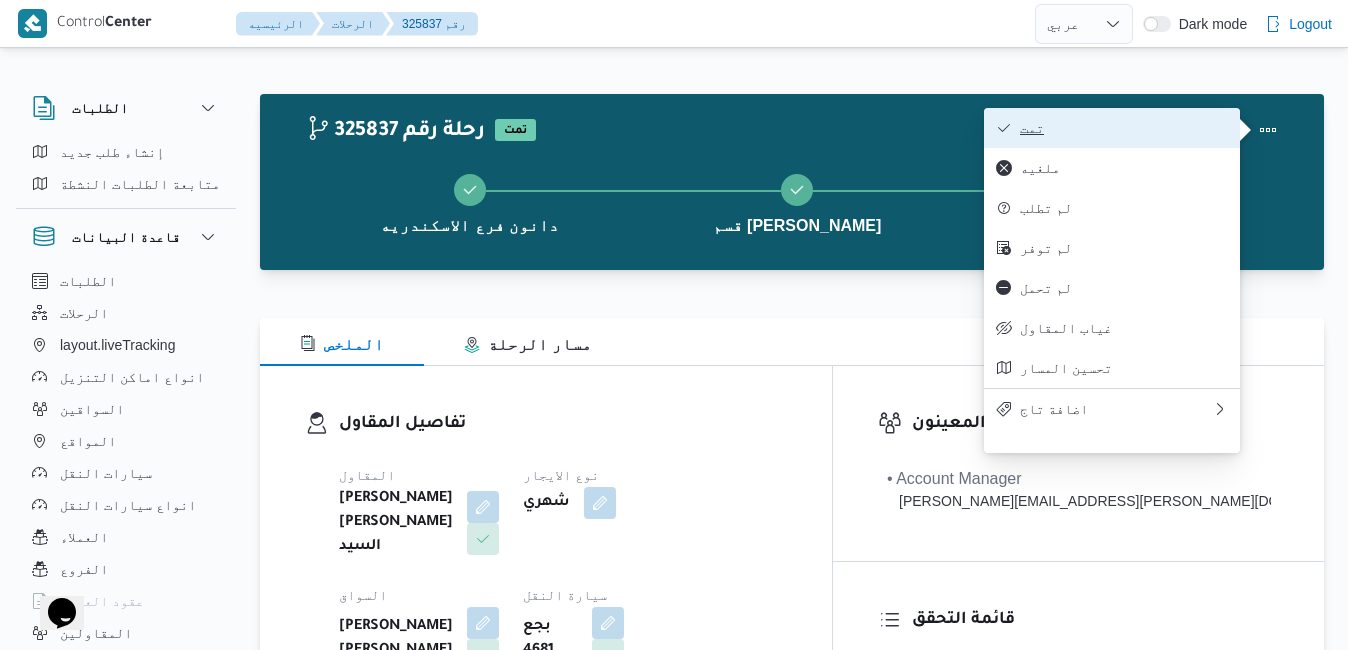 click on "تمت" at bounding box center [1124, 128] 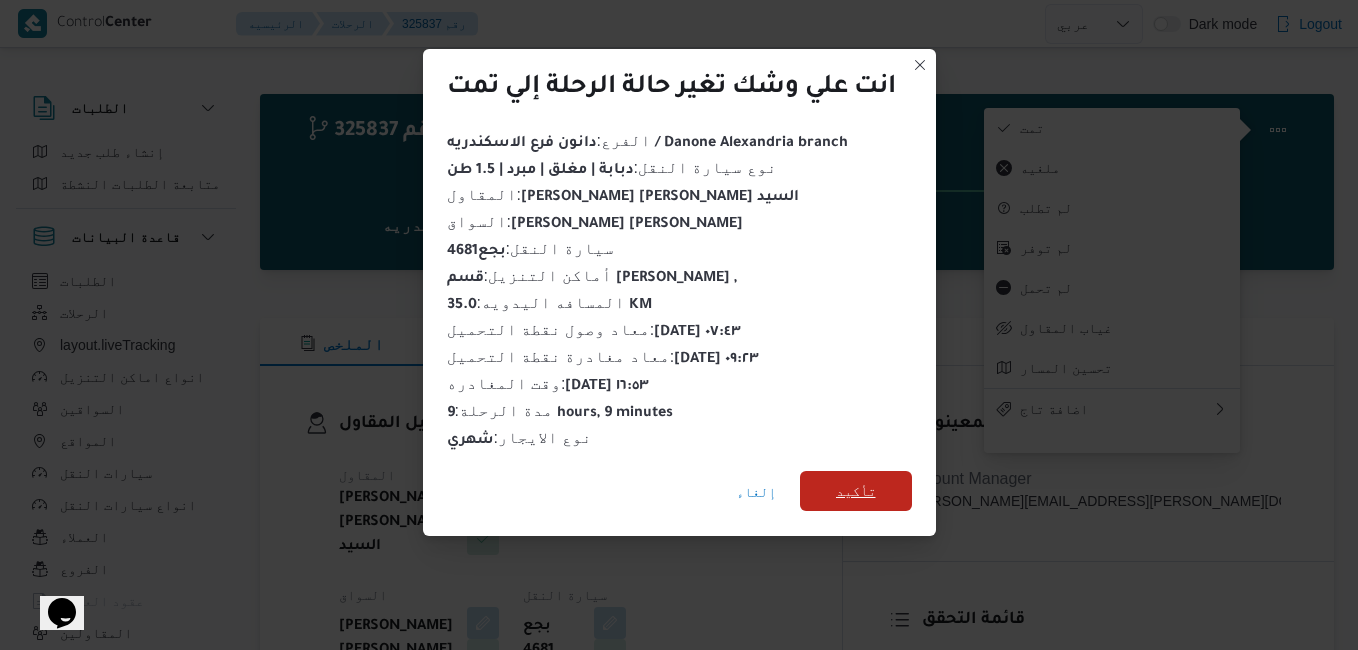click on "تأكيد" at bounding box center (856, 491) 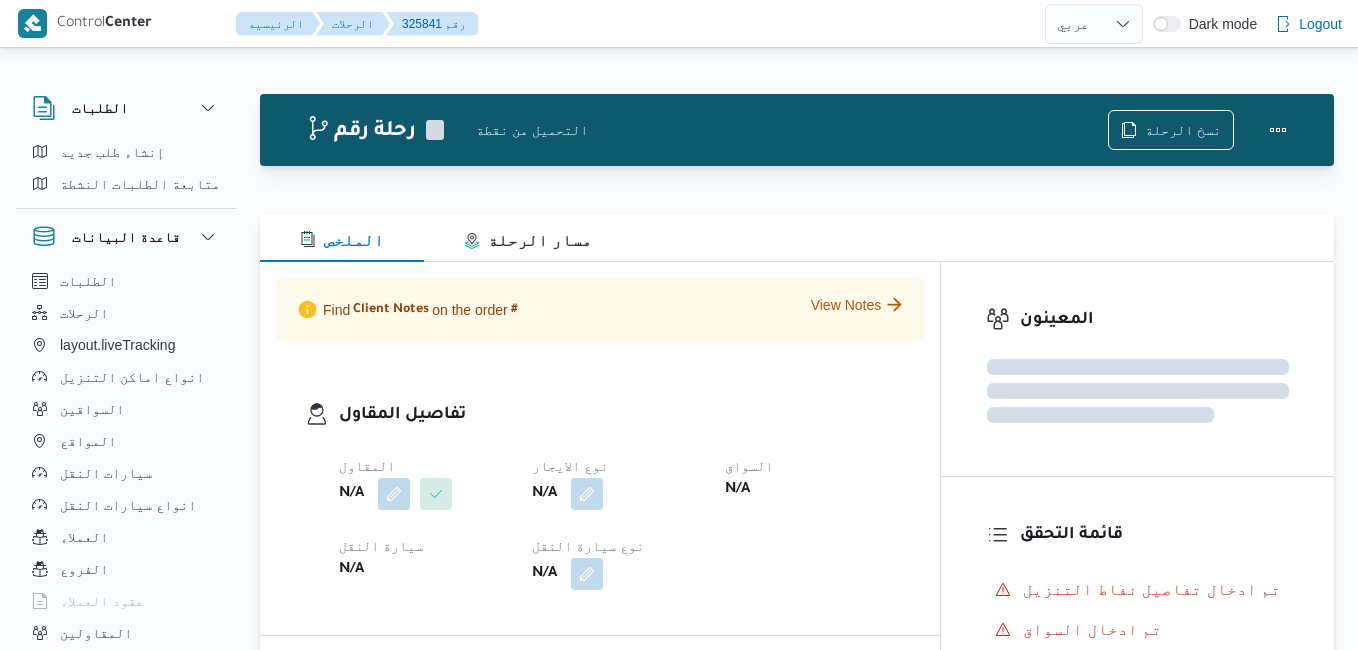 select on "ar" 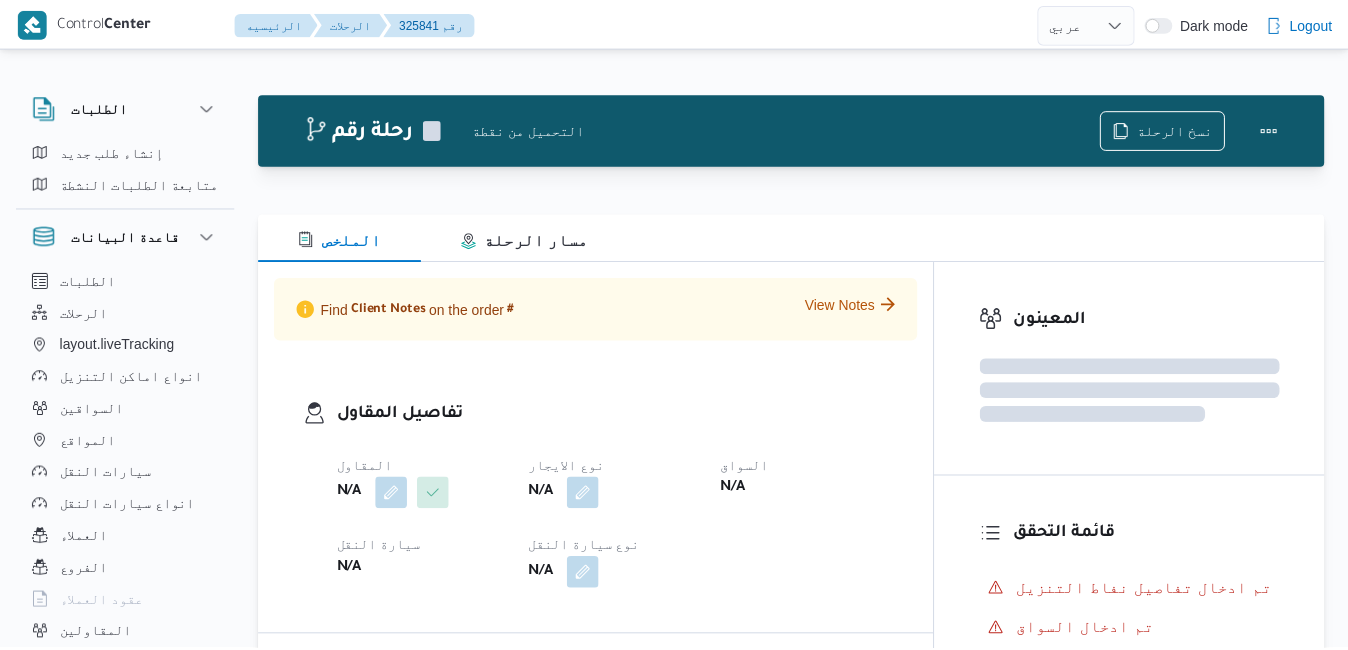 scroll, scrollTop: 0, scrollLeft: 0, axis: both 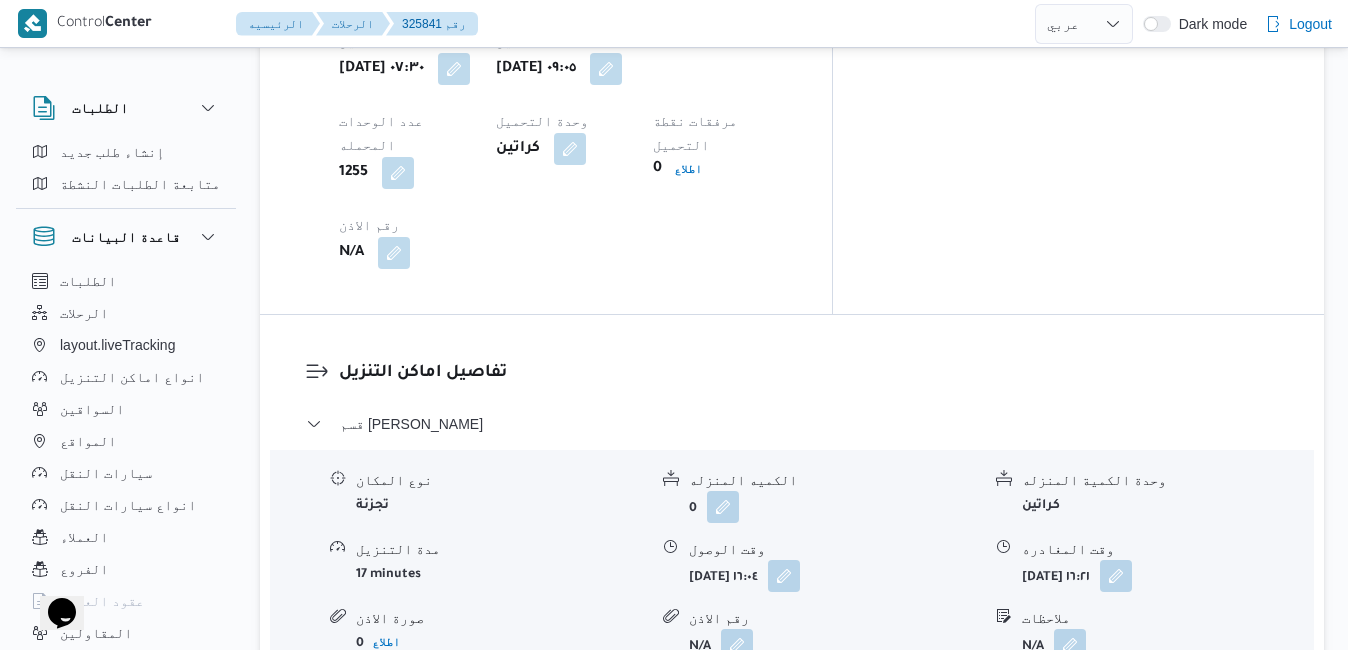 click on "قسم مينا البصل -
دانون فرع الاسكندريه" at bounding box center [792, 708] 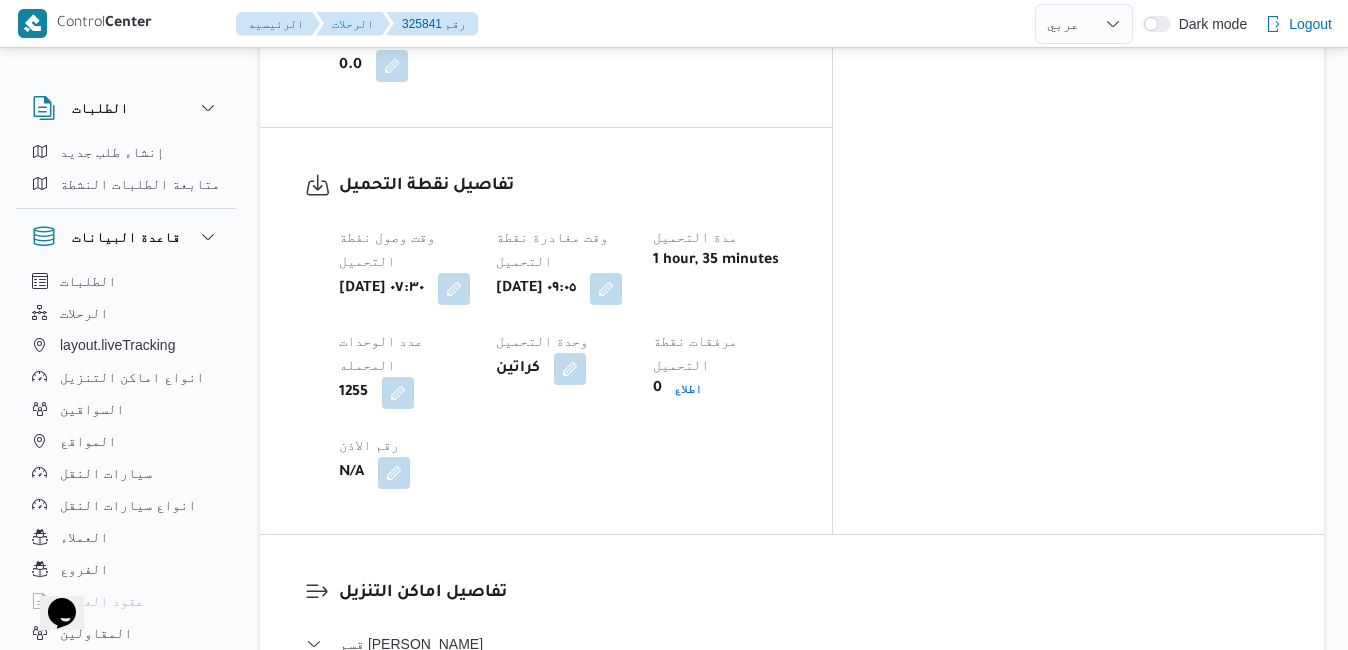 scroll, scrollTop: 1600, scrollLeft: 0, axis: vertical 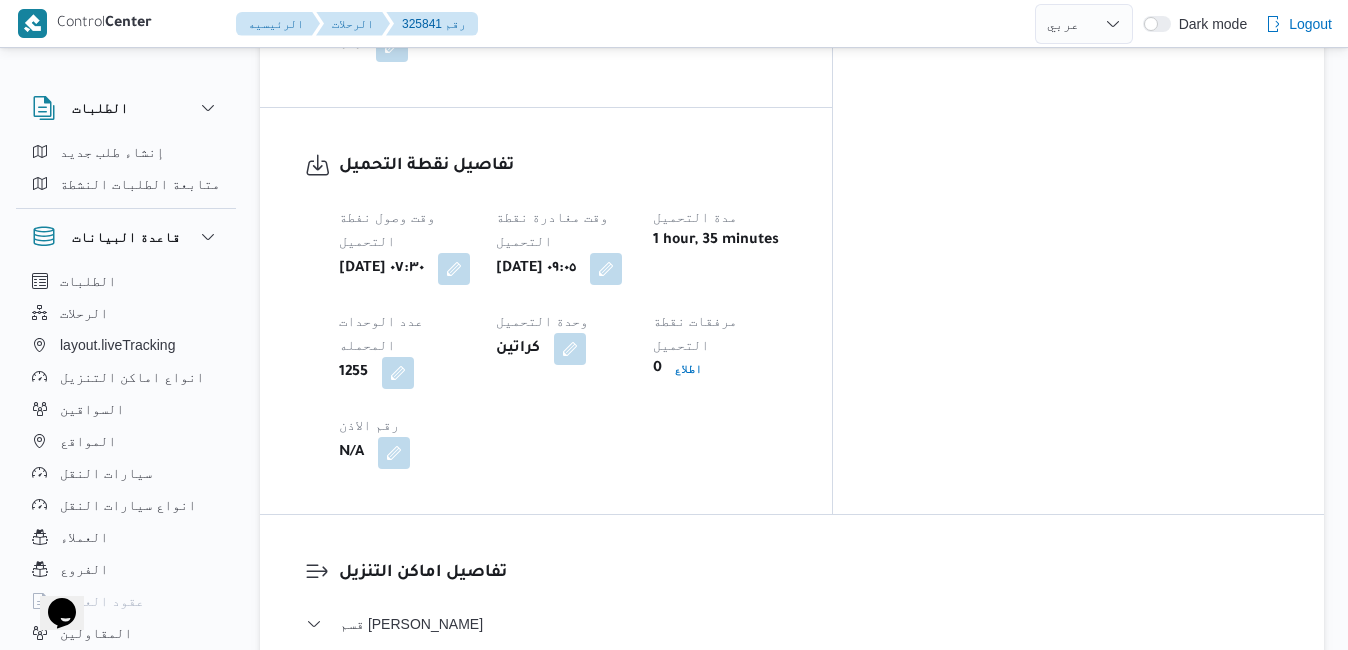 click at bounding box center (784, 775) 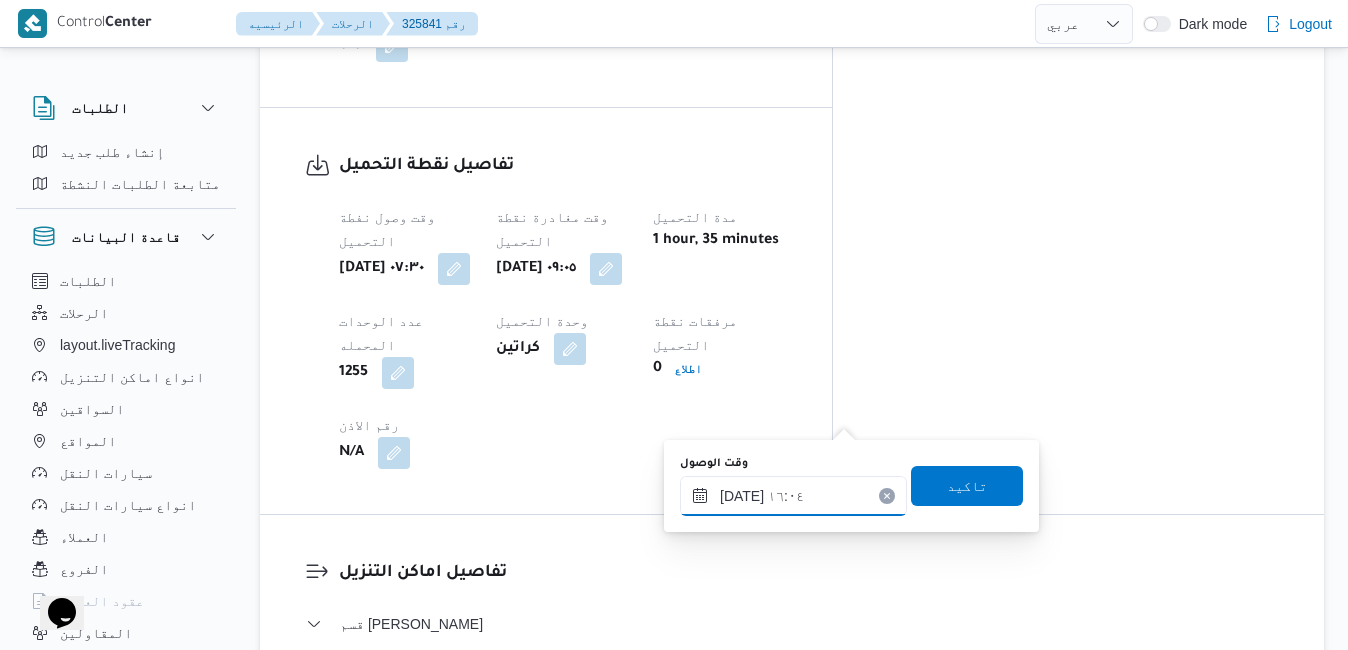 click on "[DATE] ١٦:٠٤" at bounding box center (793, 496) 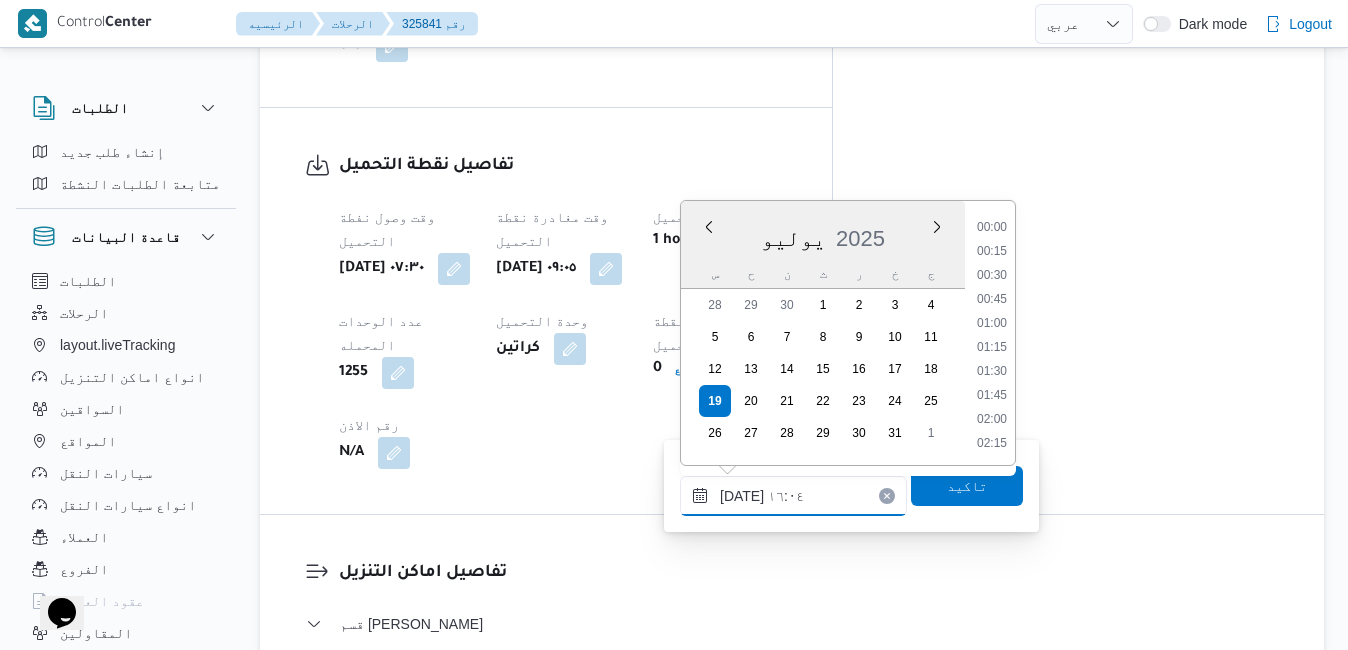 scroll, scrollTop: 1414, scrollLeft: 0, axis: vertical 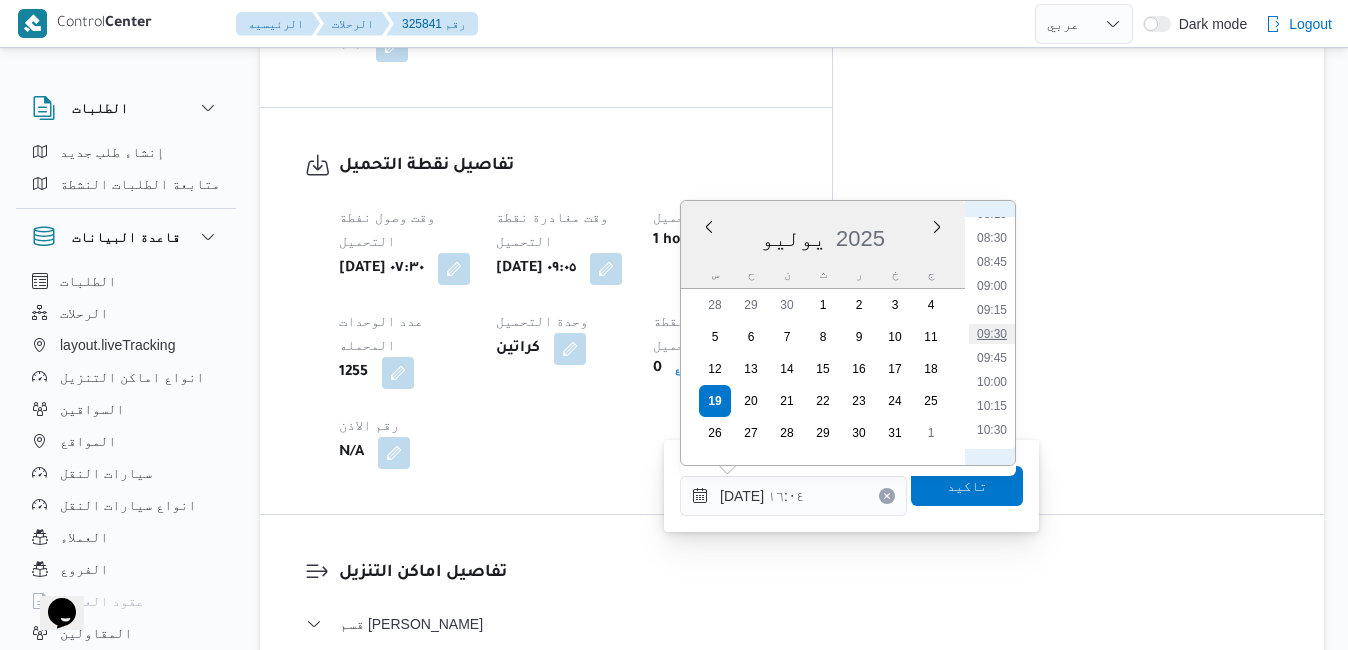 click on "09:30" at bounding box center [992, 334] 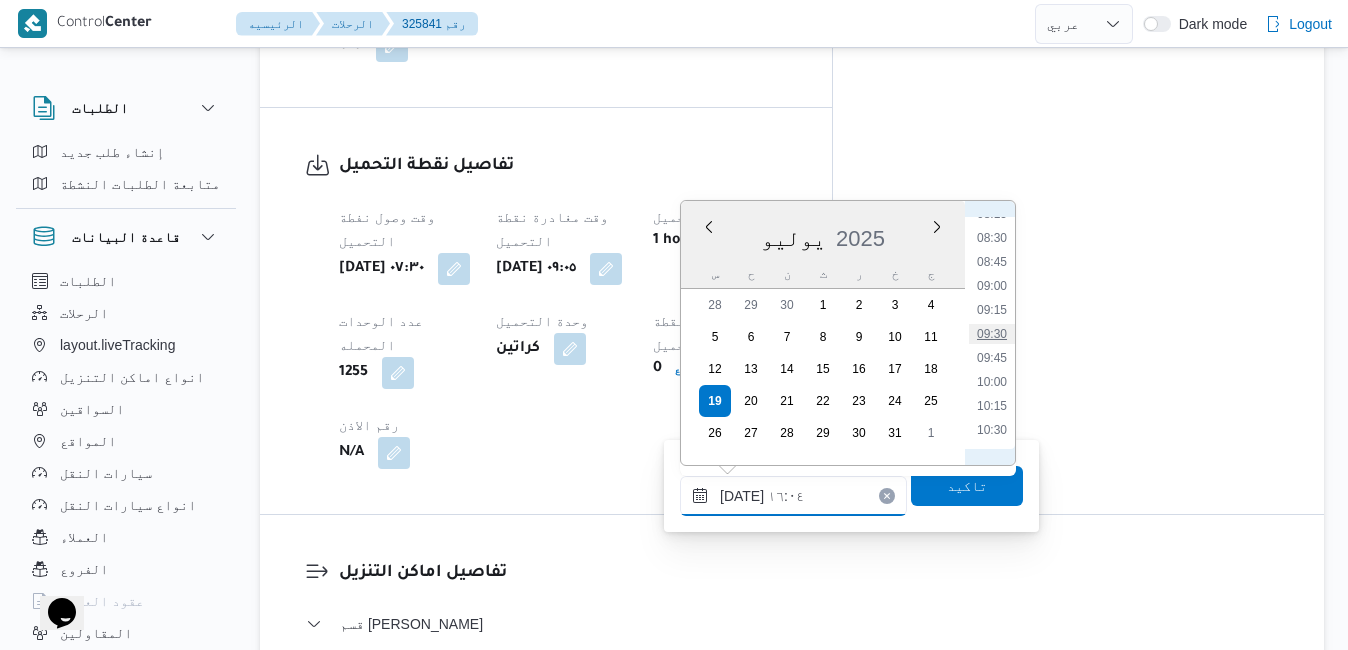 type on "١٩/٠٧/٢٠٢٥ ٠٩:٣٠" 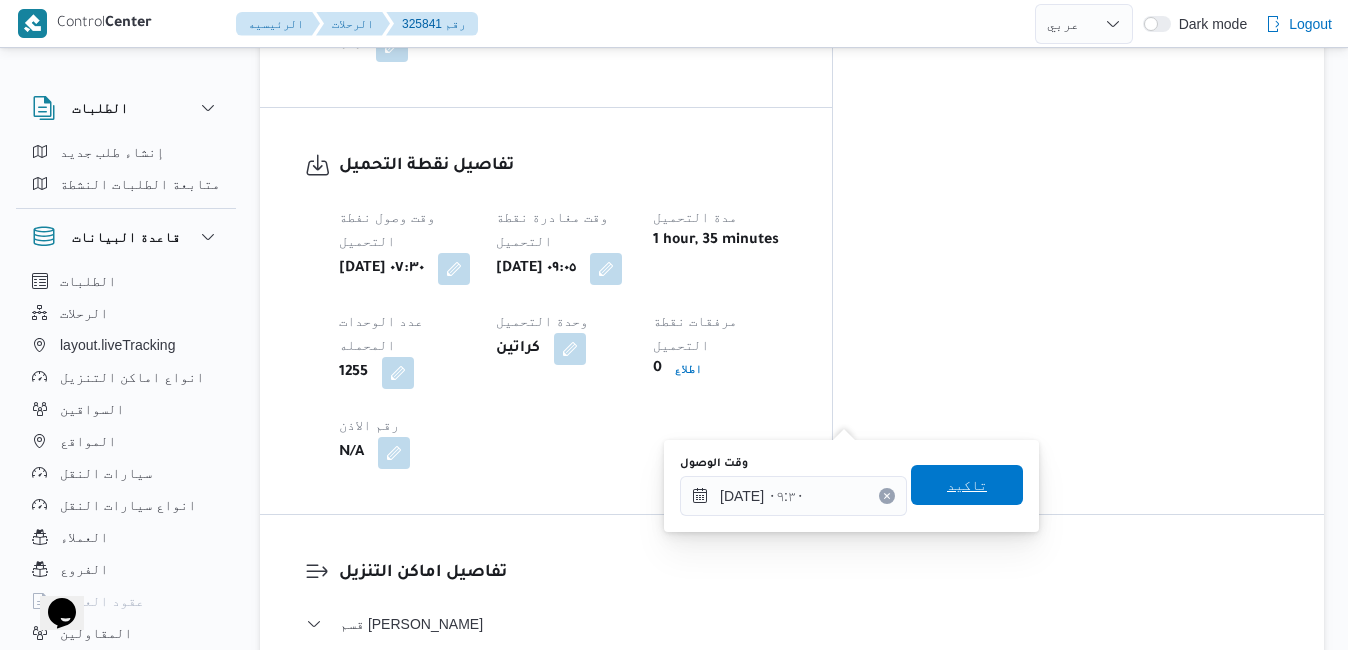 click on "تاكيد" at bounding box center [967, 485] 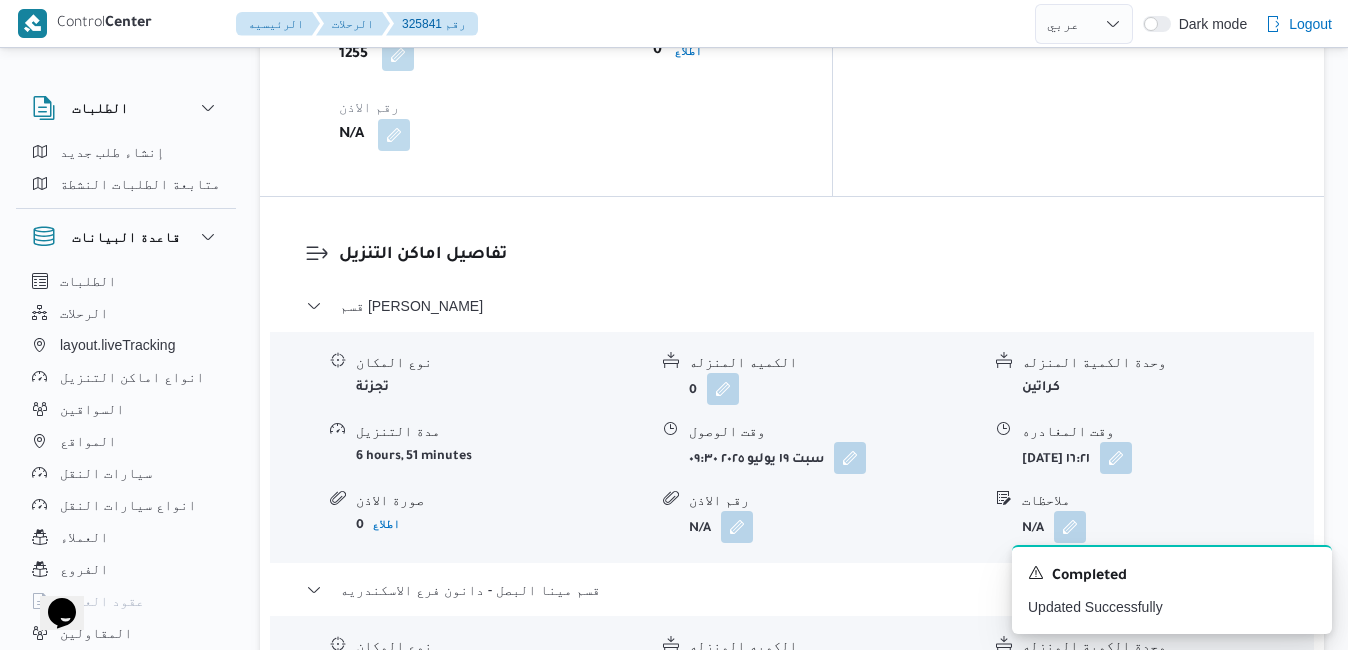 scroll, scrollTop: 1920, scrollLeft: 0, axis: vertical 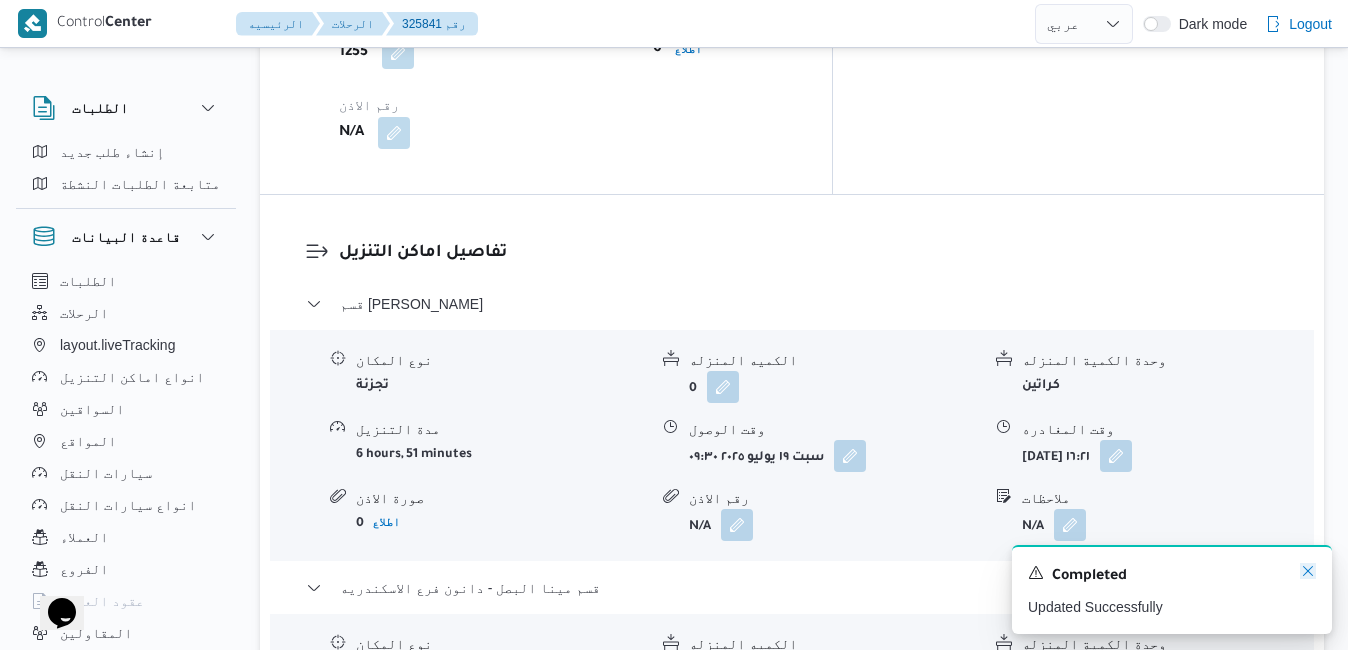 click 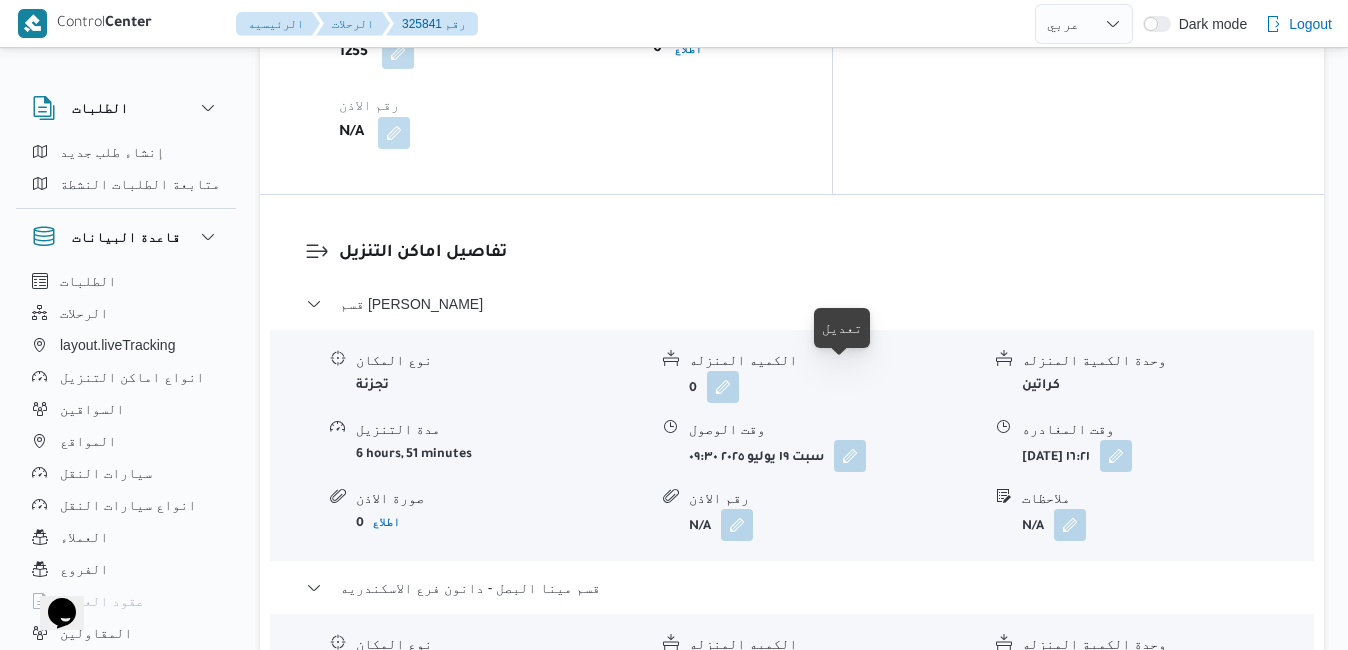 click at bounding box center [785, 739] 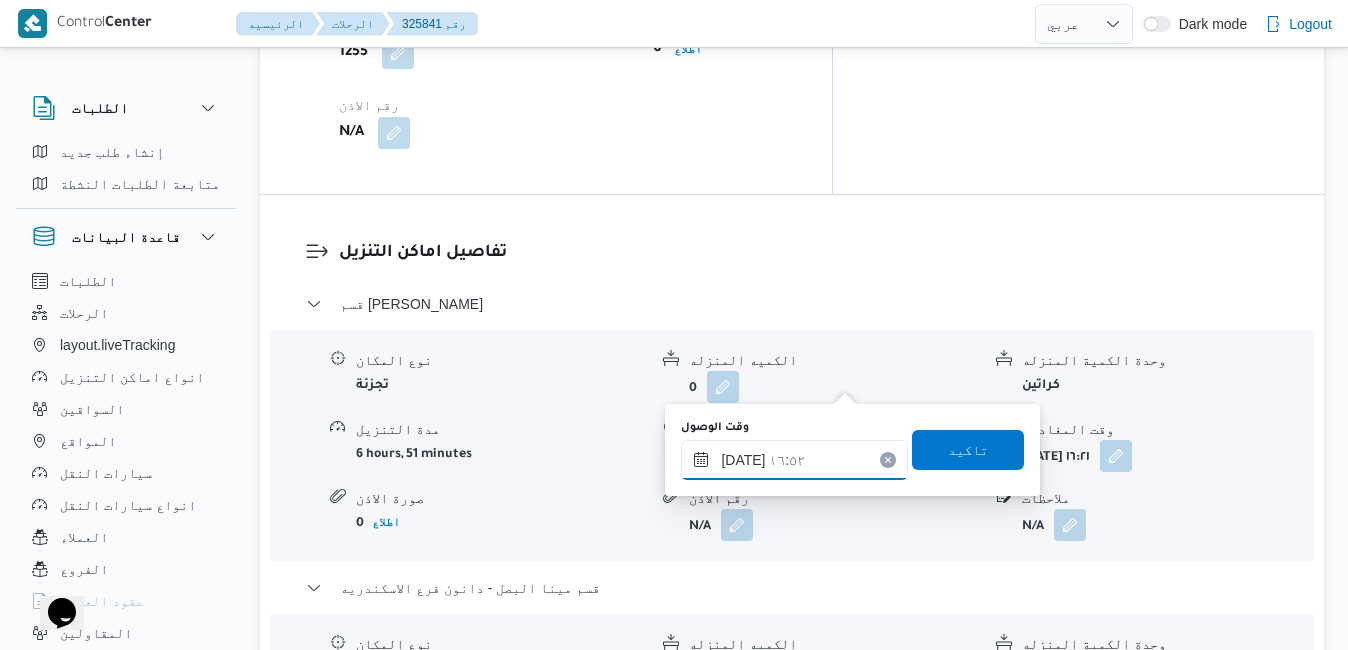 click on "١٩/٠٧/٢٠٢٥ ١٦:٥٢" at bounding box center [794, 460] 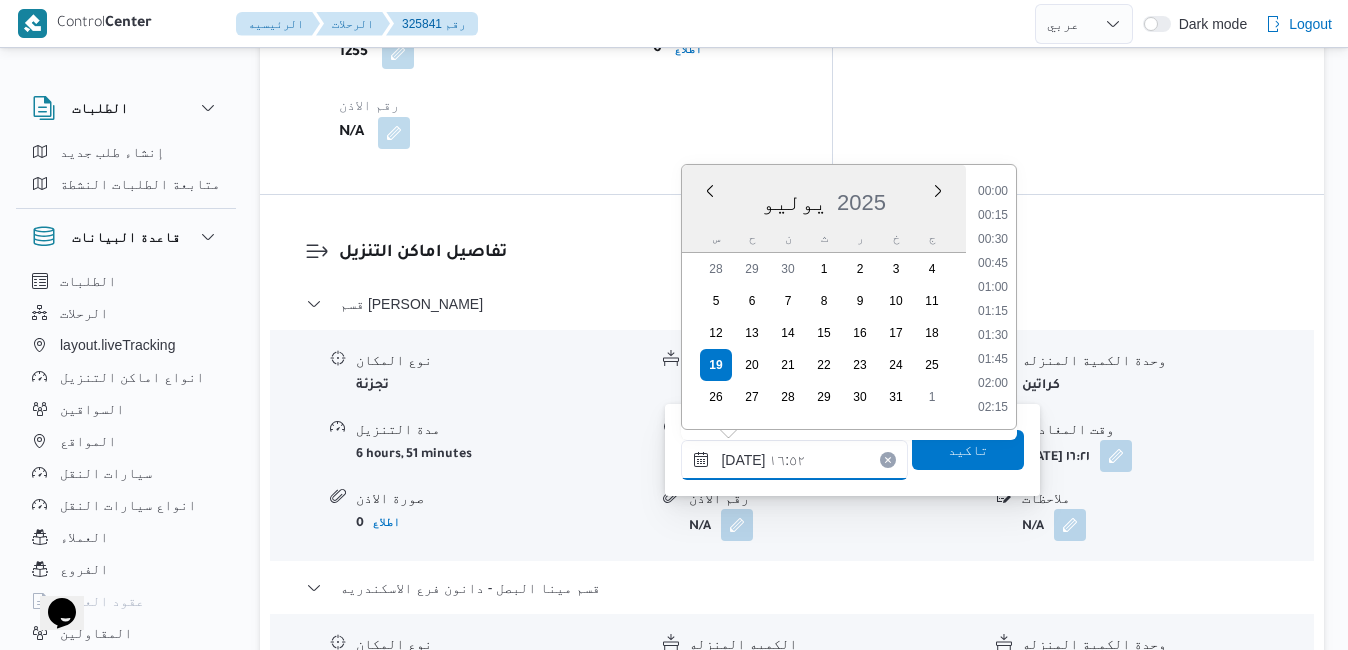 scroll, scrollTop: 1486, scrollLeft: 0, axis: vertical 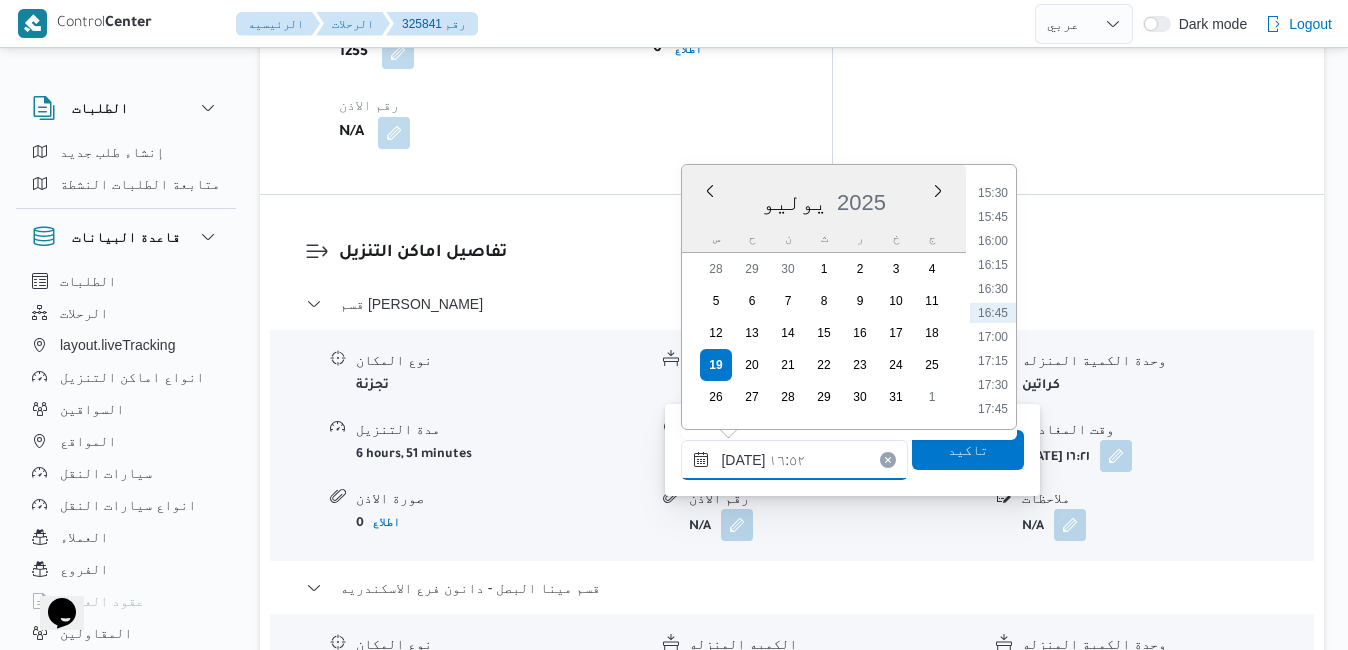 click on "١٩/٠٧/٢٠٢٥ ١٦:٥٢" at bounding box center (794, 460) 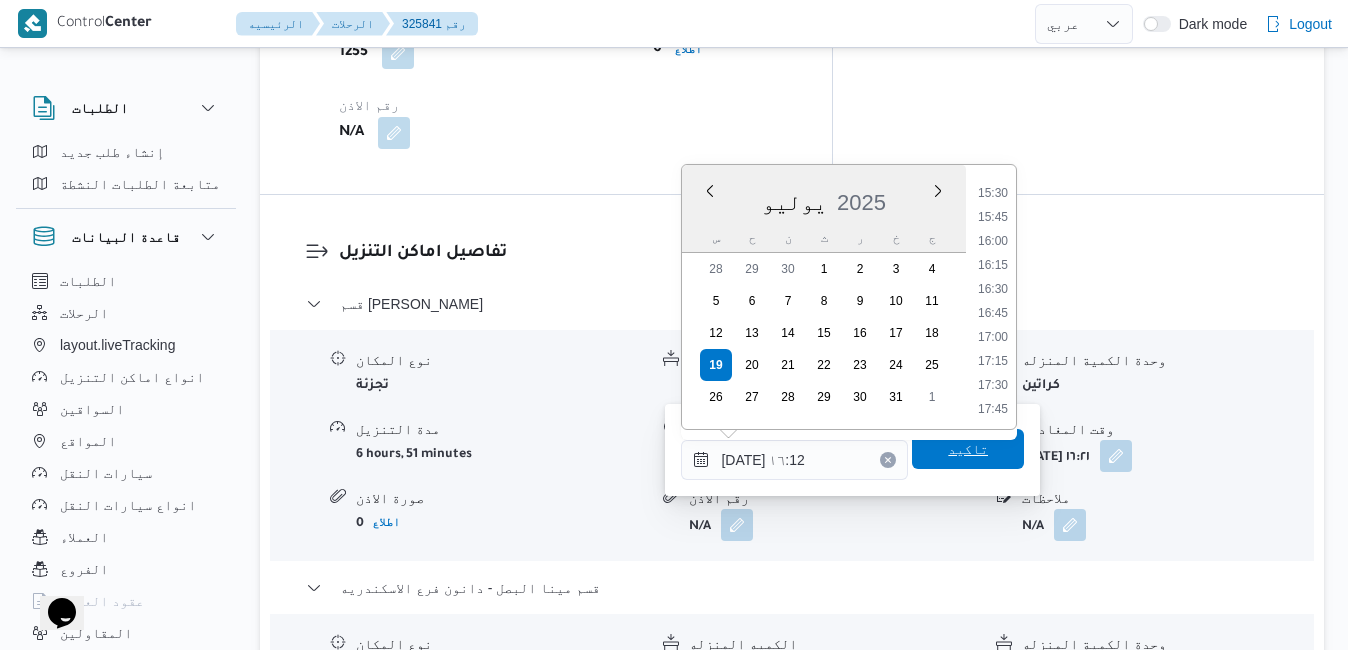 type on "١٩/٠٧/٢٠٢٥ ١٦:١٢" 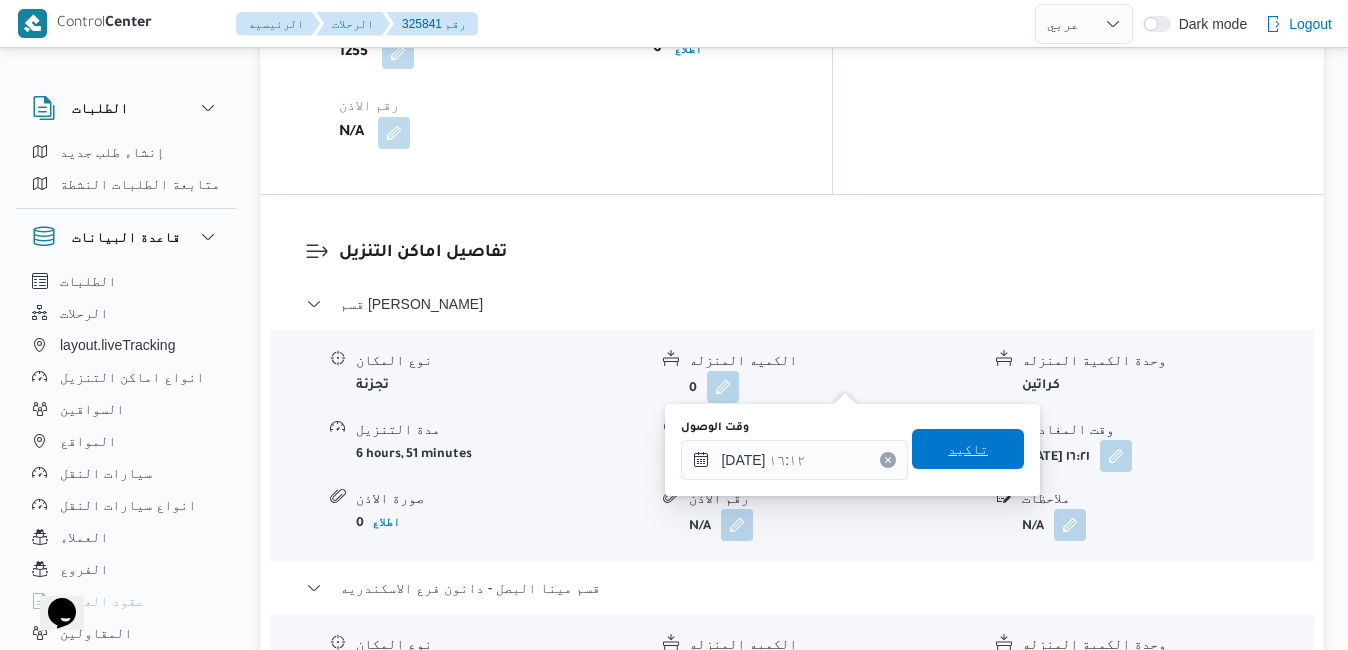 click on "تاكيد" at bounding box center [968, 449] 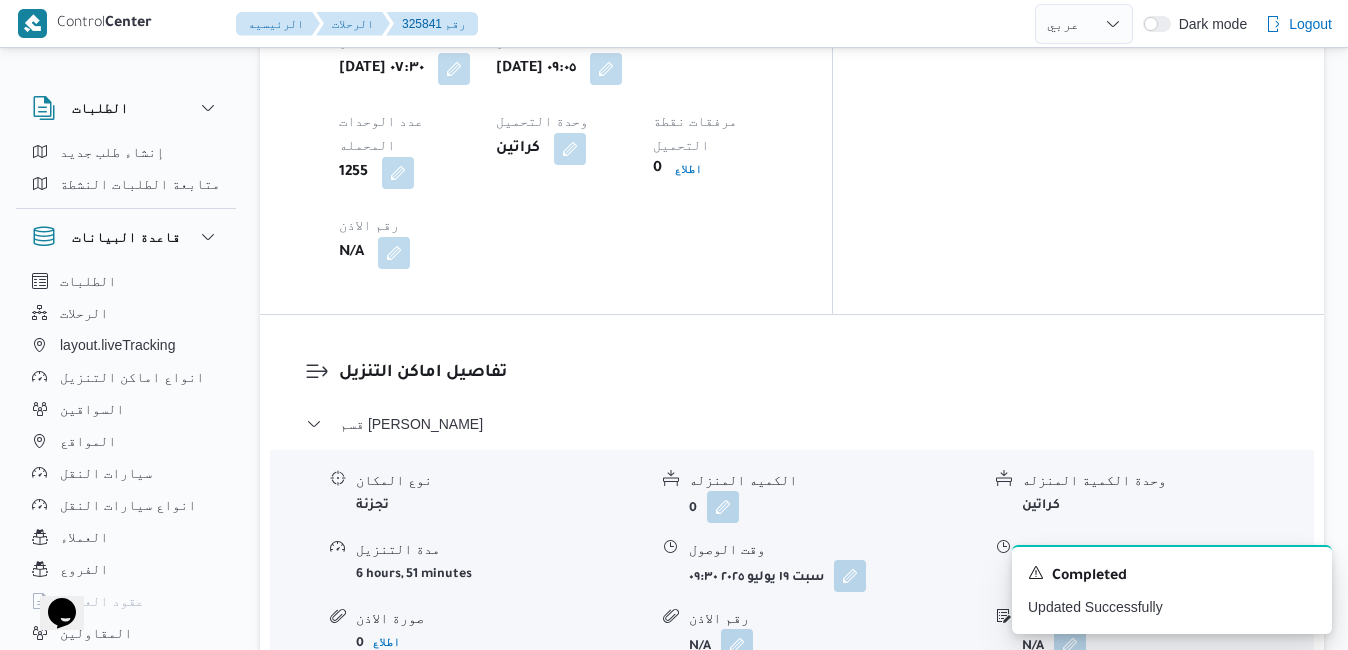scroll, scrollTop: 1840, scrollLeft: 0, axis: vertical 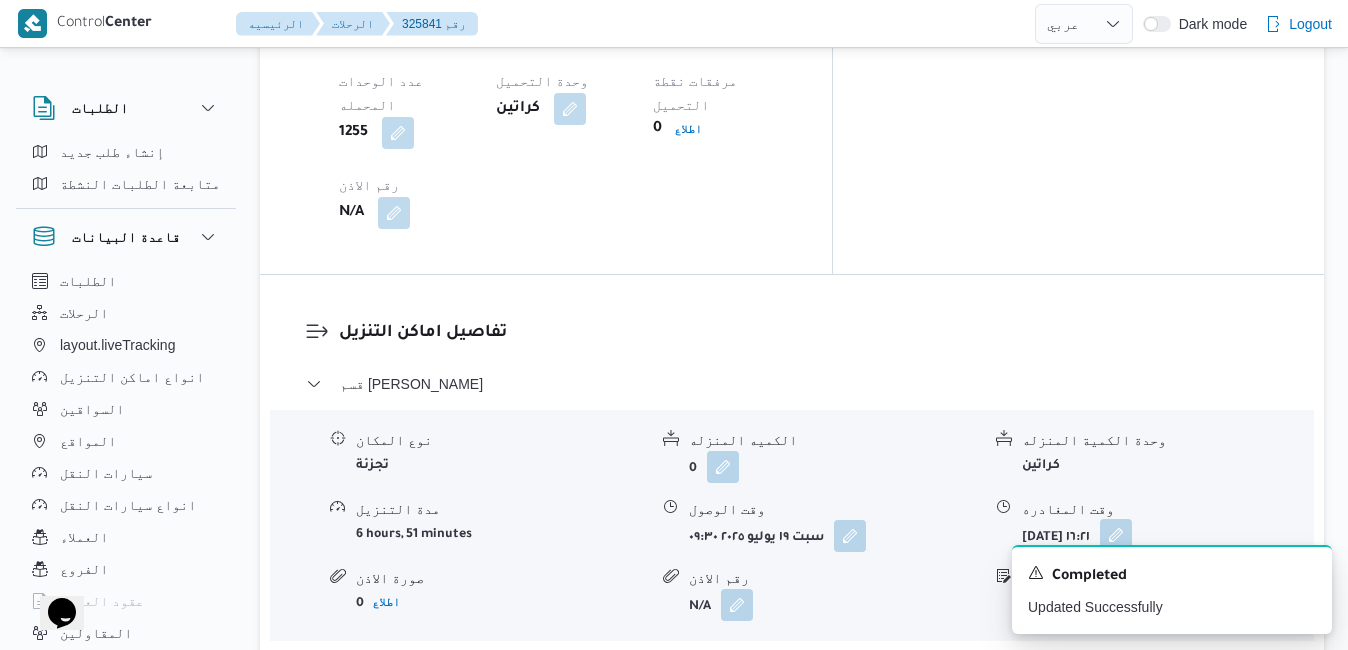 click at bounding box center (1116, 535) 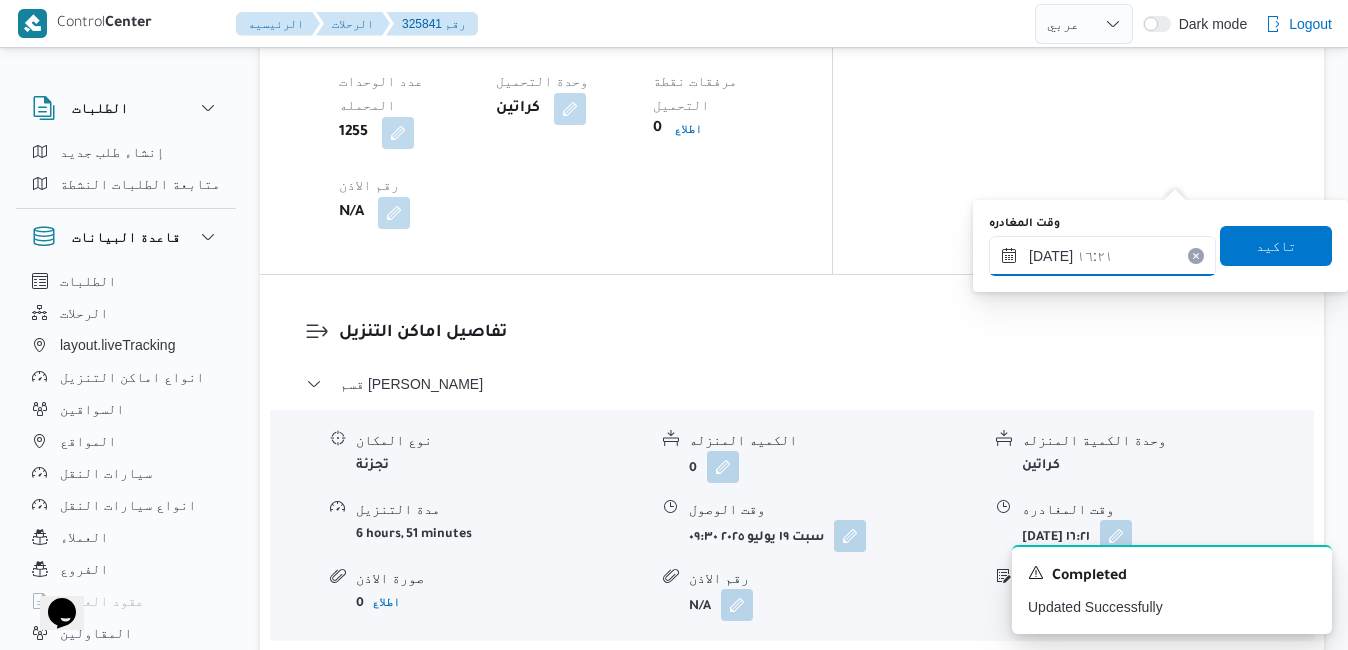 click on "١٩/٠٧/٢٠٢٥ ١٦:٢١" at bounding box center (1102, 256) 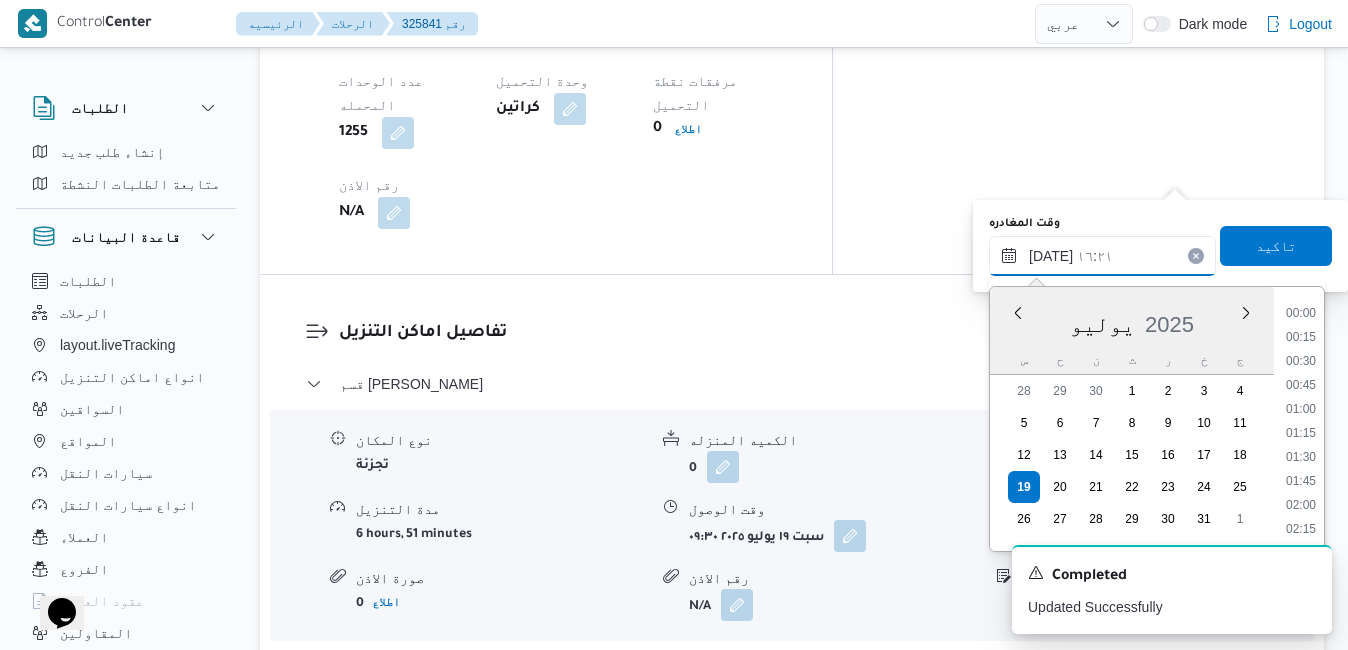 scroll, scrollTop: 1438, scrollLeft: 0, axis: vertical 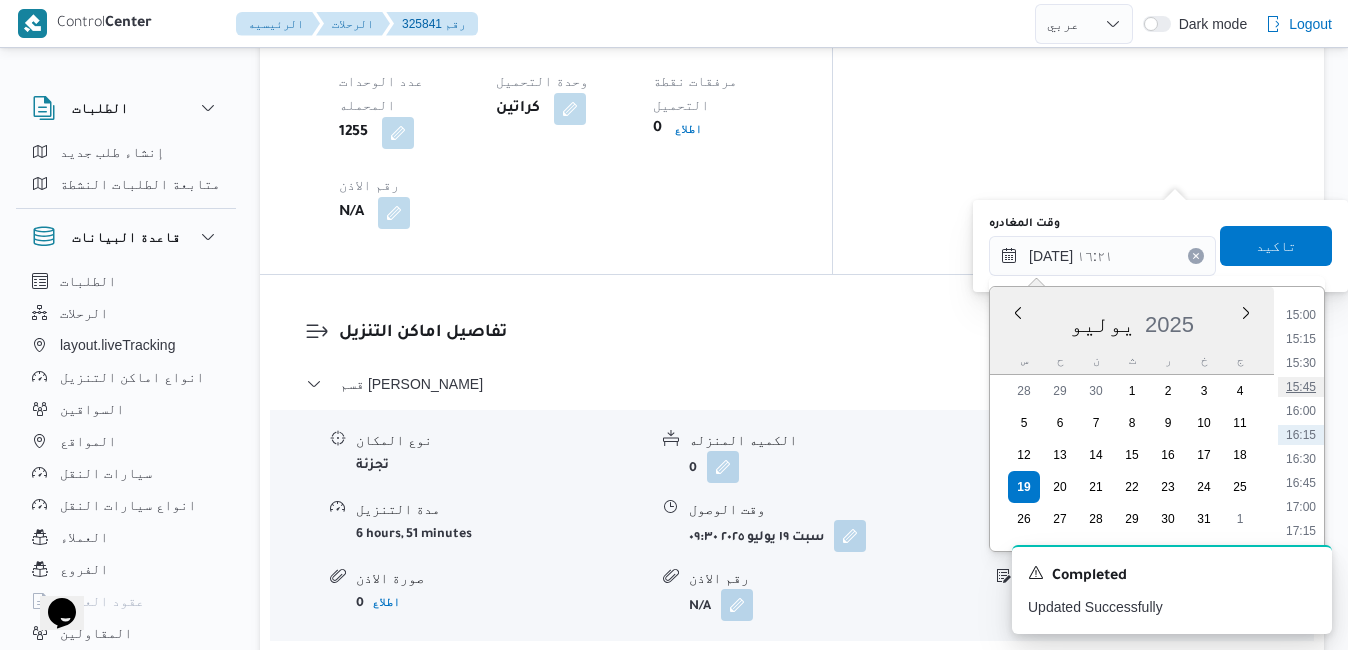 click on "15:45" at bounding box center [1301, 387] 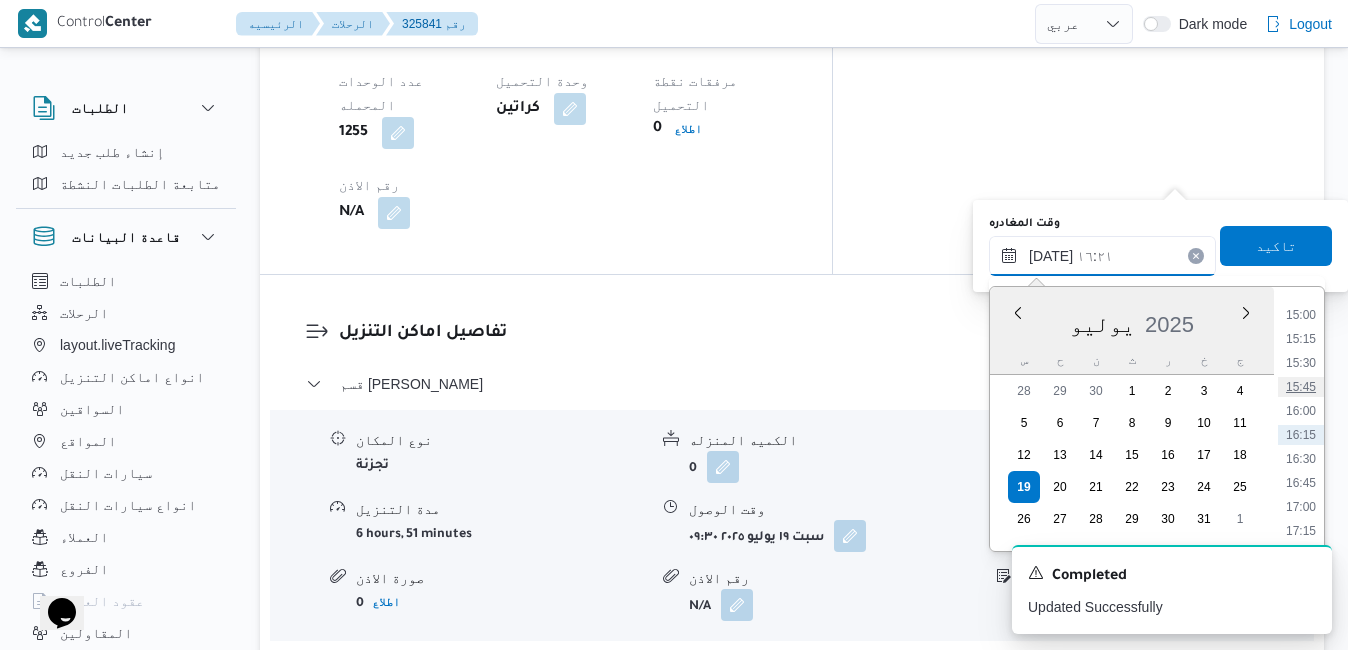 type on "١٩/٠٧/٢٠٢٥ ١٥:٤٥" 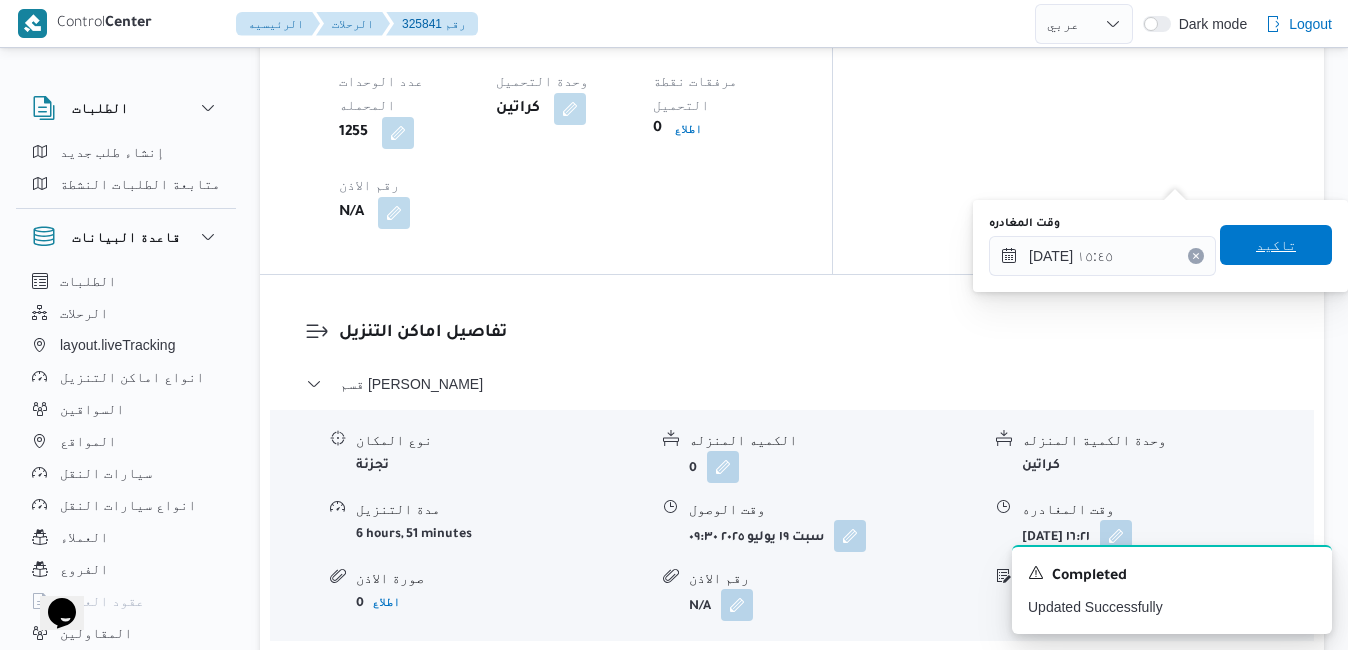 click on "تاكيد" at bounding box center (1276, 245) 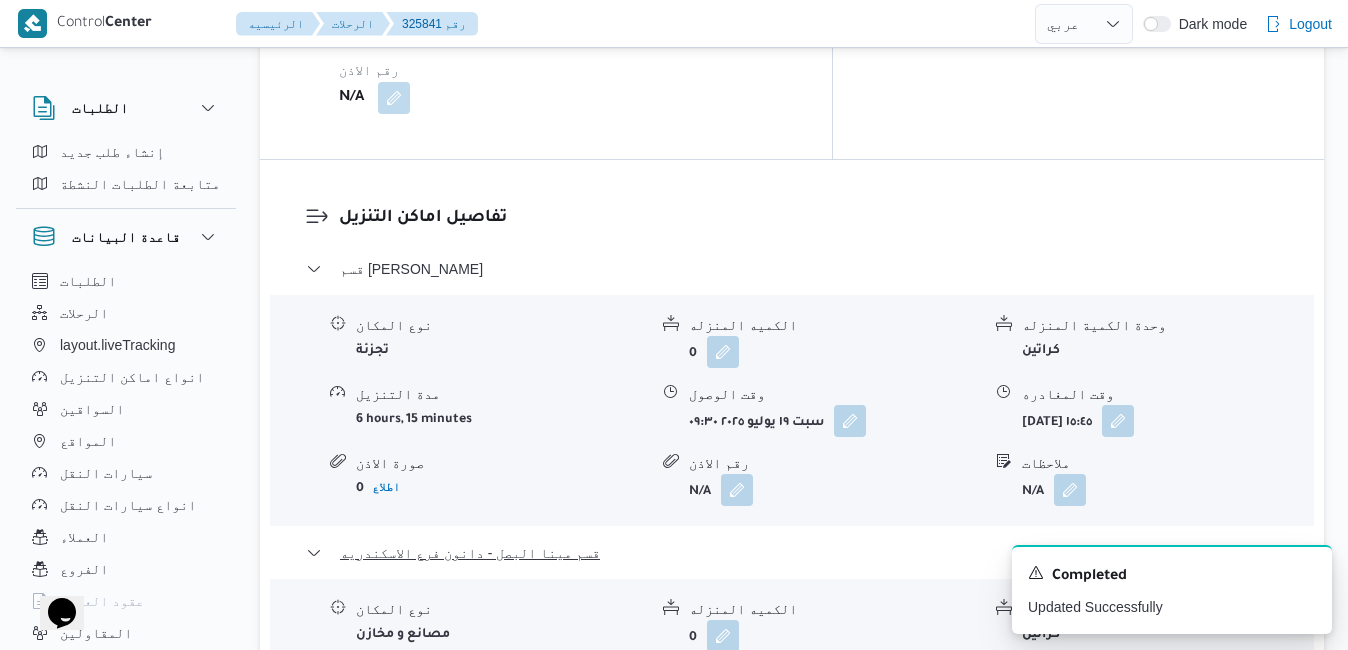 scroll, scrollTop: 1960, scrollLeft: 0, axis: vertical 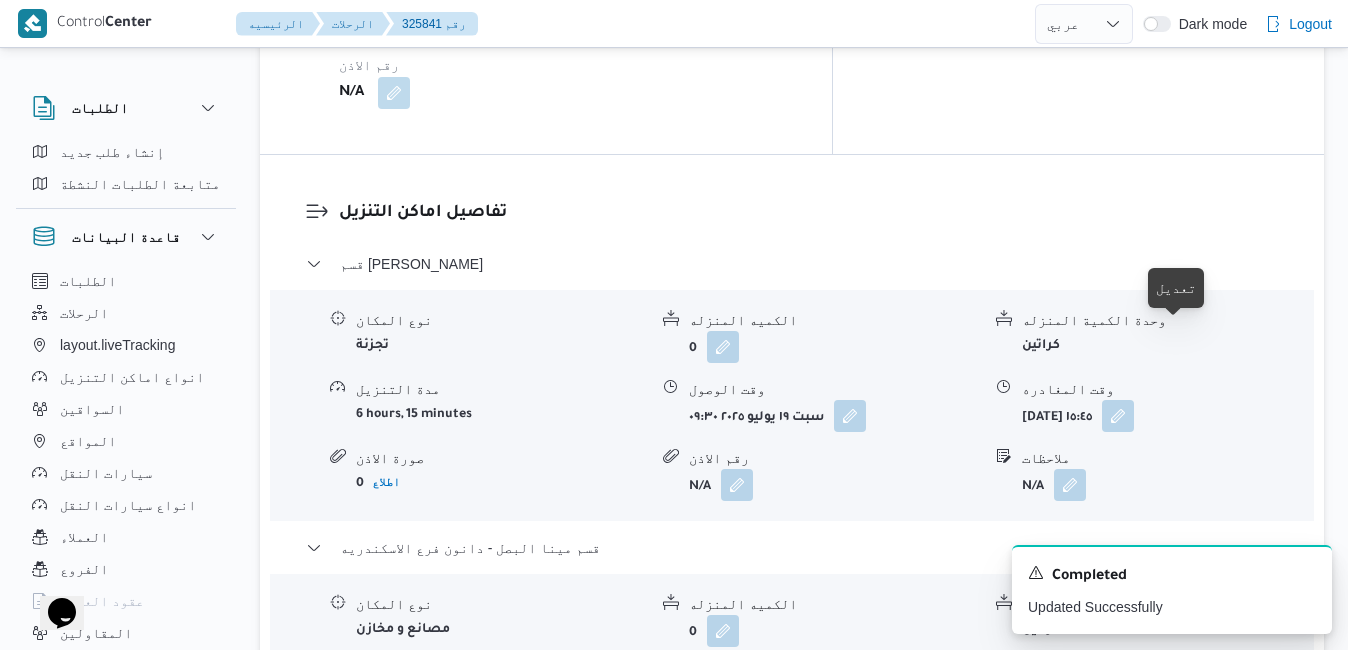 click at bounding box center (1119, 699) 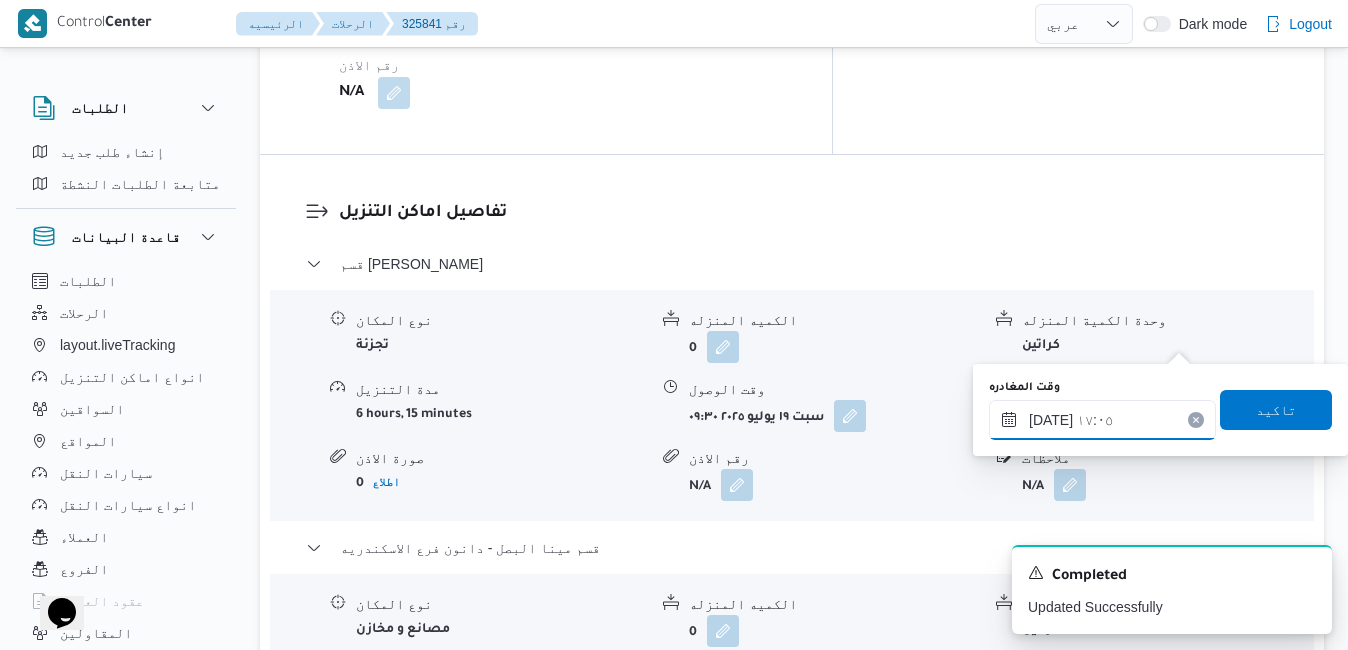 click on "١٩/٠٧/٢٠٢٥ ١٧:٠٥" at bounding box center [1102, 420] 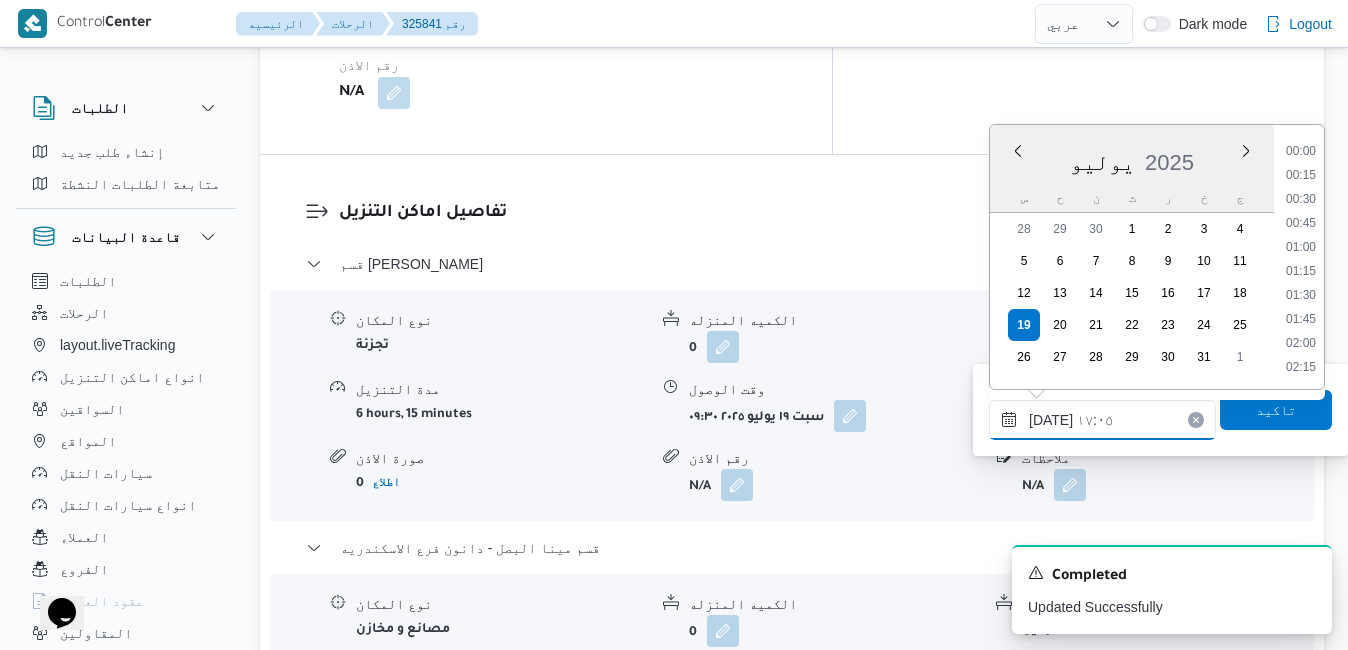 scroll, scrollTop: 1510, scrollLeft: 0, axis: vertical 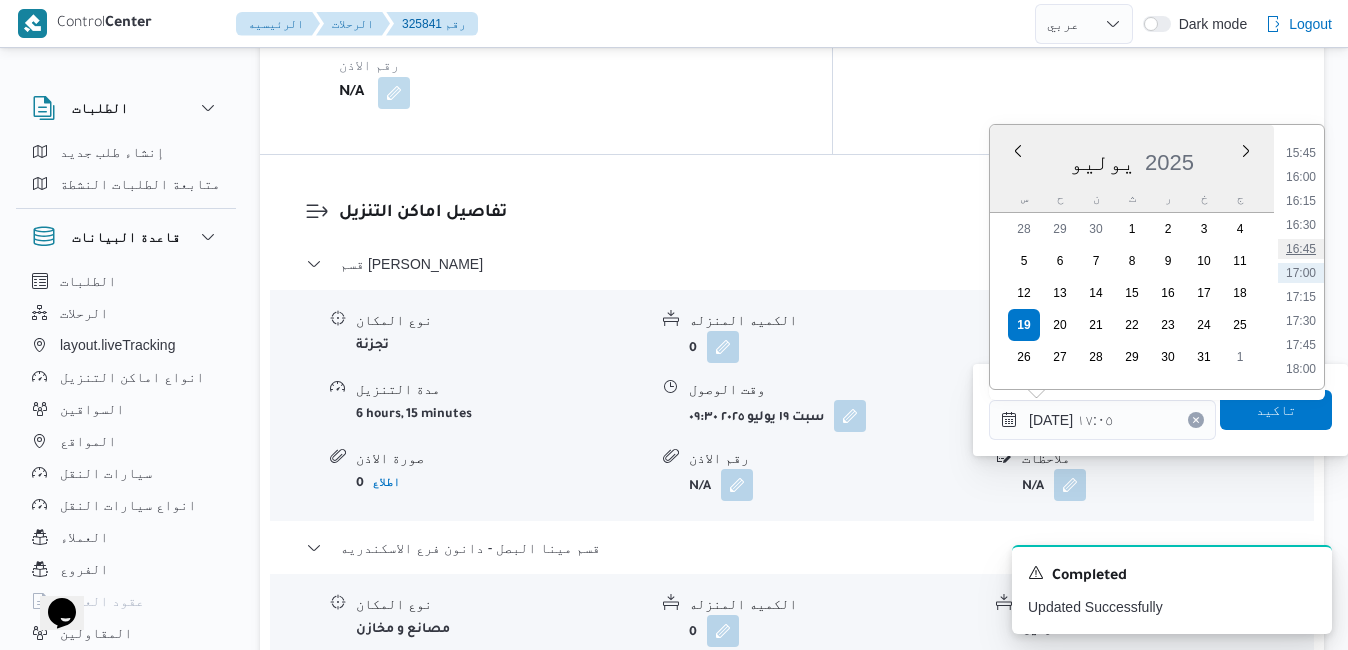 click on "16:45" at bounding box center (1301, 249) 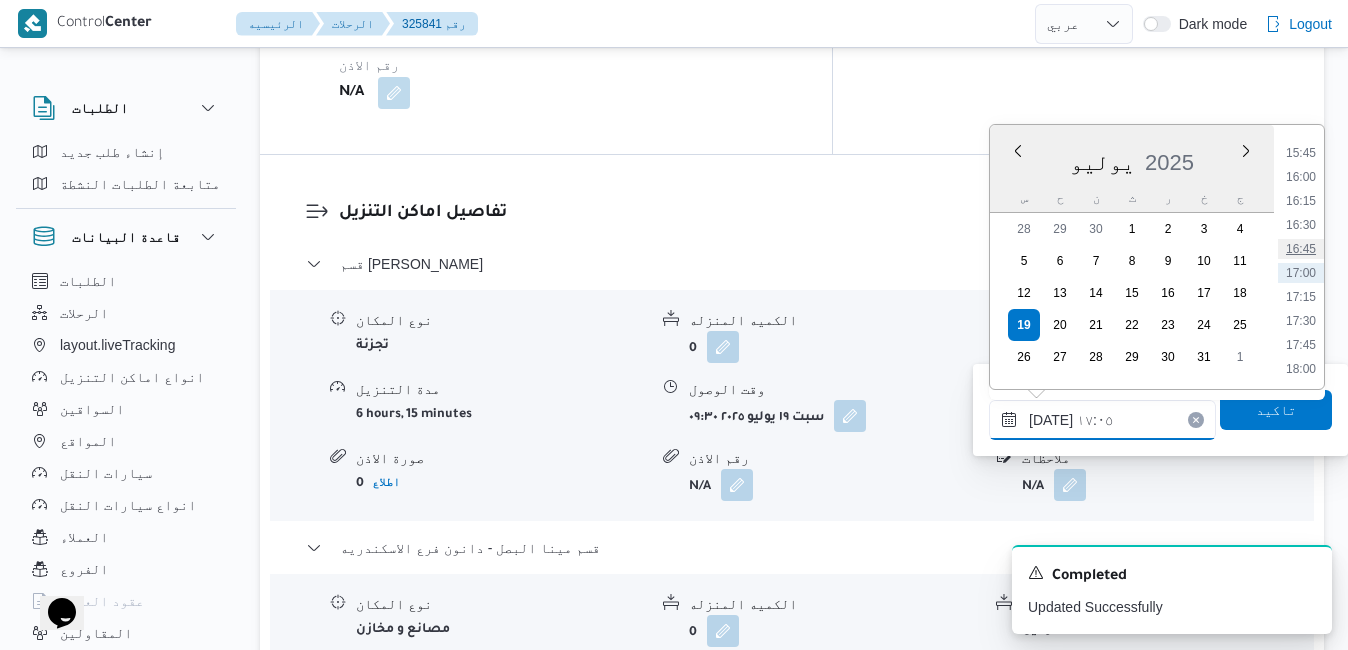 type on "١٩/٠٧/٢٠٢٥ ١٦:٤٥" 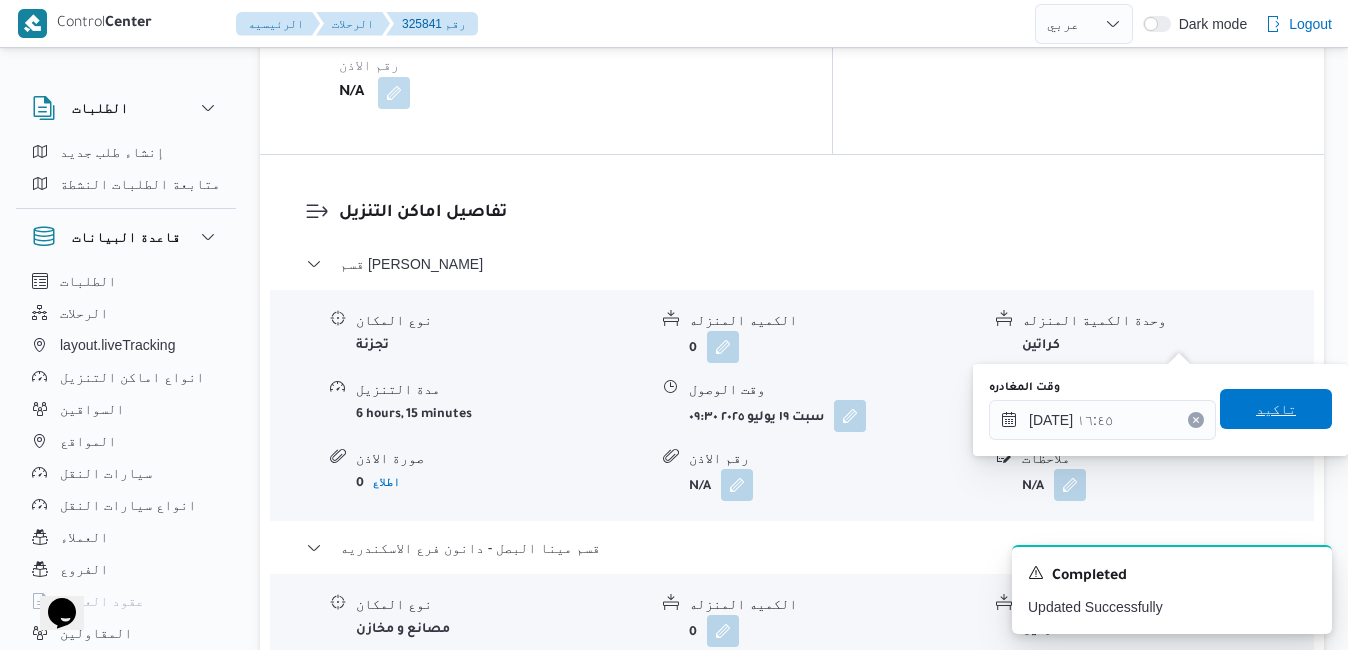 click on "تاكيد" at bounding box center [1276, 409] 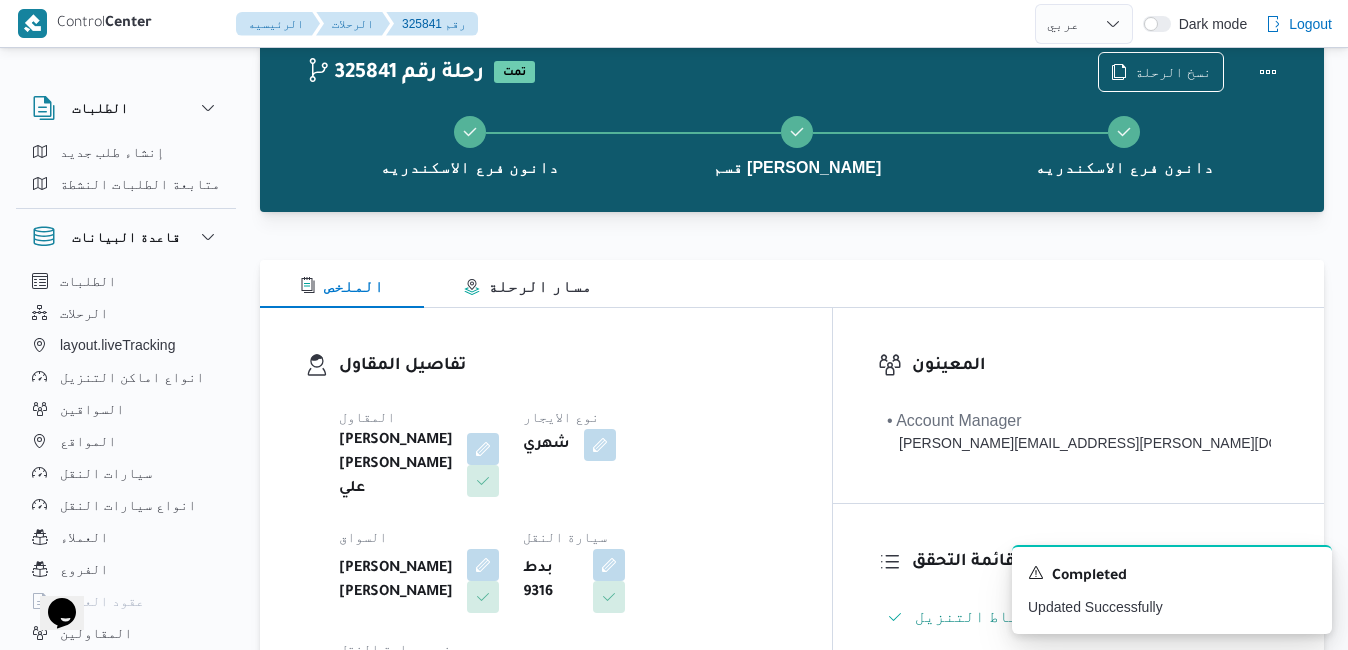 scroll, scrollTop: 0, scrollLeft: 0, axis: both 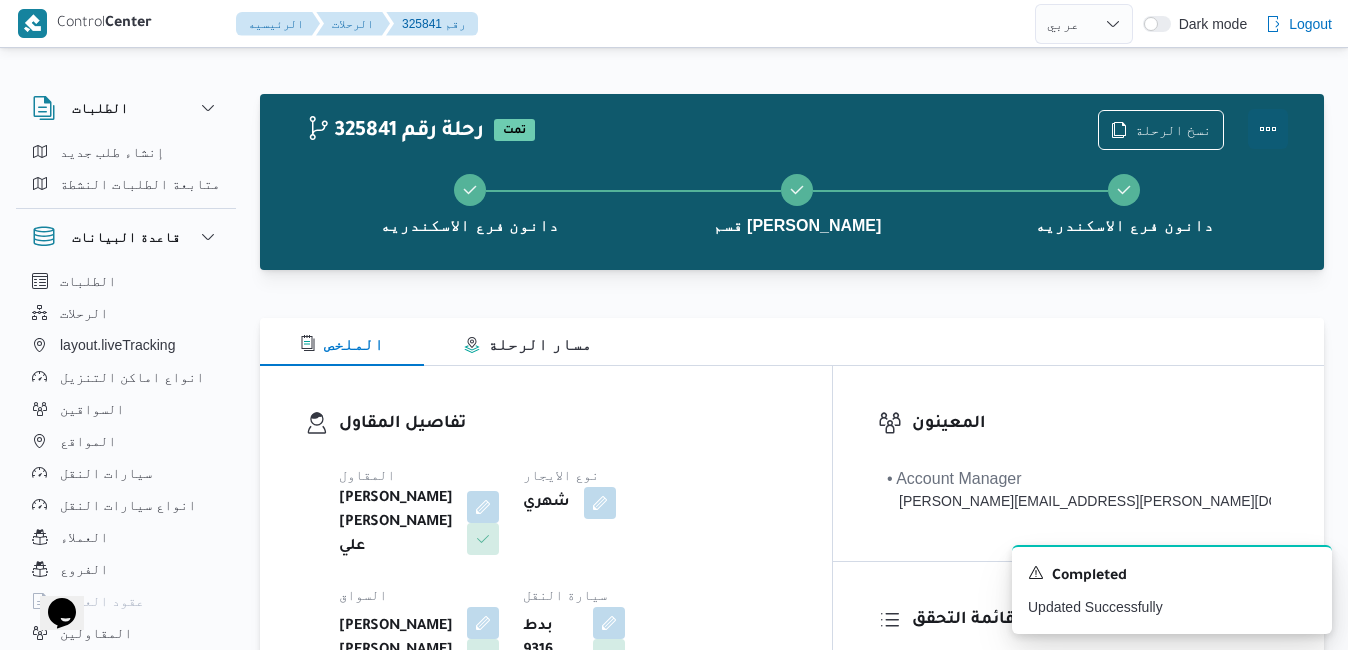 click at bounding box center (1268, 129) 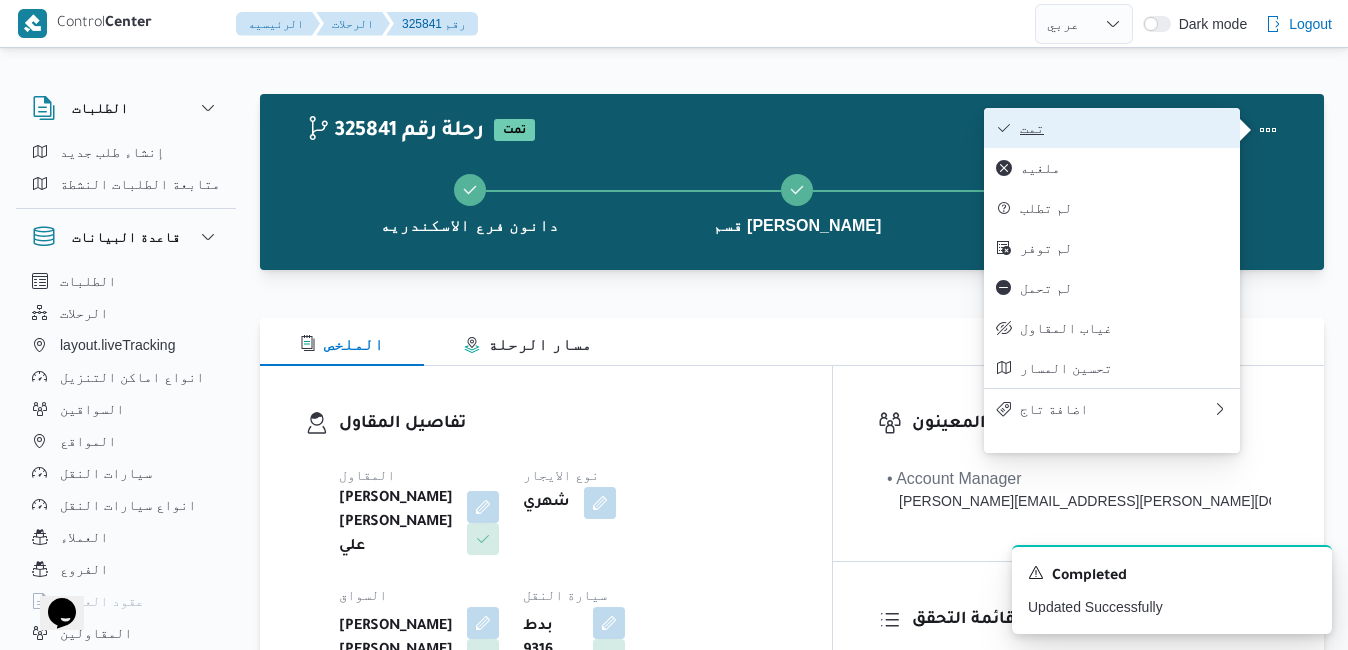 click on "تمت" at bounding box center [1112, 128] 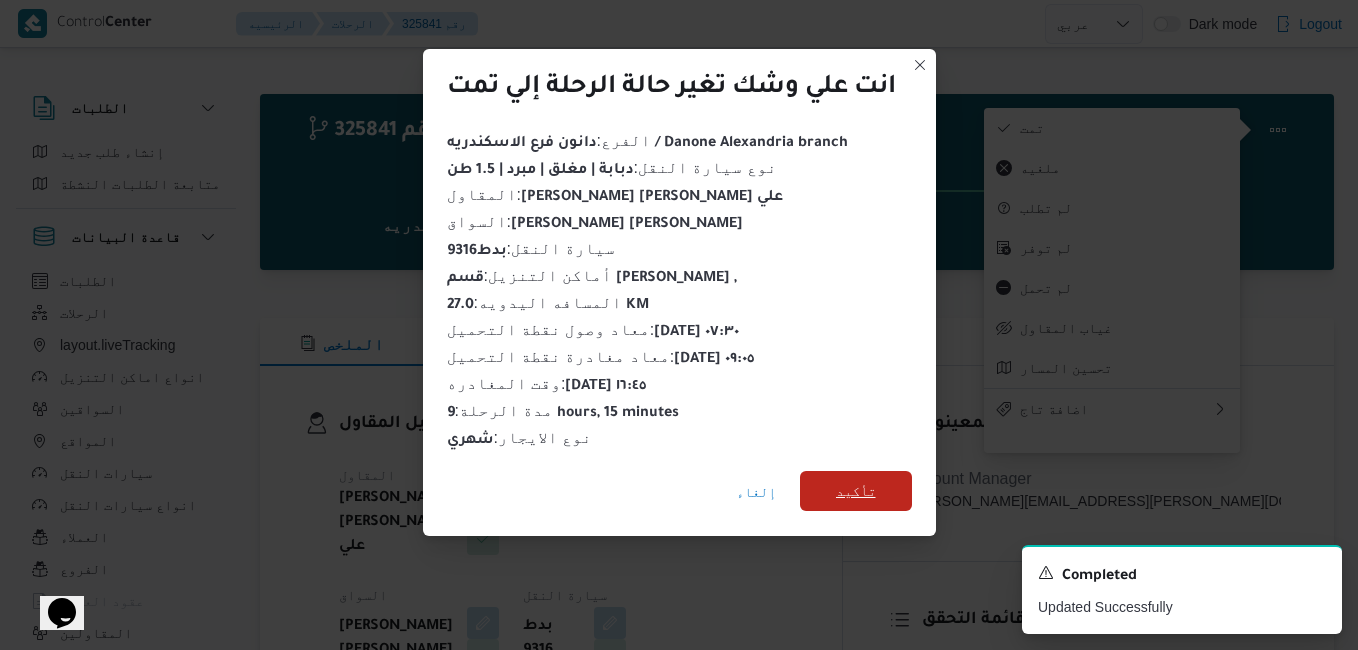 click on "تأكيد" at bounding box center (856, 491) 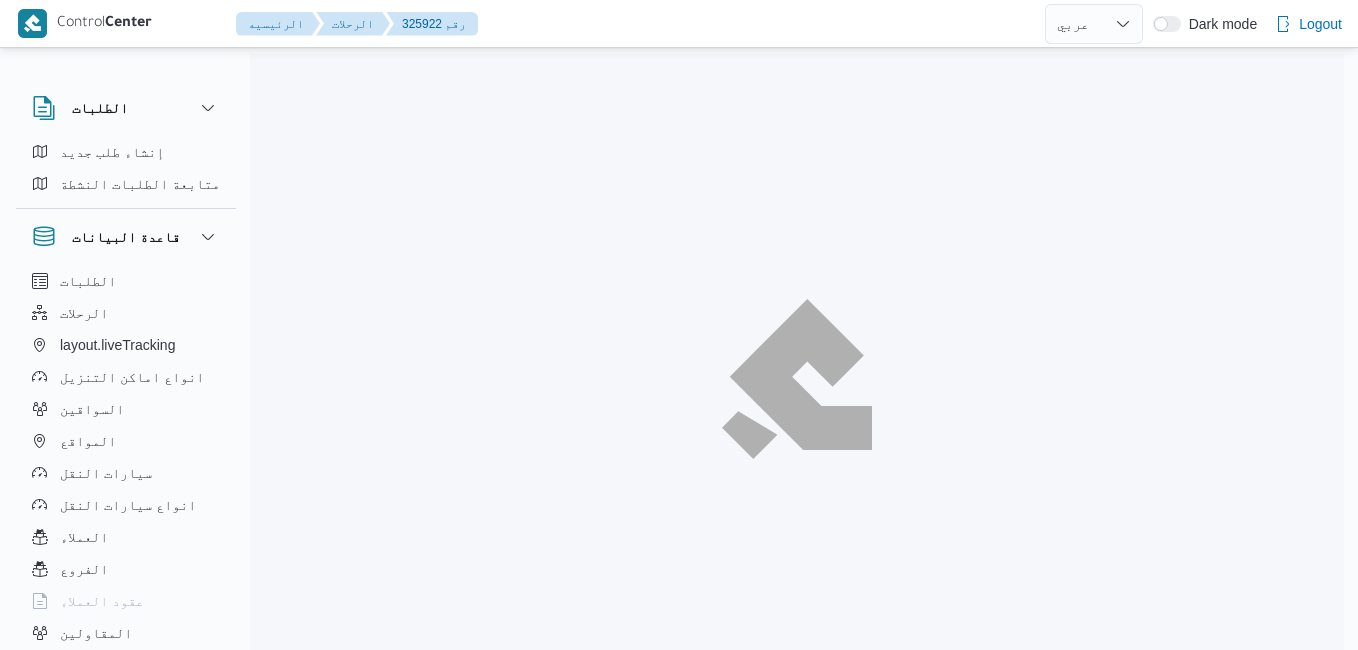 select on "ar" 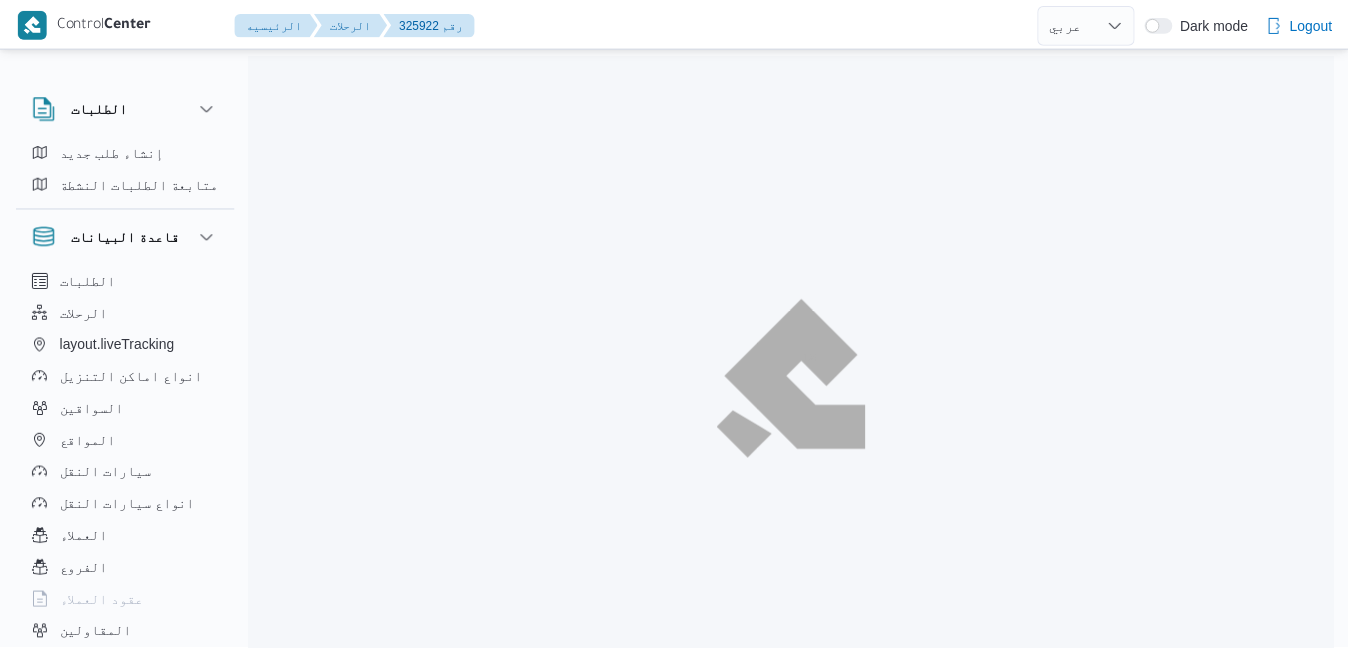 scroll, scrollTop: 0, scrollLeft: 0, axis: both 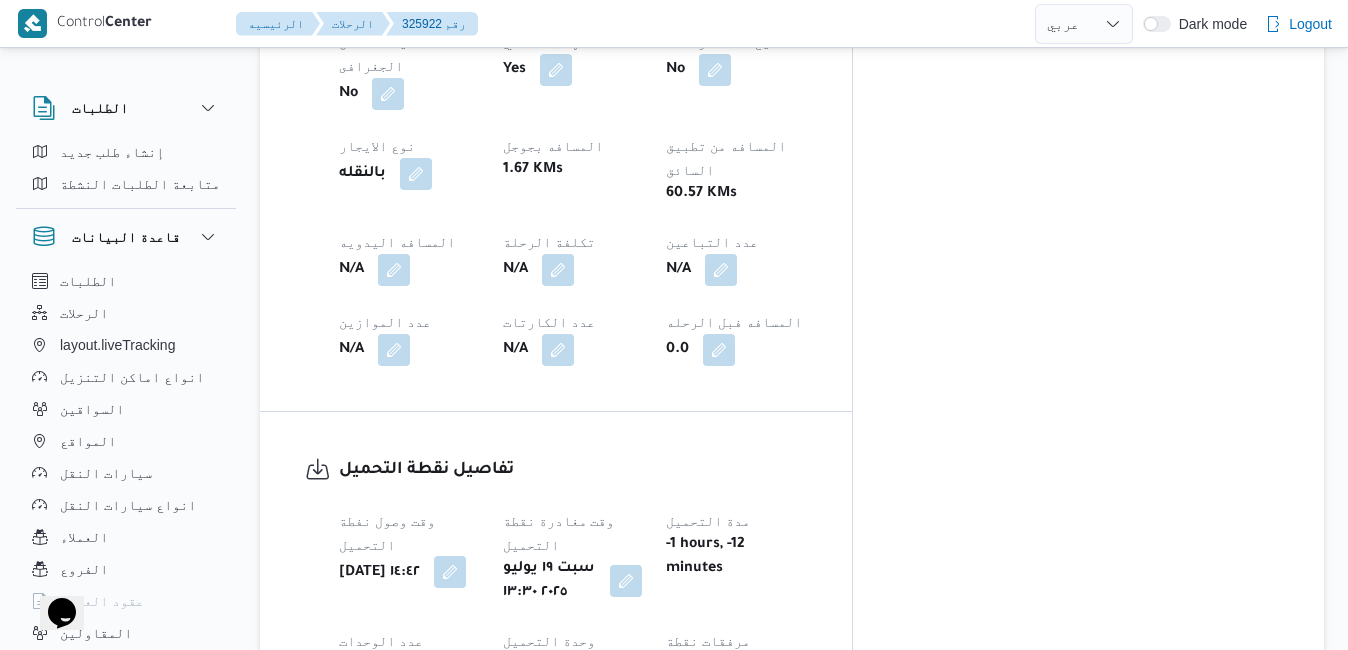 click at bounding box center (450, 572) 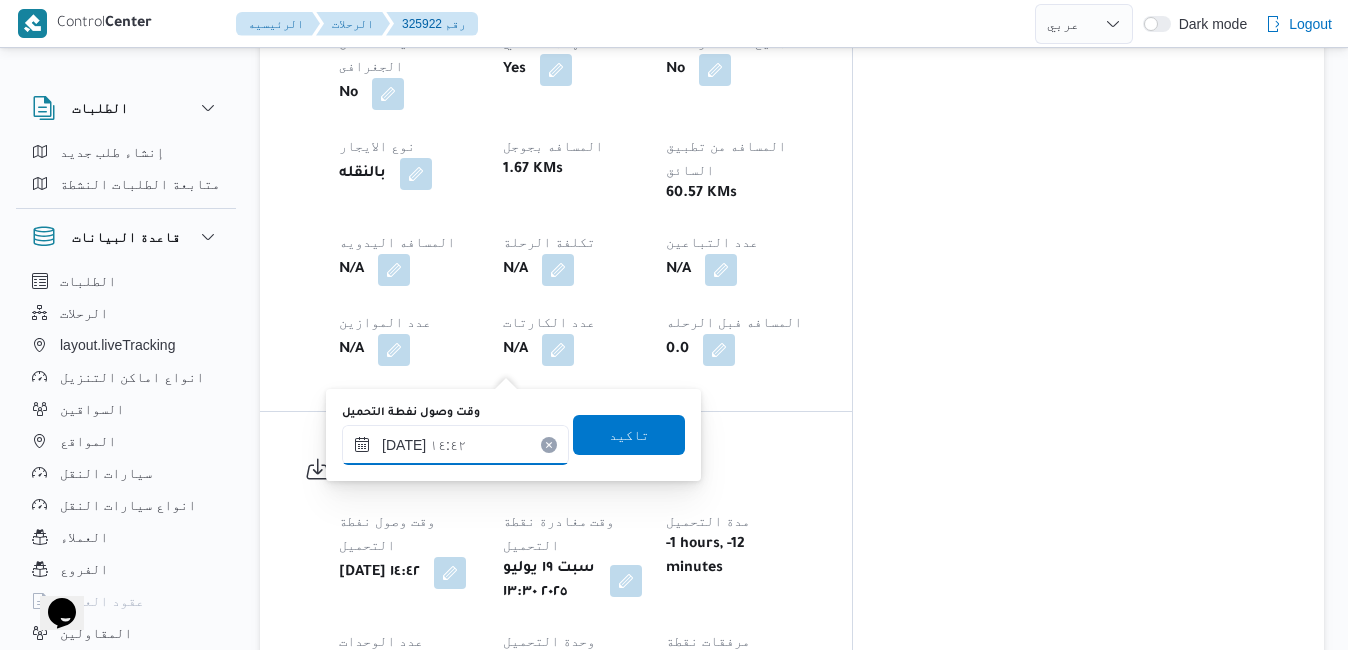 click on "[DATE] ١٤:٤٢" at bounding box center (455, 445) 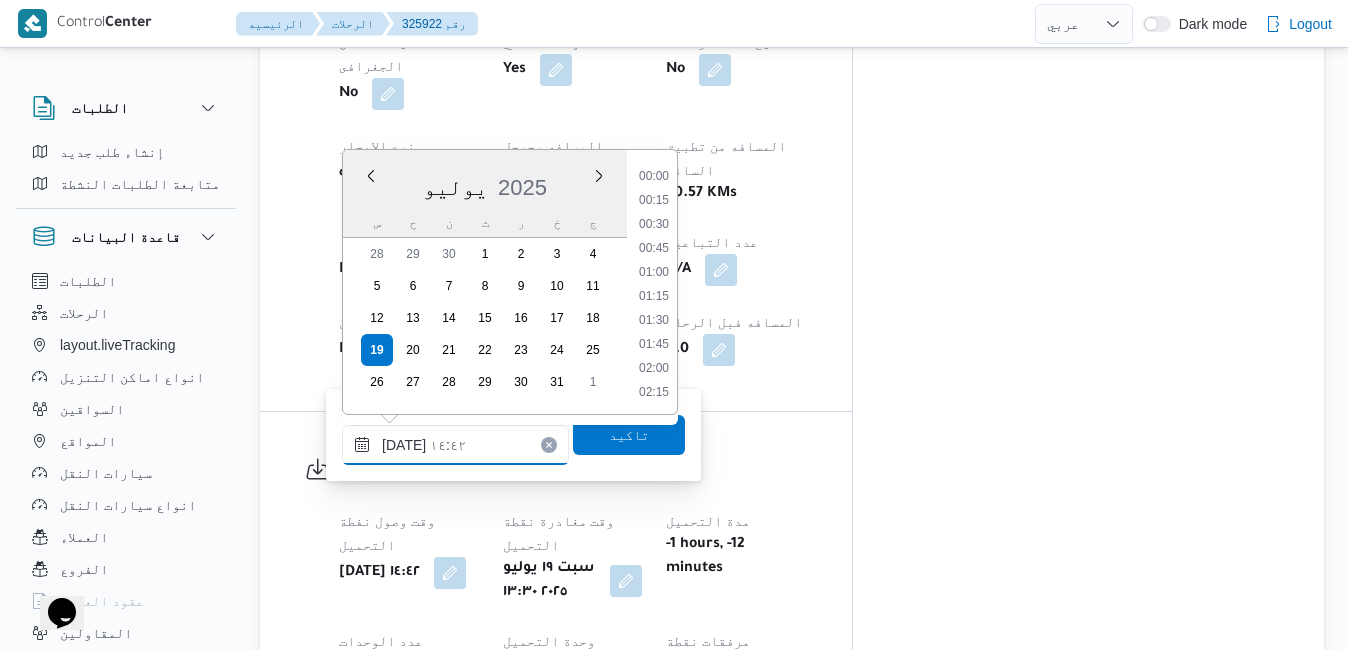 scroll, scrollTop: 1270, scrollLeft: 0, axis: vertical 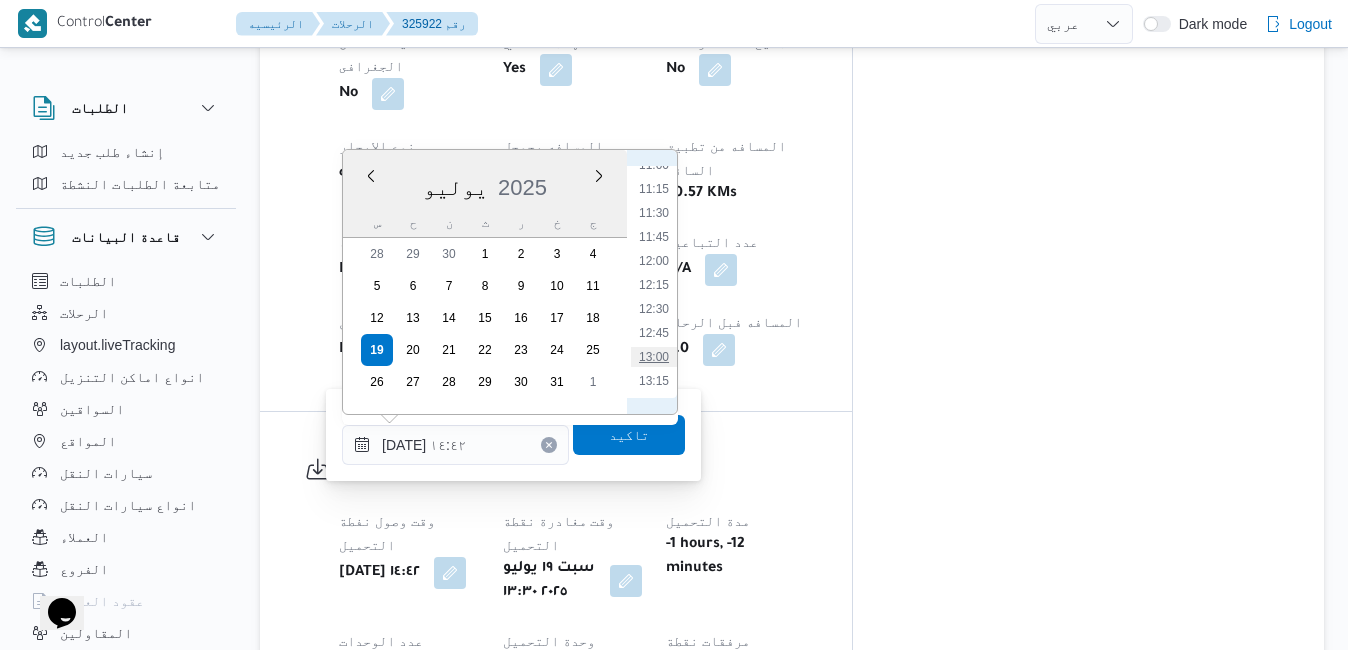 click on "13:00" at bounding box center (654, 357) 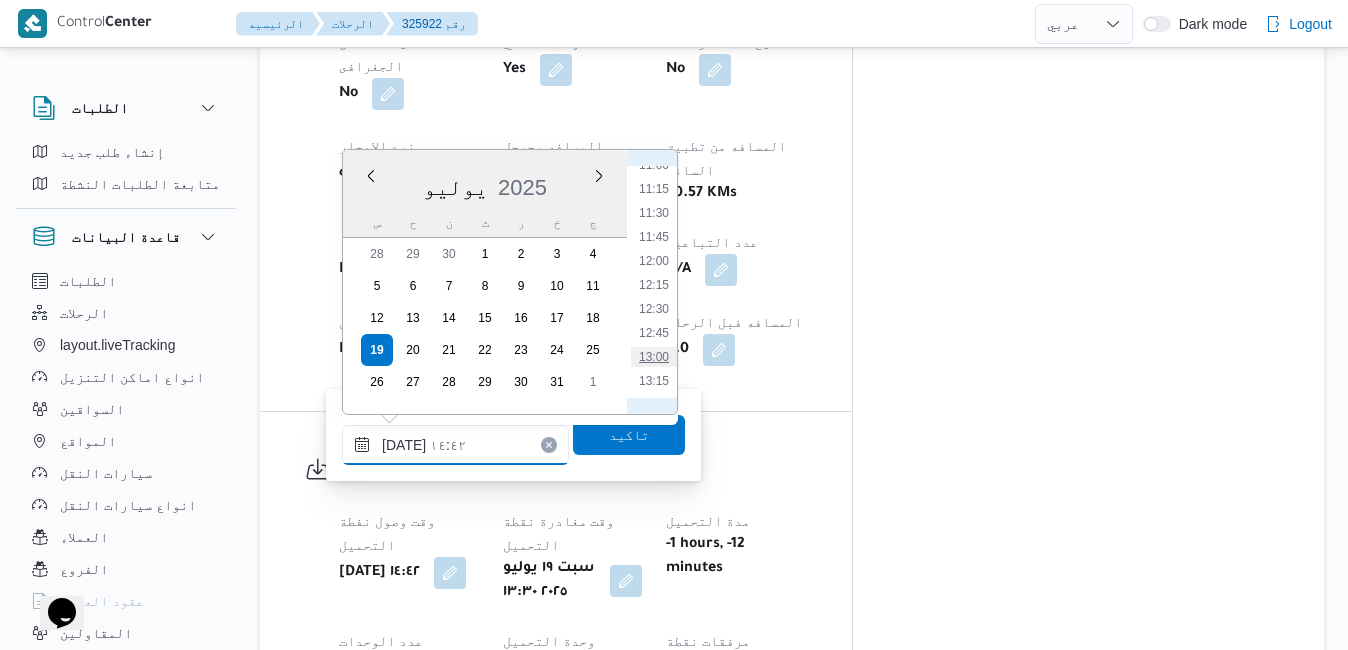 type on "[DATE] ١٣:٠٠" 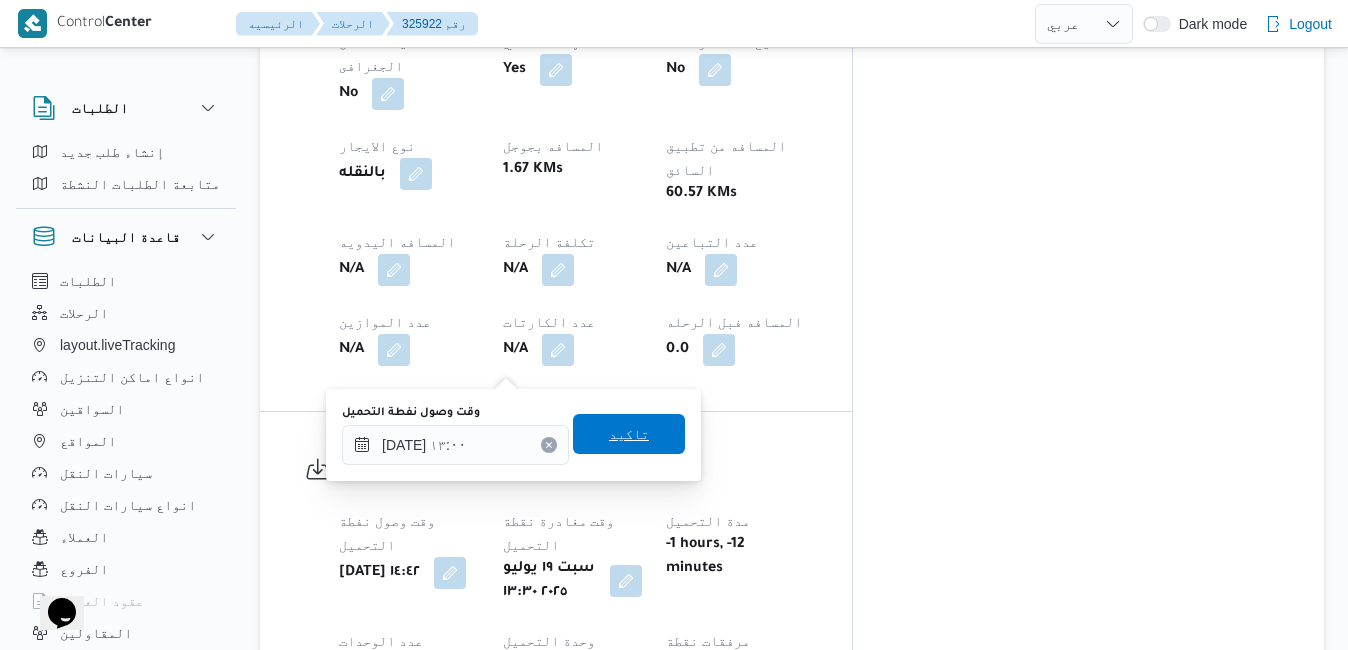 click on "تاكيد" at bounding box center (629, 434) 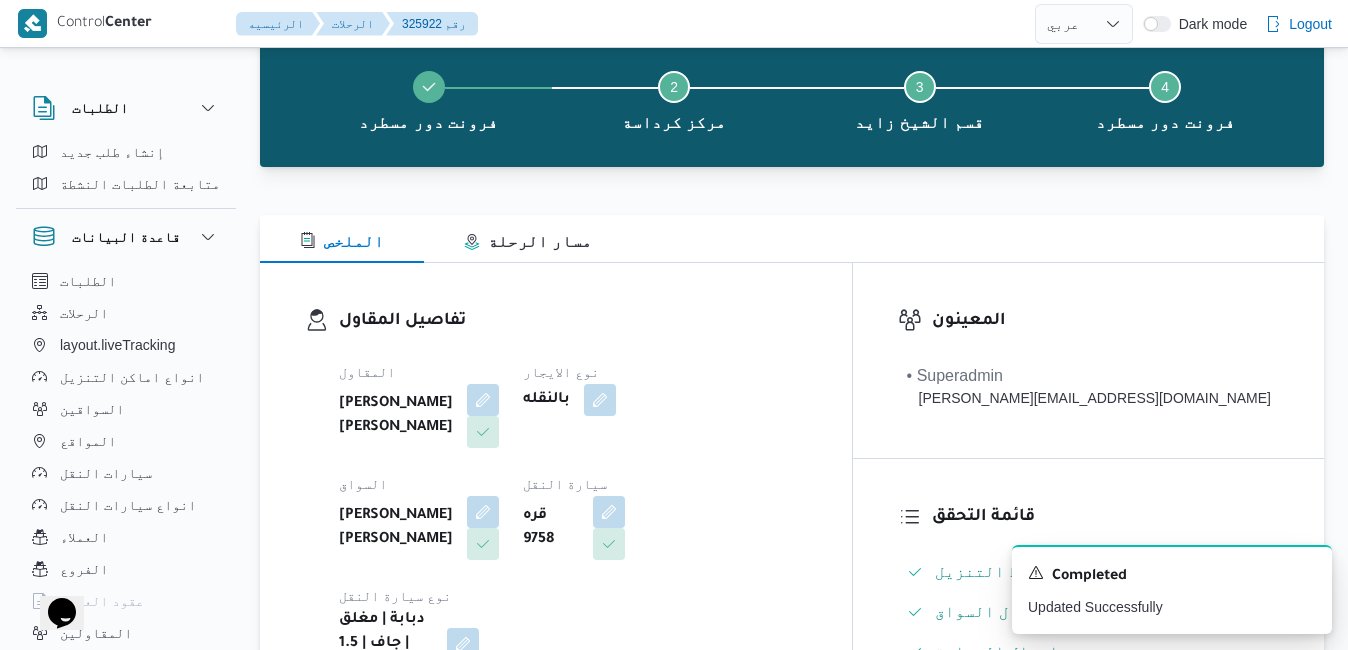 scroll, scrollTop: 0, scrollLeft: 0, axis: both 